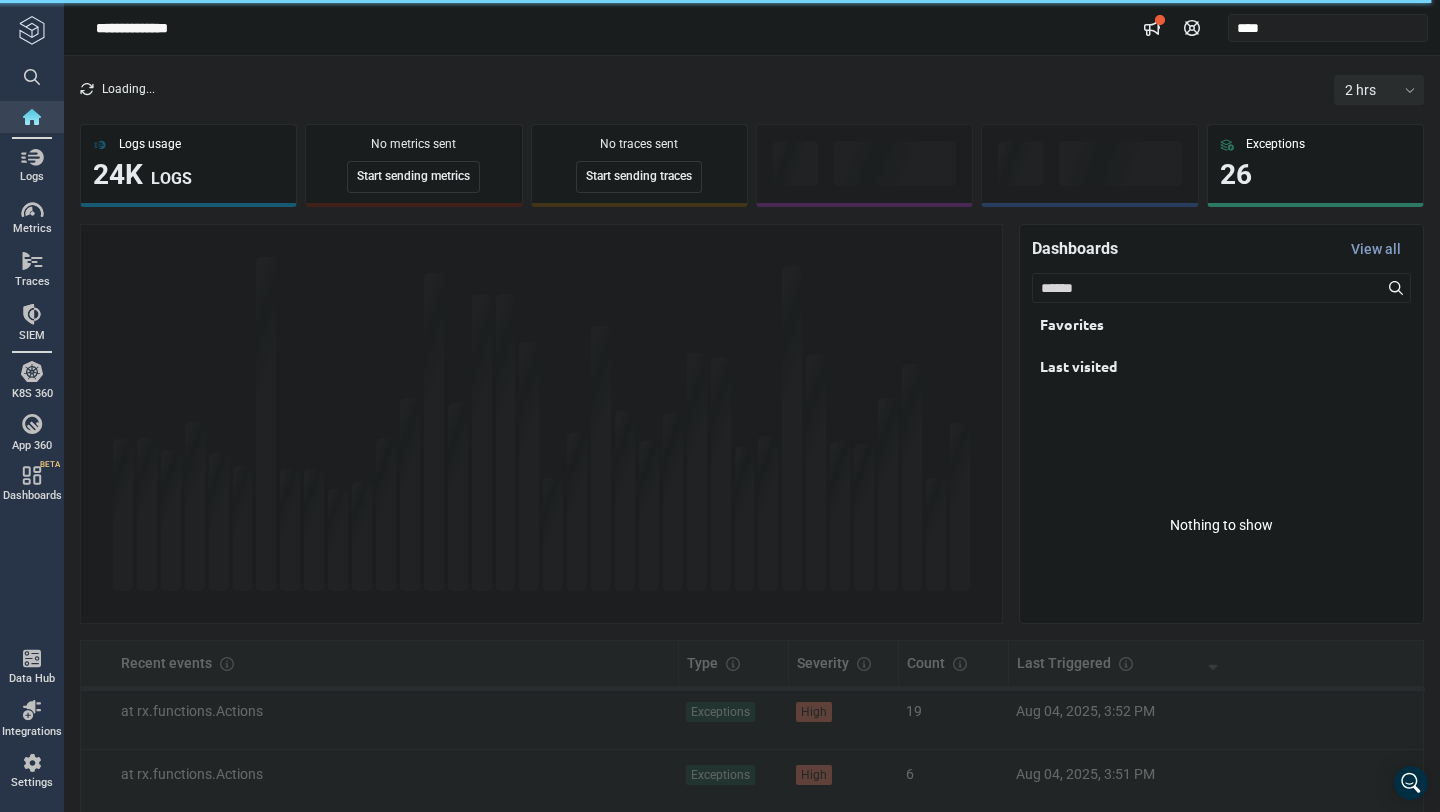 scroll, scrollTop: 0, scrollLeft: 0, axis: both 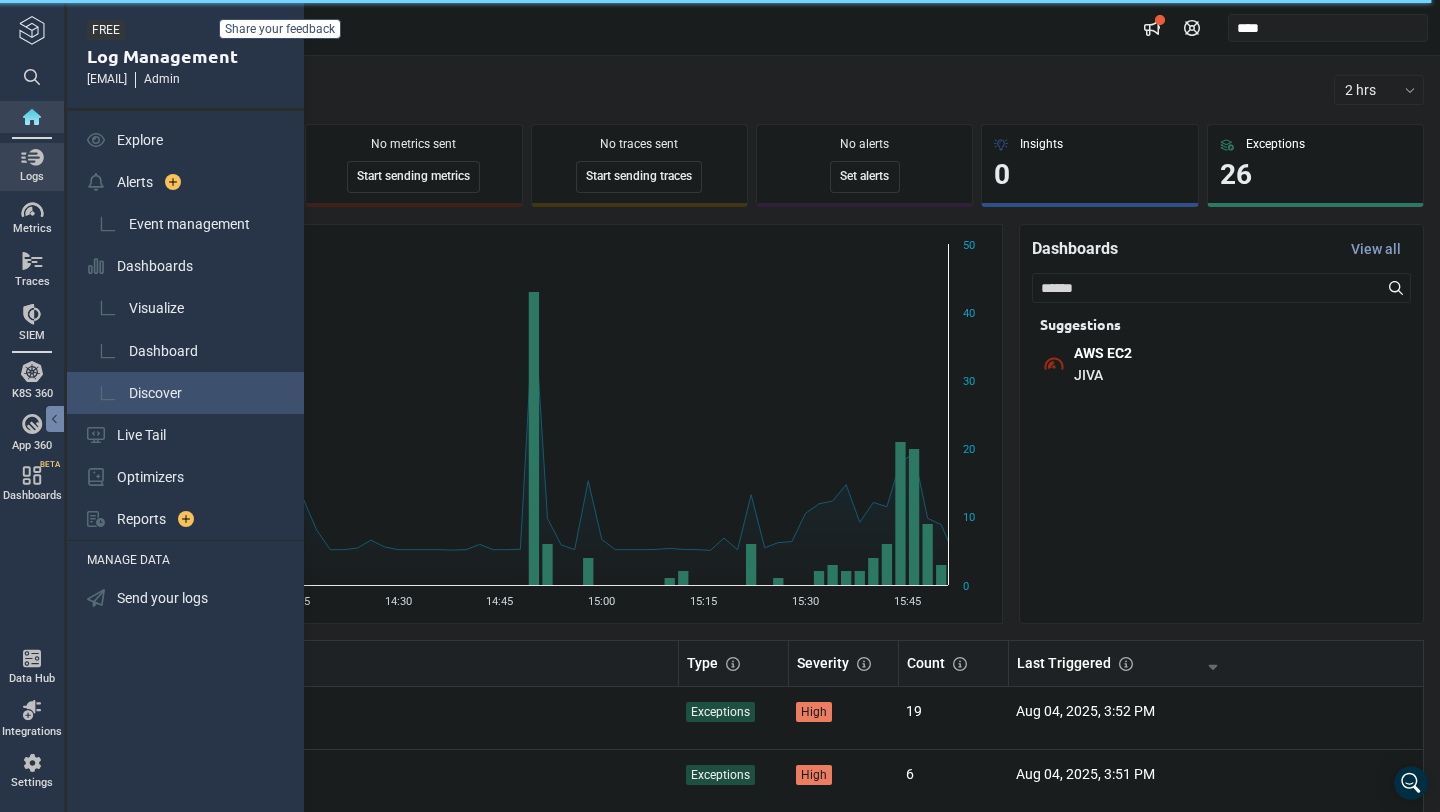 click on "Discover" at bounding box center [155, 393] 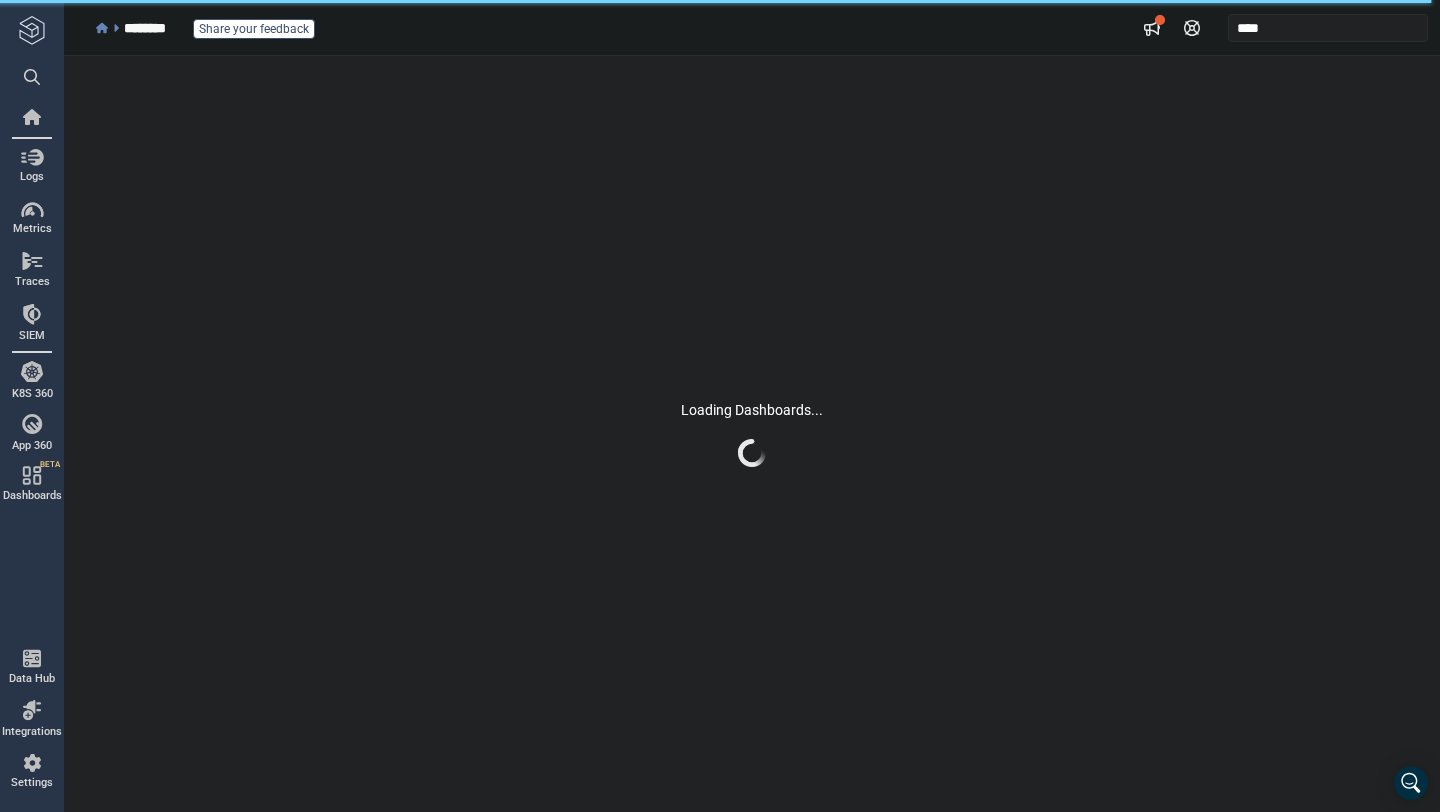scroll, scrollTop: 0, scrollLeft: 0, axis: both 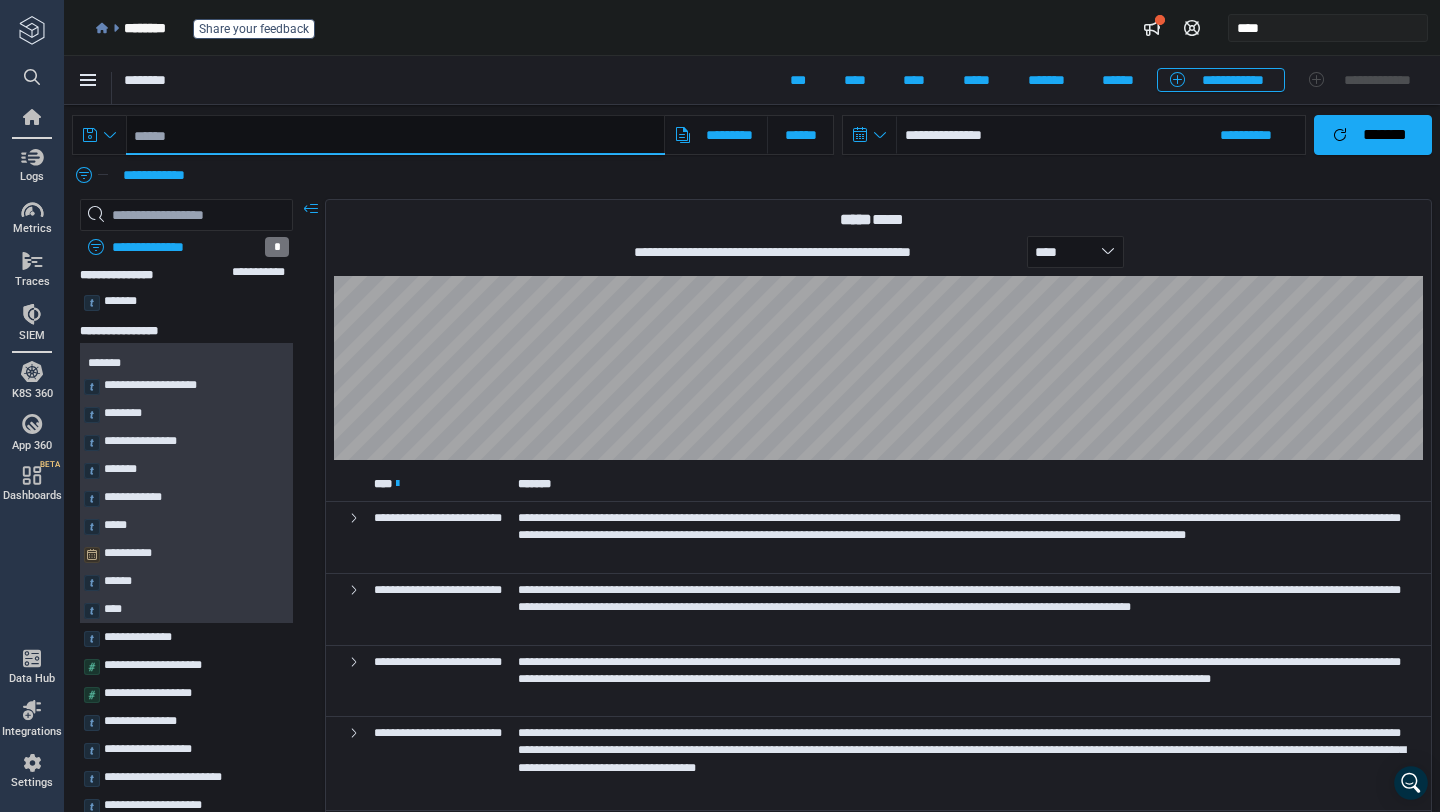 click at bounding box center [395, 135] 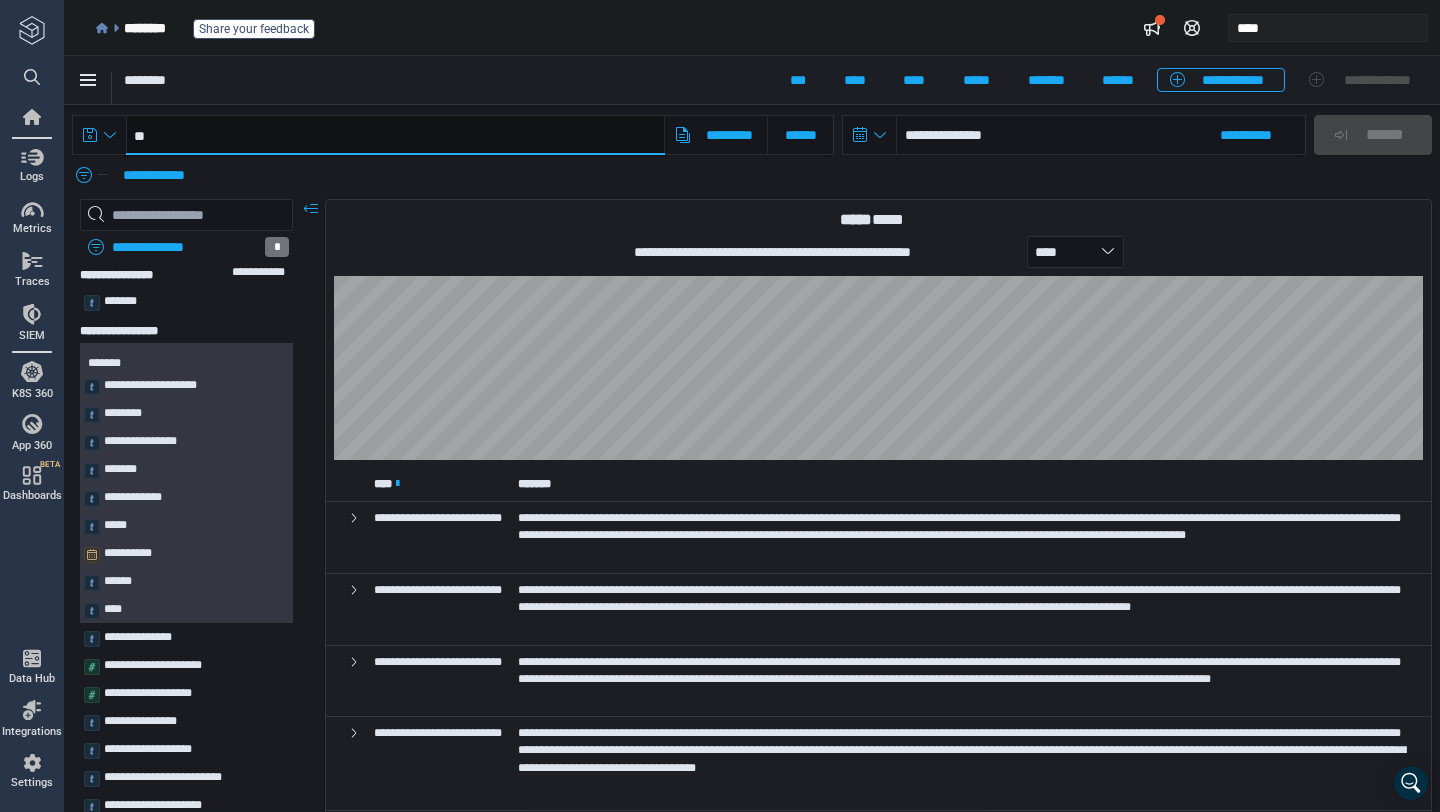 paste on "********" 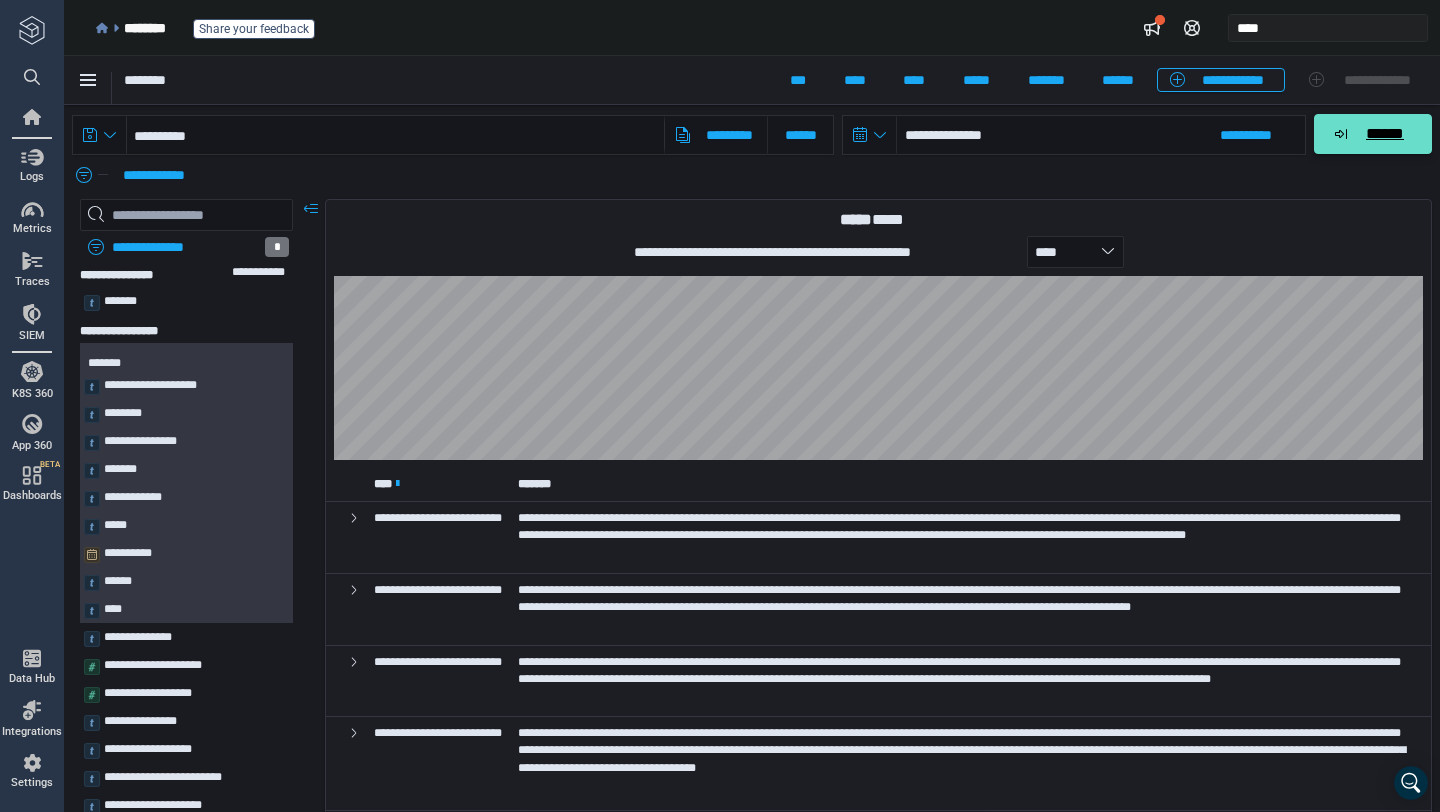 click on "******" at bounding box center (1373, 134) 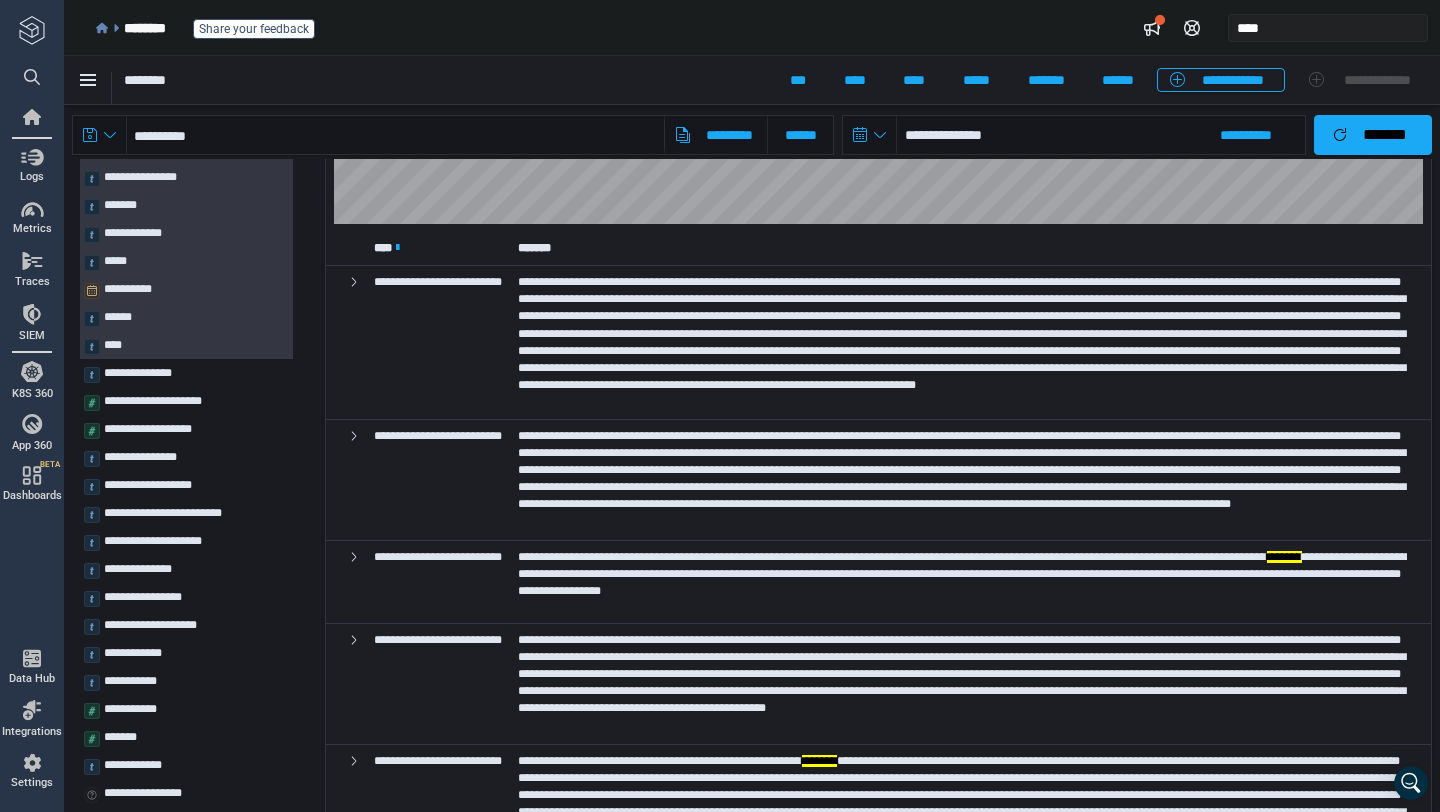 scroll, scrollTop: 234, scrollLeft: 0, axis: vertical 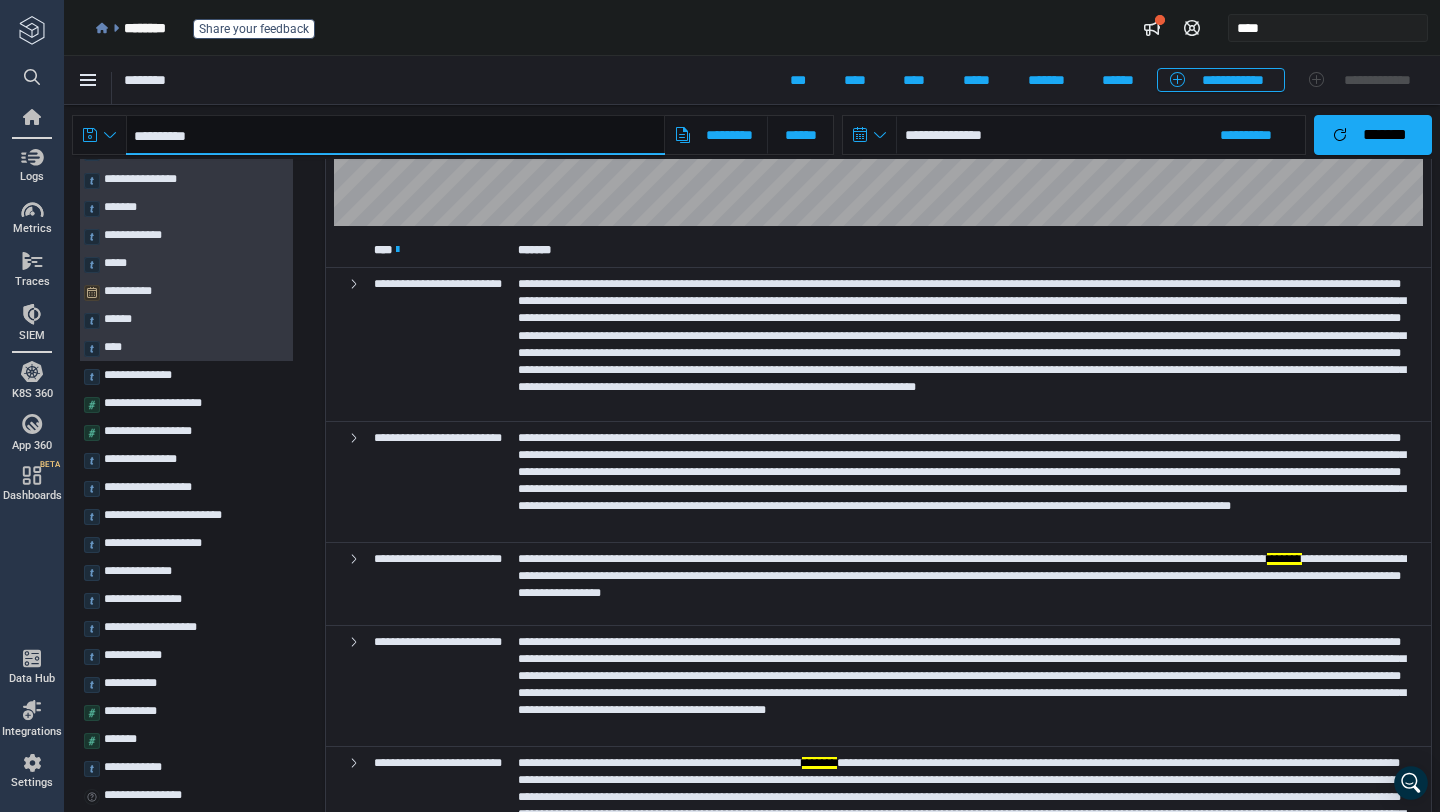 click on "**********" at bounding box center [395, 135] 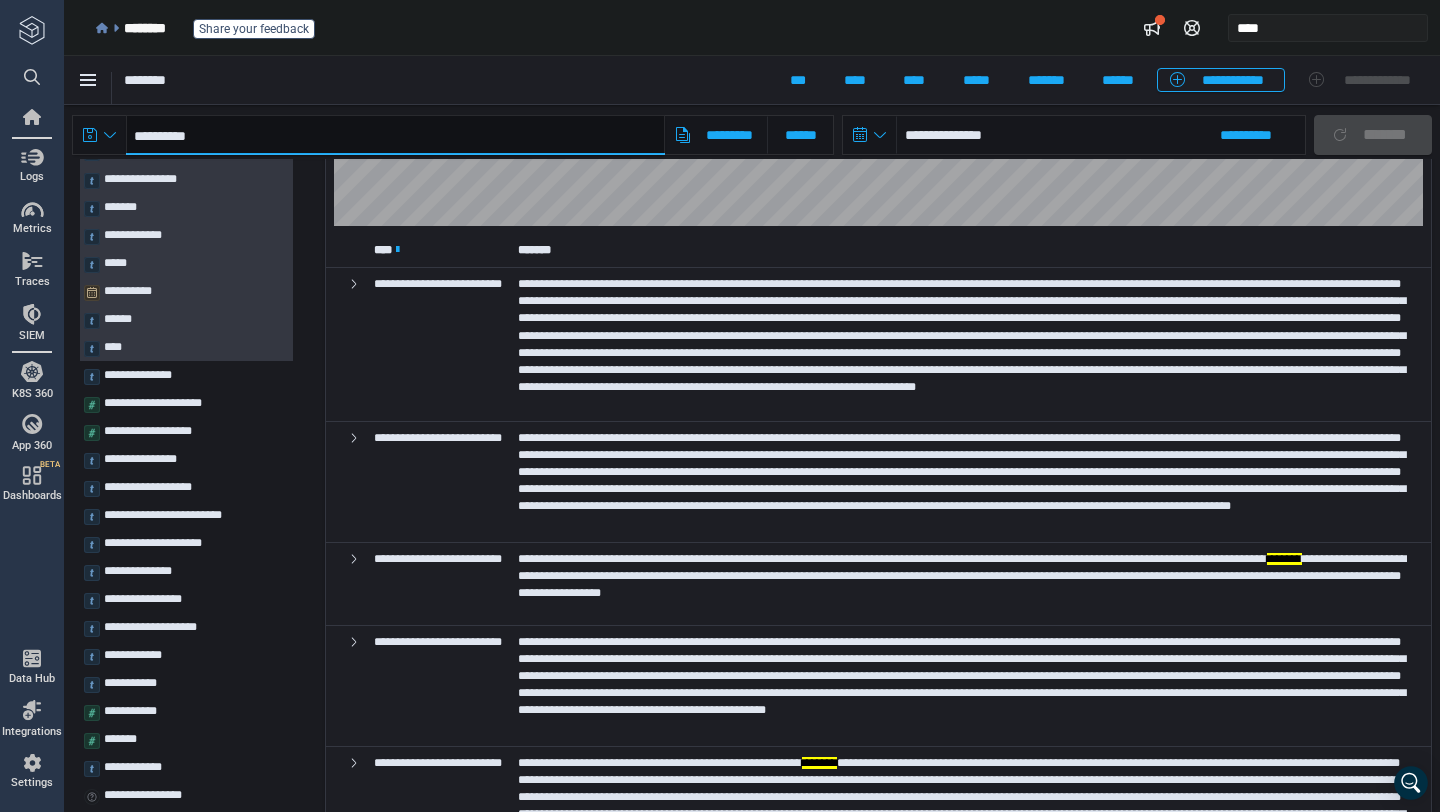 click on "**********" at bounding box center (395, 135) 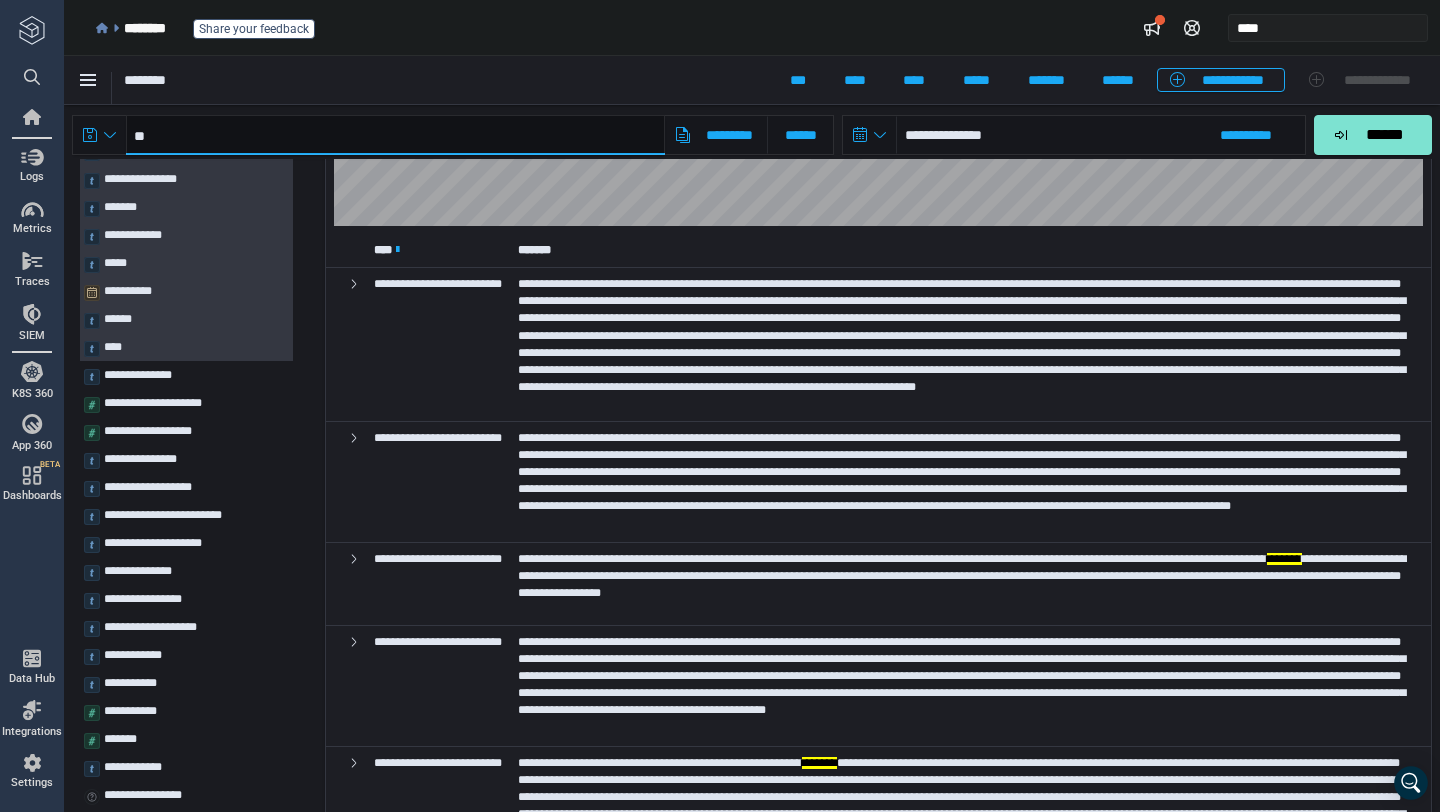 paste on "**********" 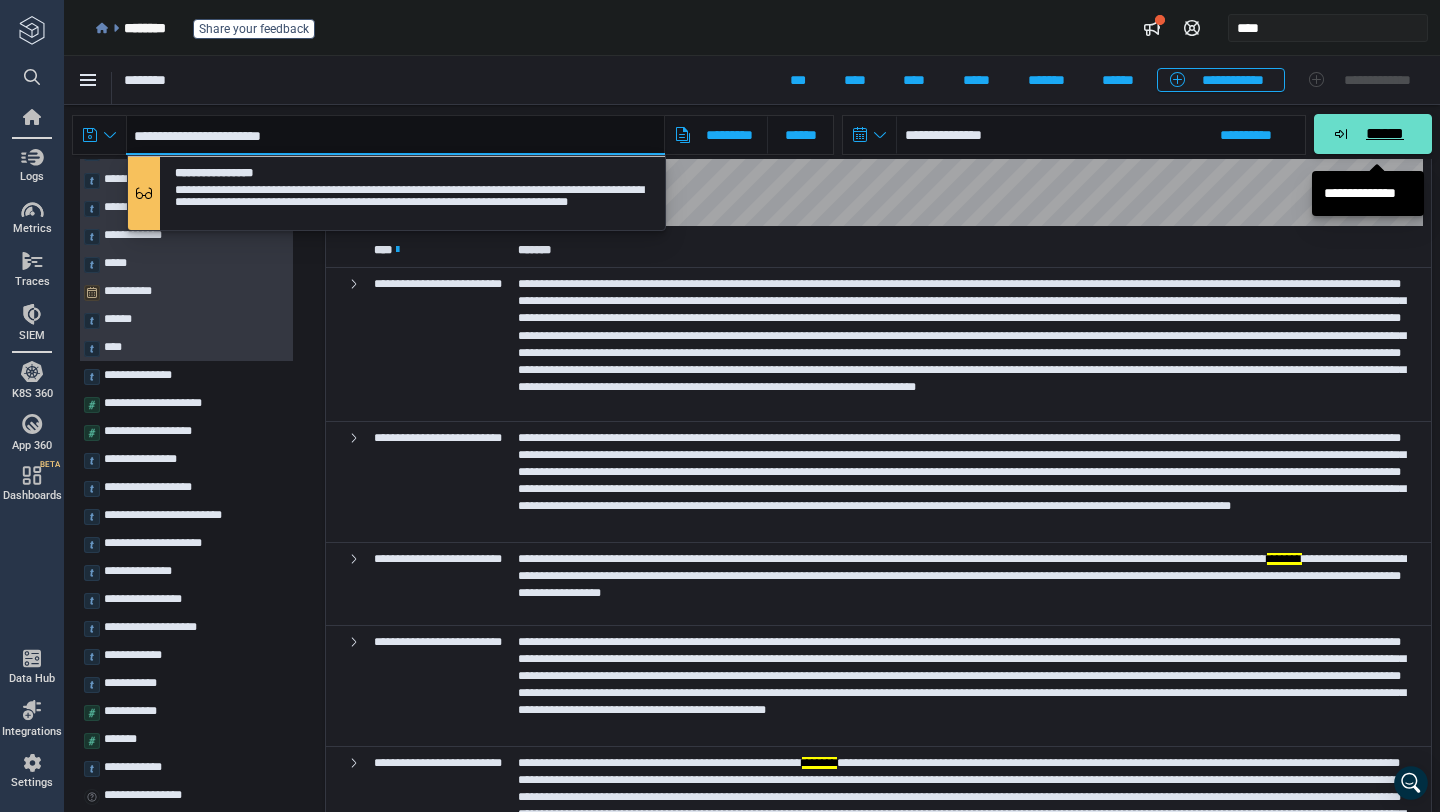 type on "**********" 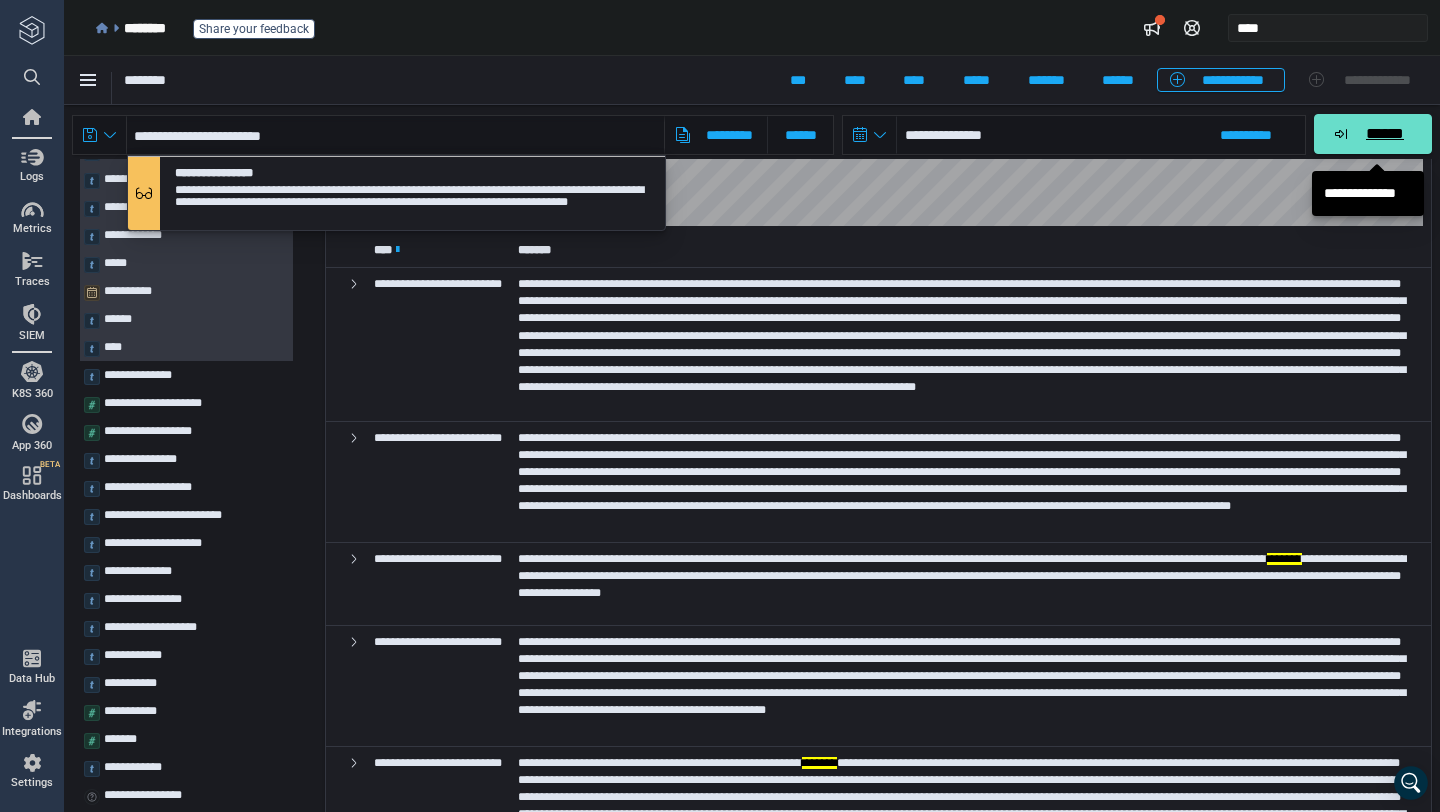 click on "******" at bounding box center [1384, 134] 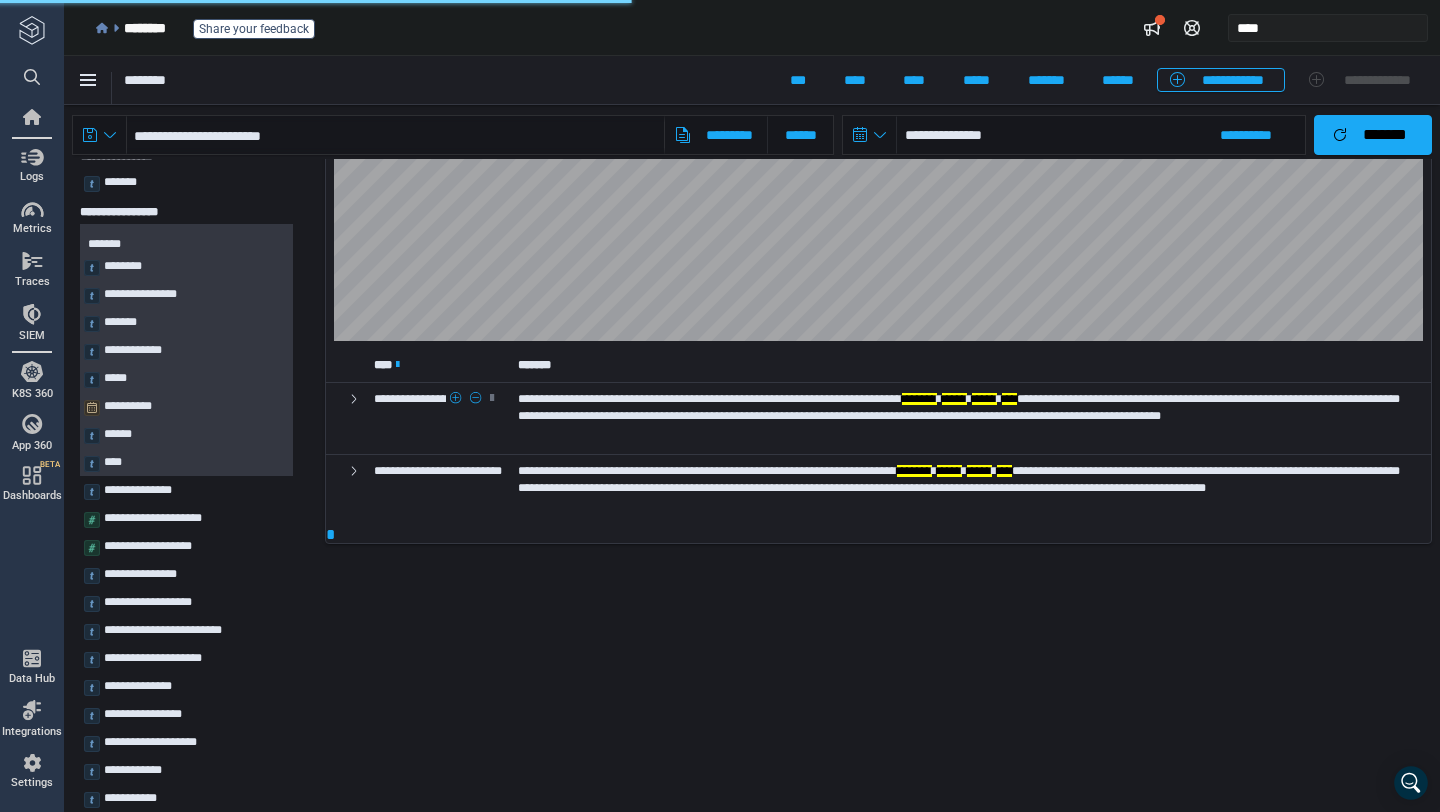 scroll, scrollTop: 132, scrollLeft: 0, axis: vertical 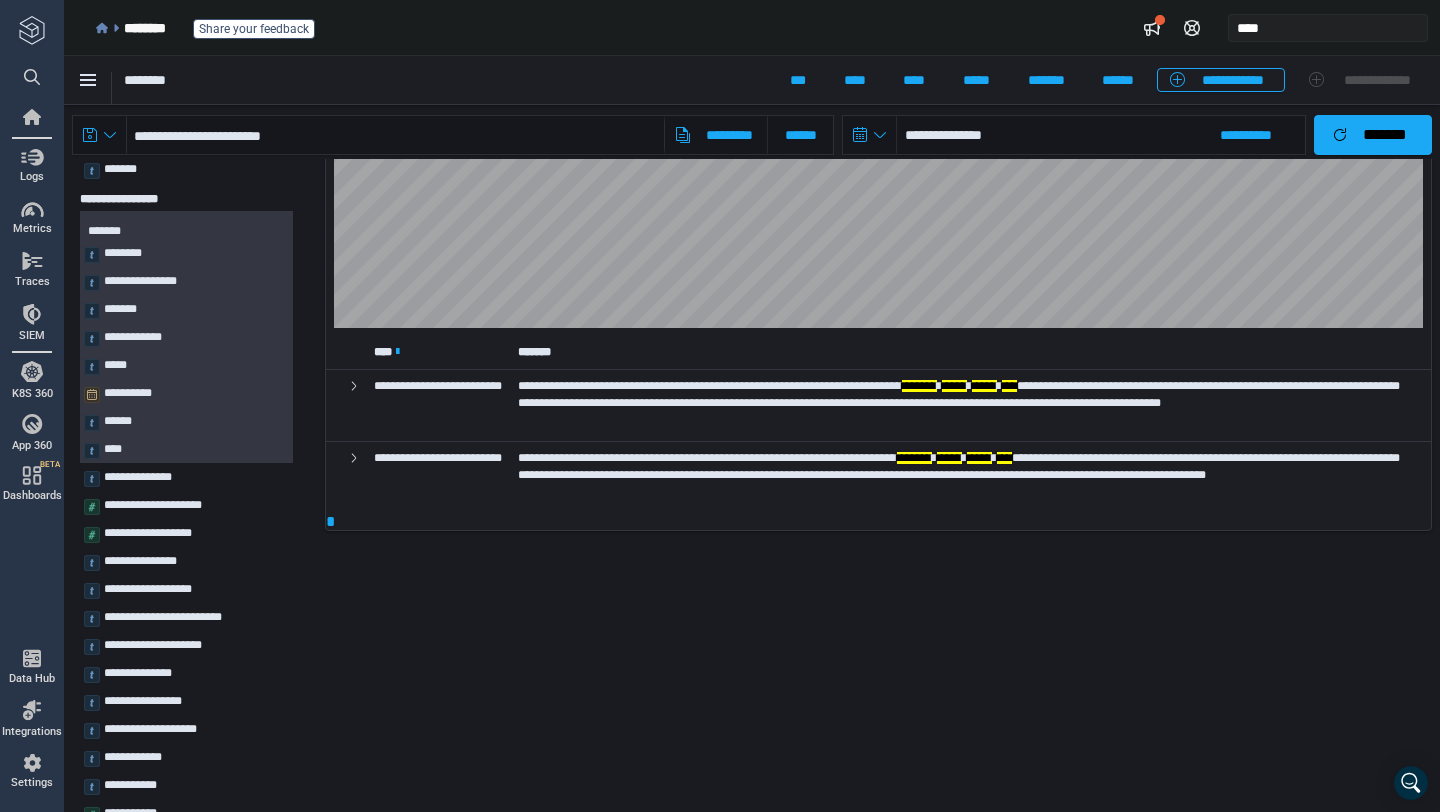 click on "**********" at bounding box center [752, 505] 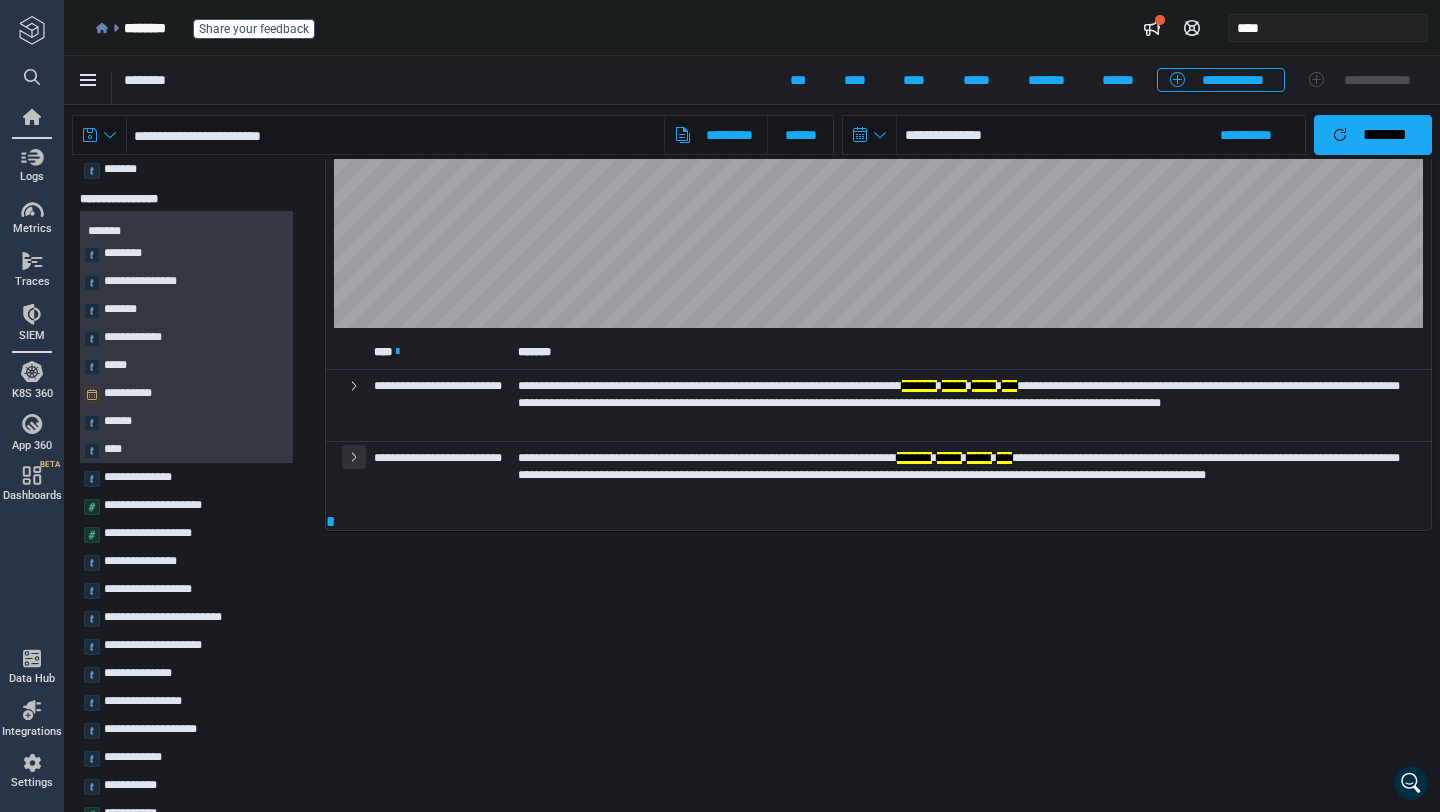 click 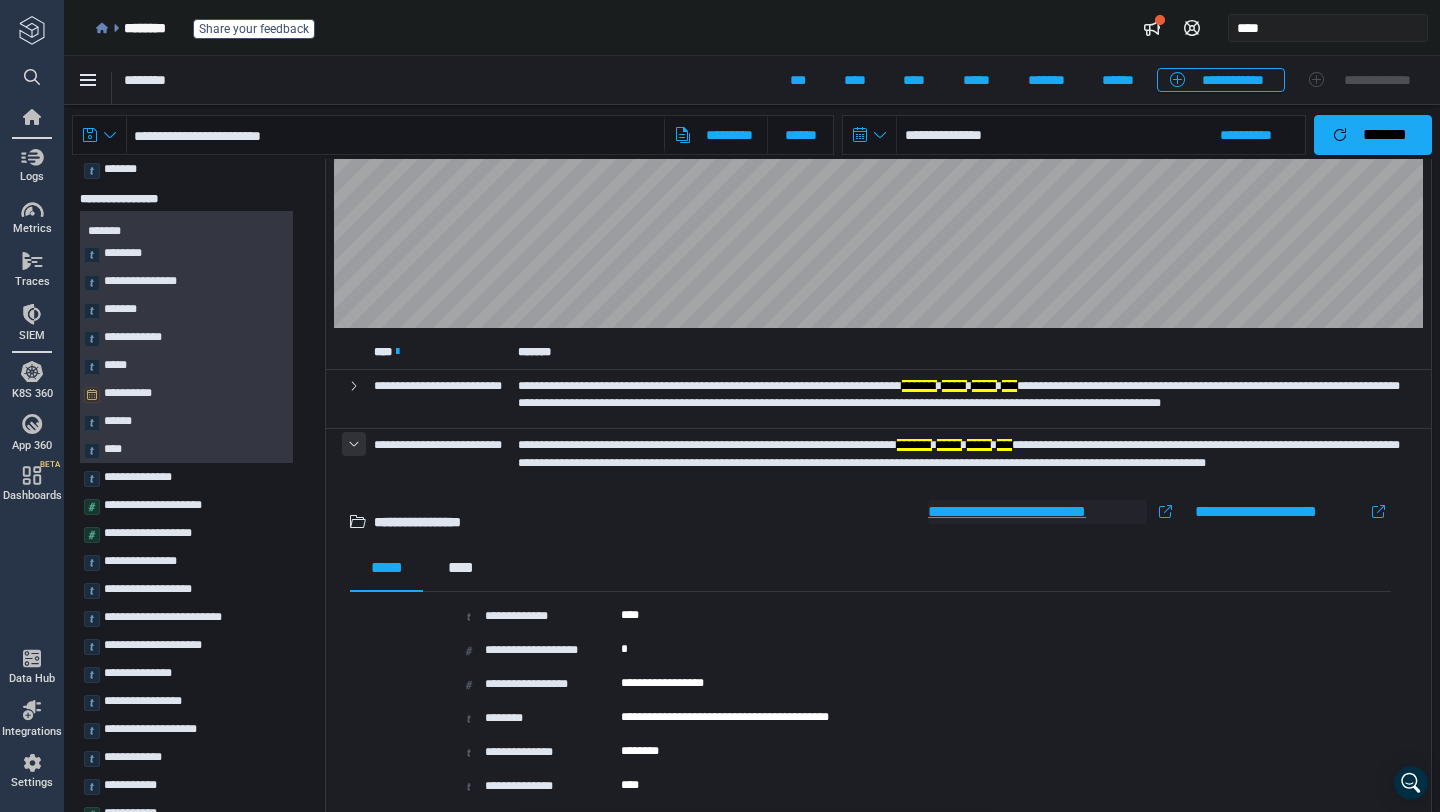 type 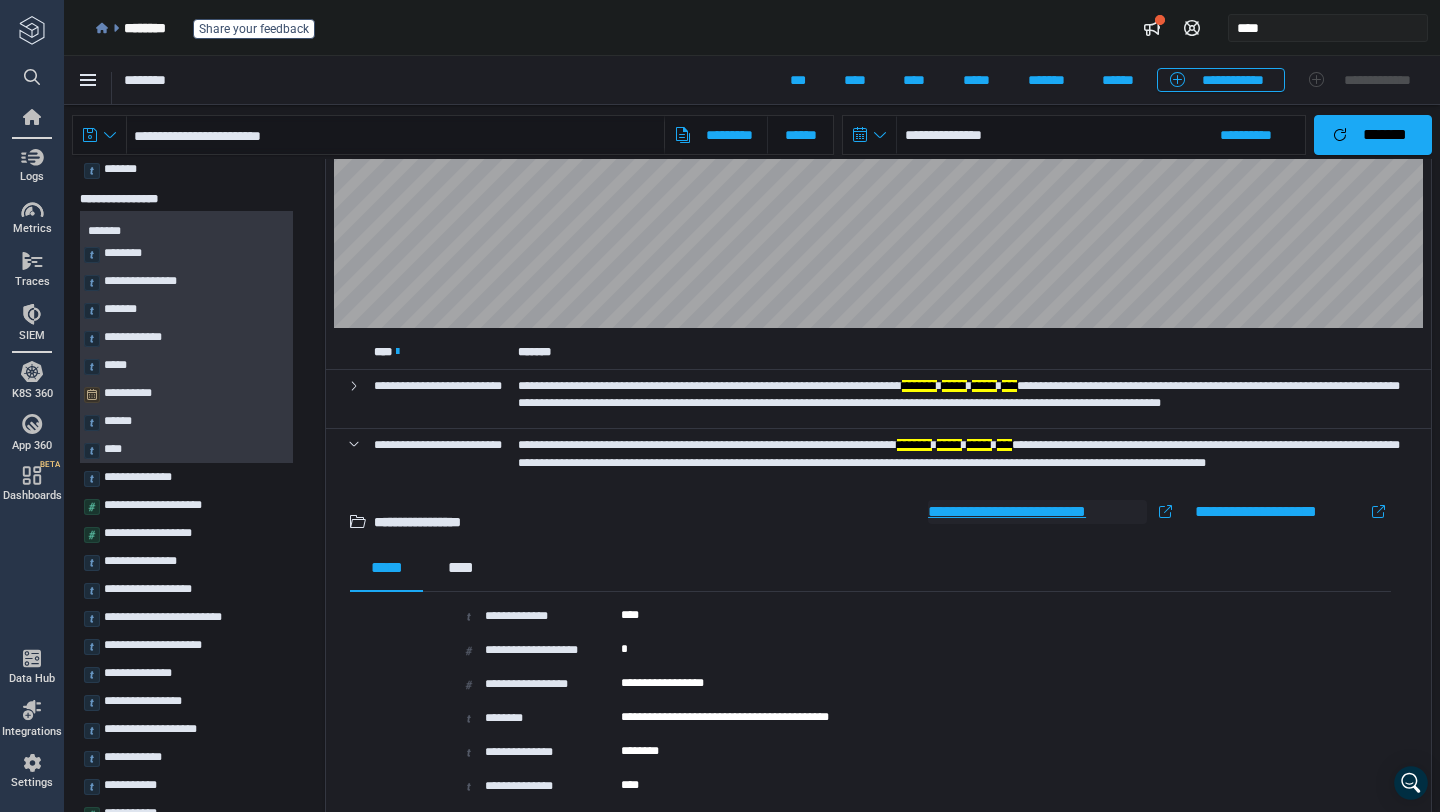 click on "**********" at bounding box center [1037, 512] 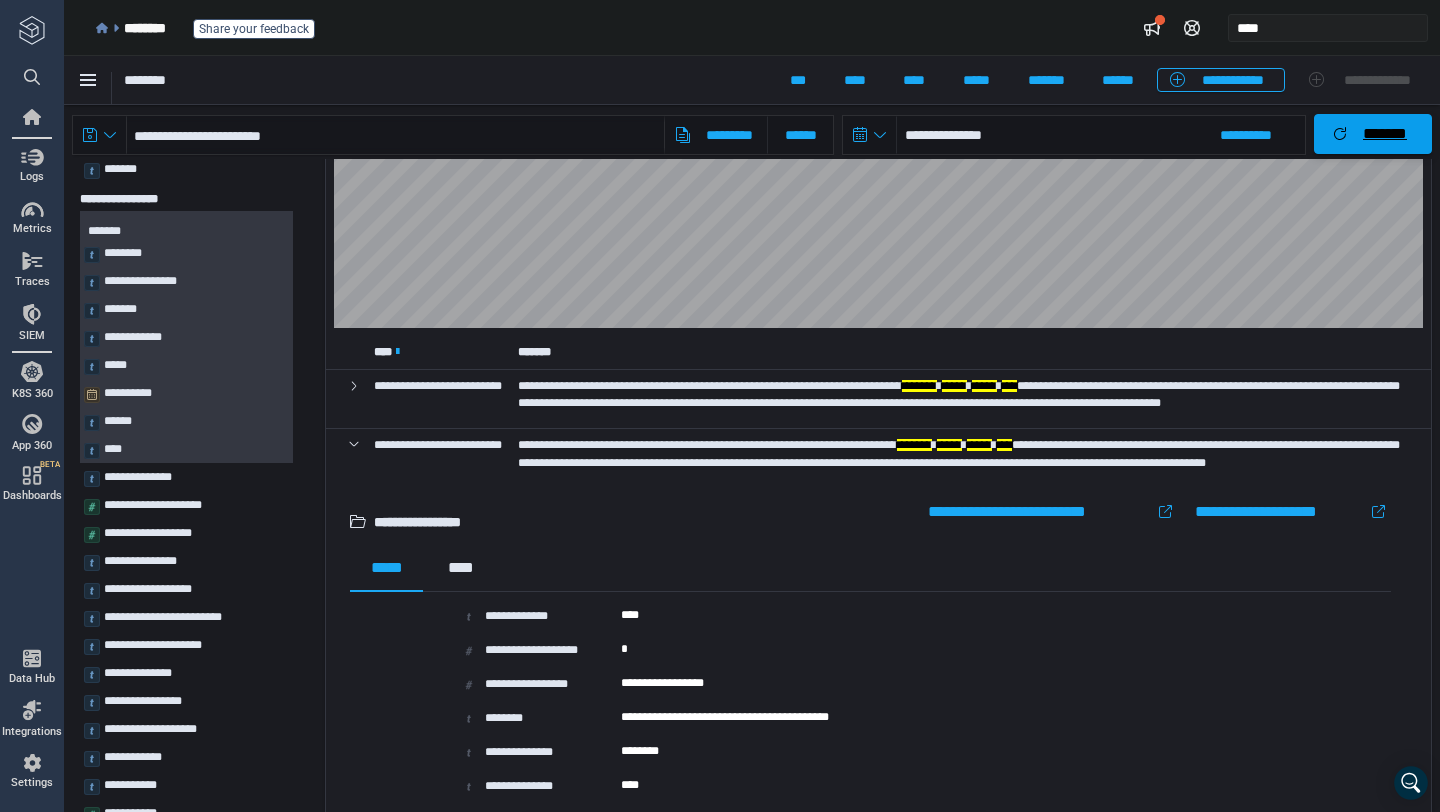 click on "*******" at bounding box center (1385, 134) 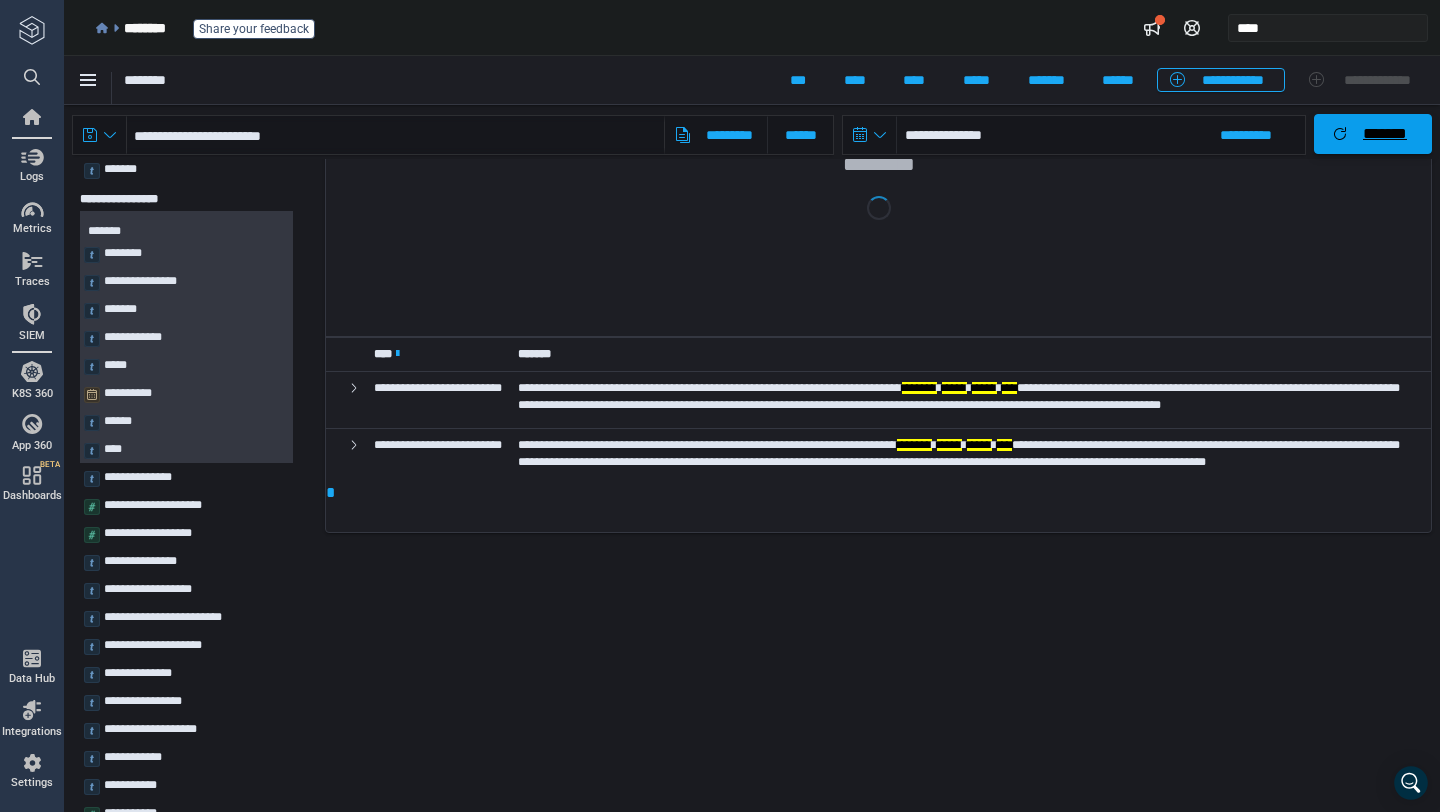 scroll, scrollTop: 0, scrollLeft: 0, axis: both 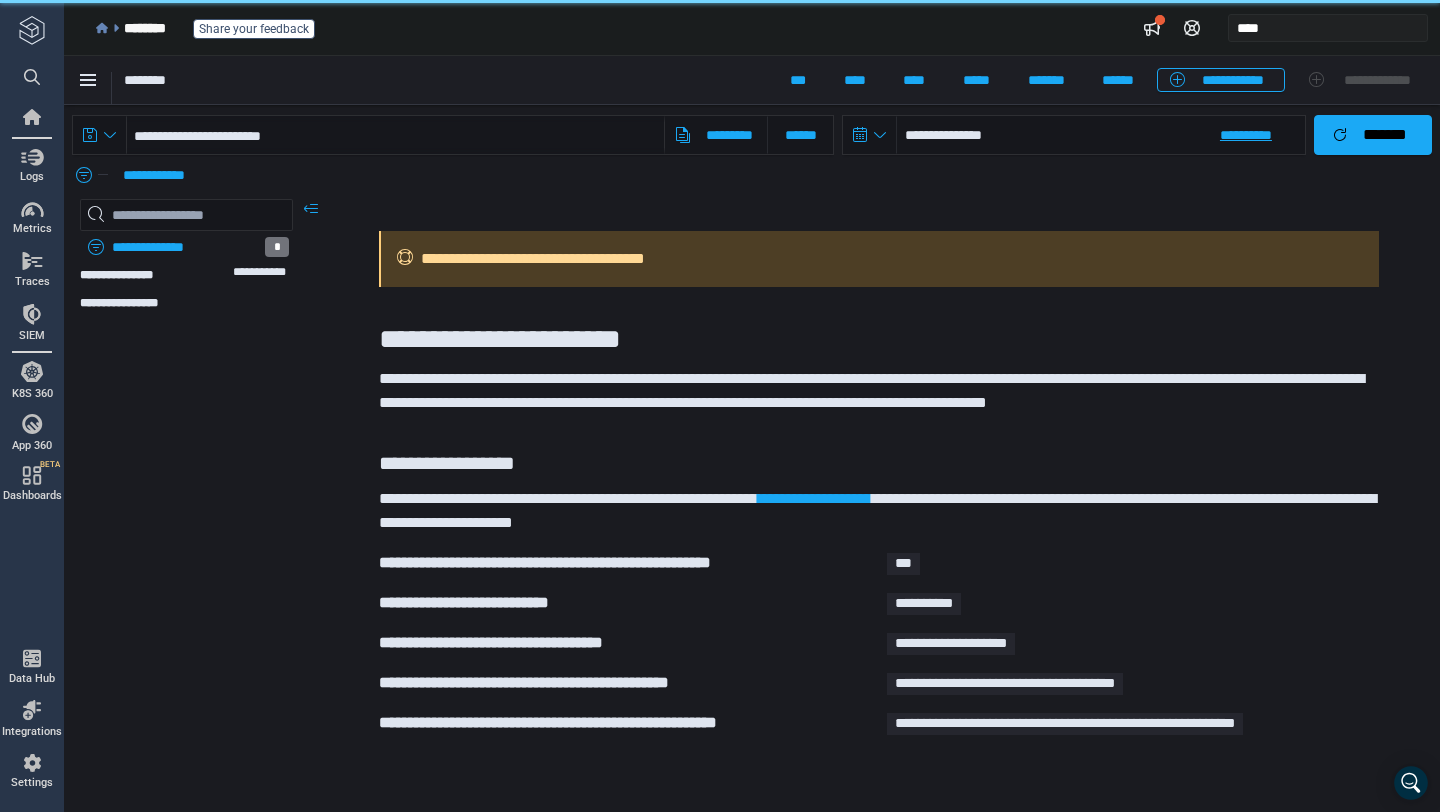 click on "**********" at bounding box center [1101, 135] 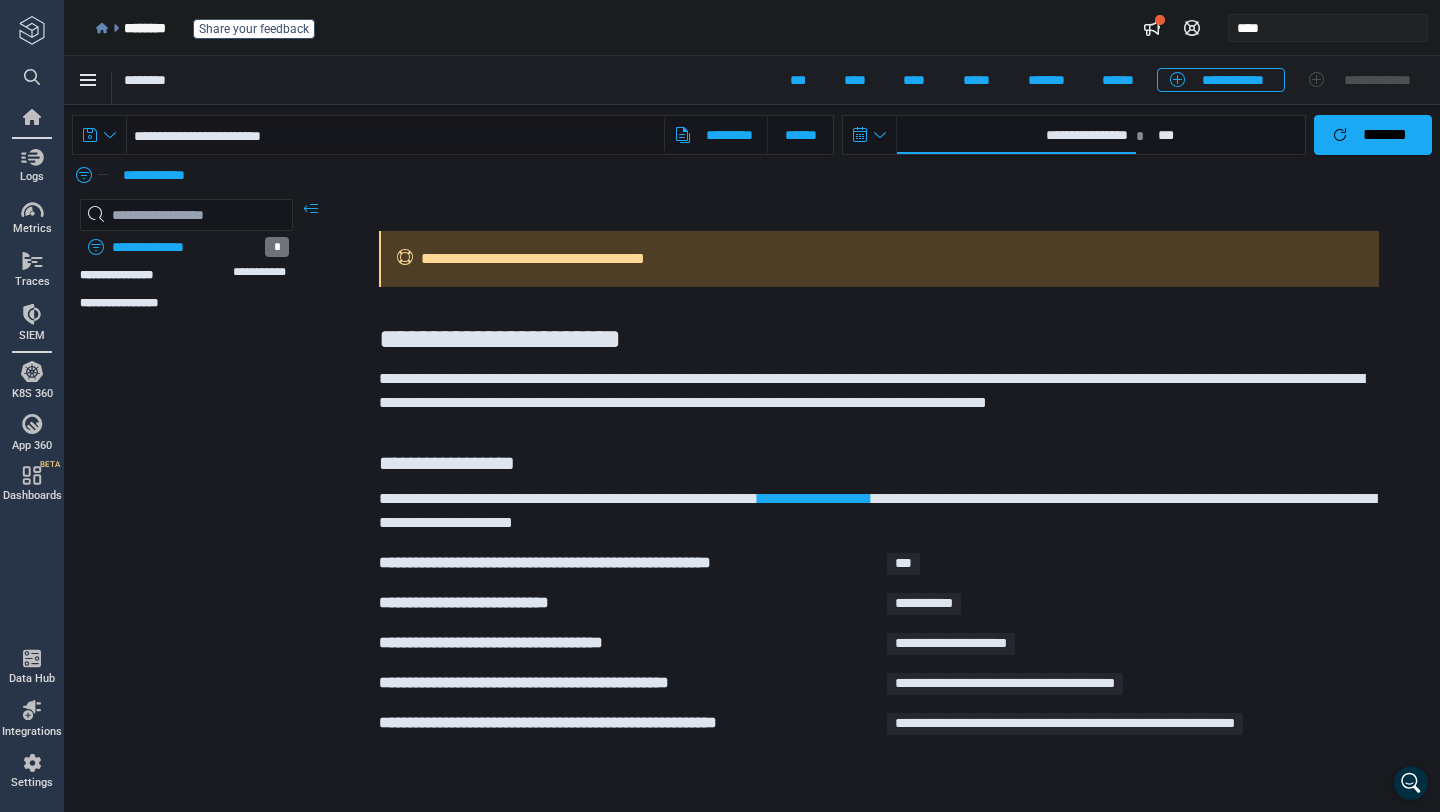 click on "**********" at bounding box center (1016, 135) 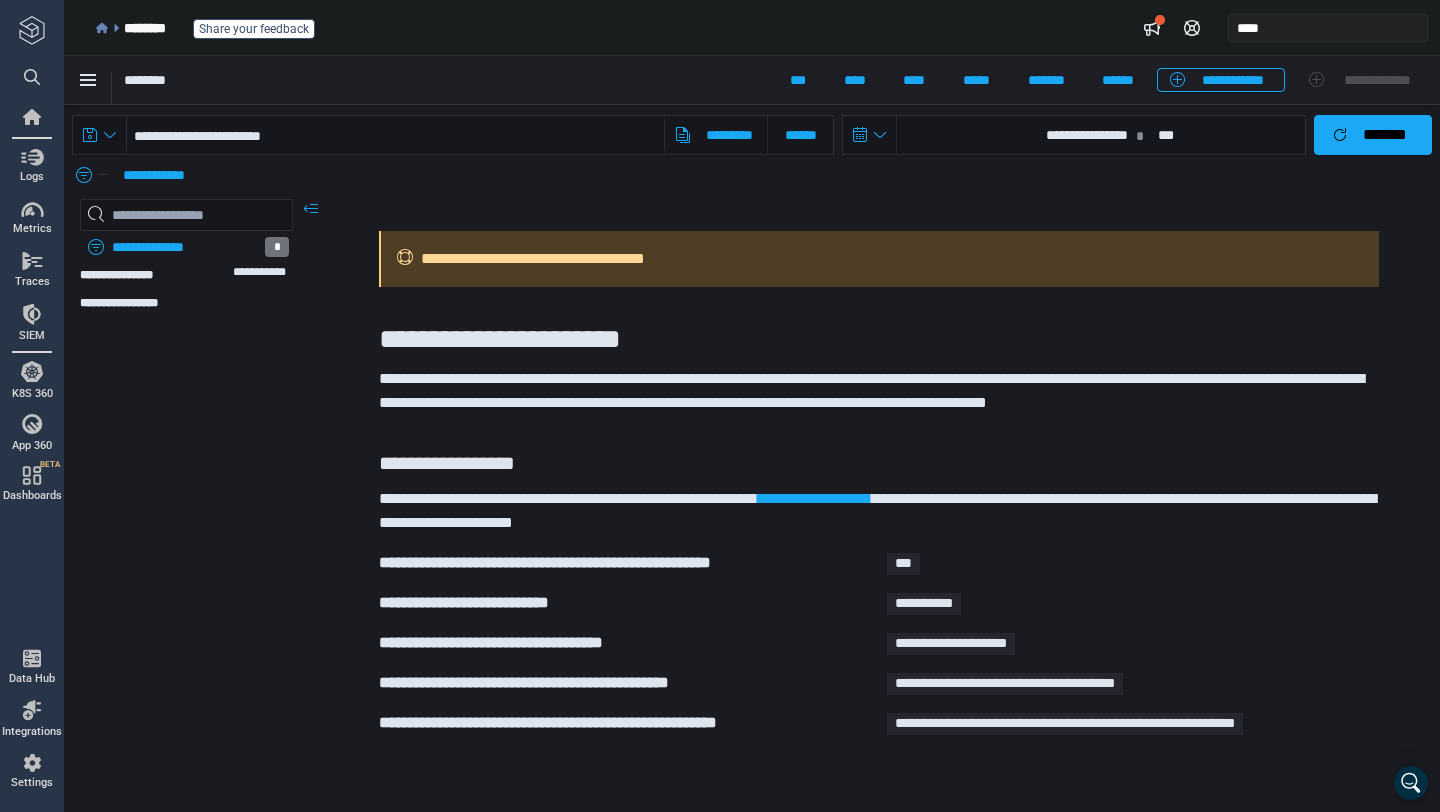 select on "*" 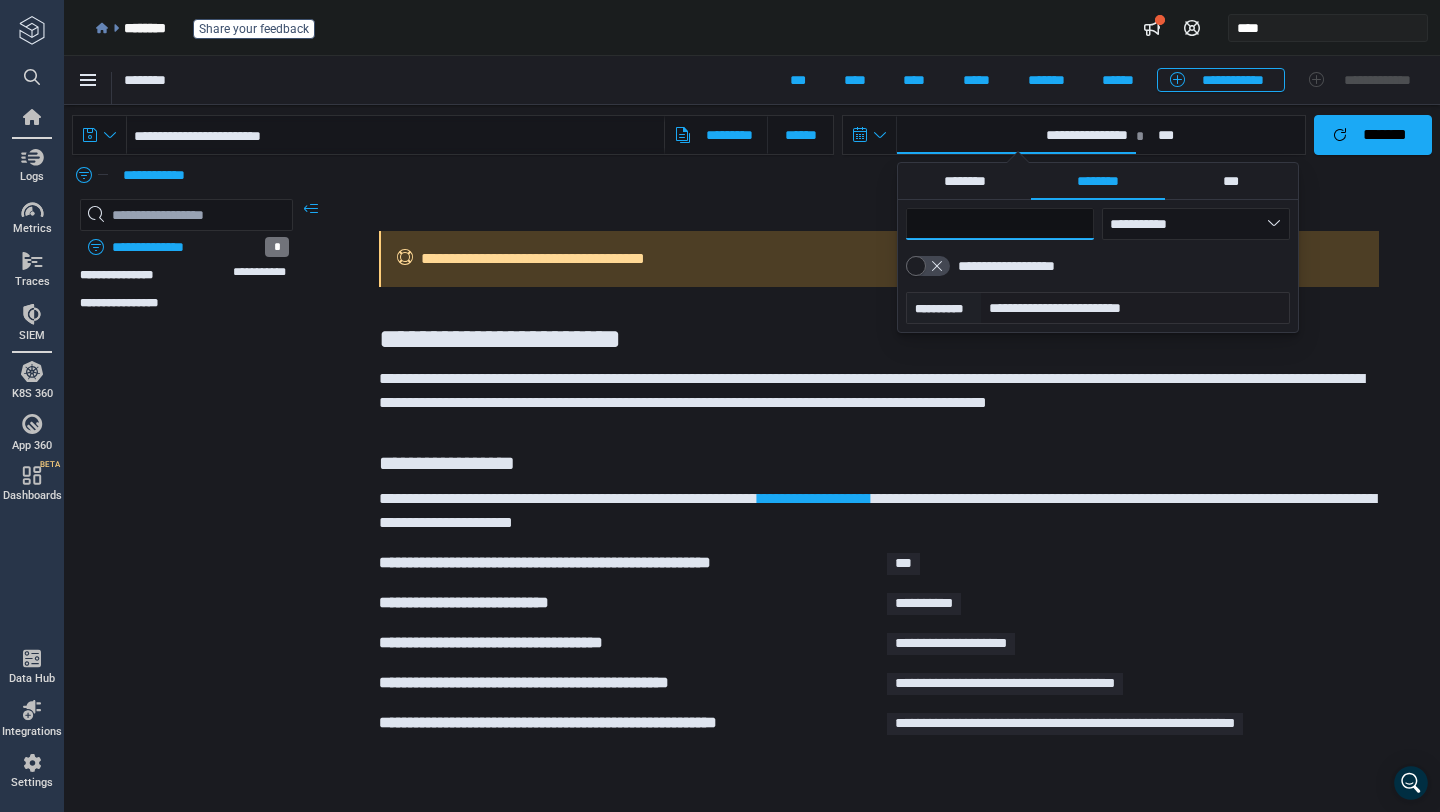 click on "**" at bounding box center [1000, 224] 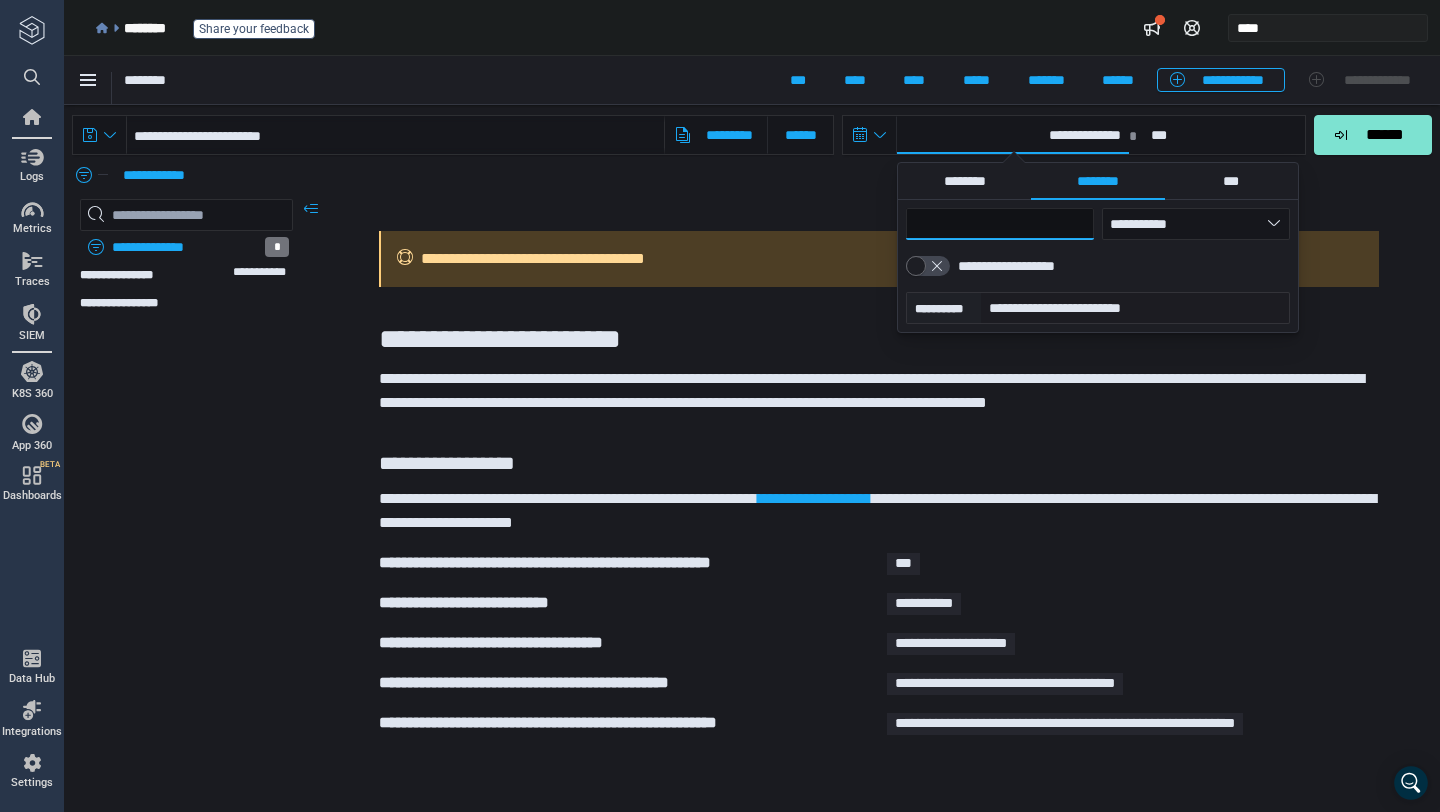 type 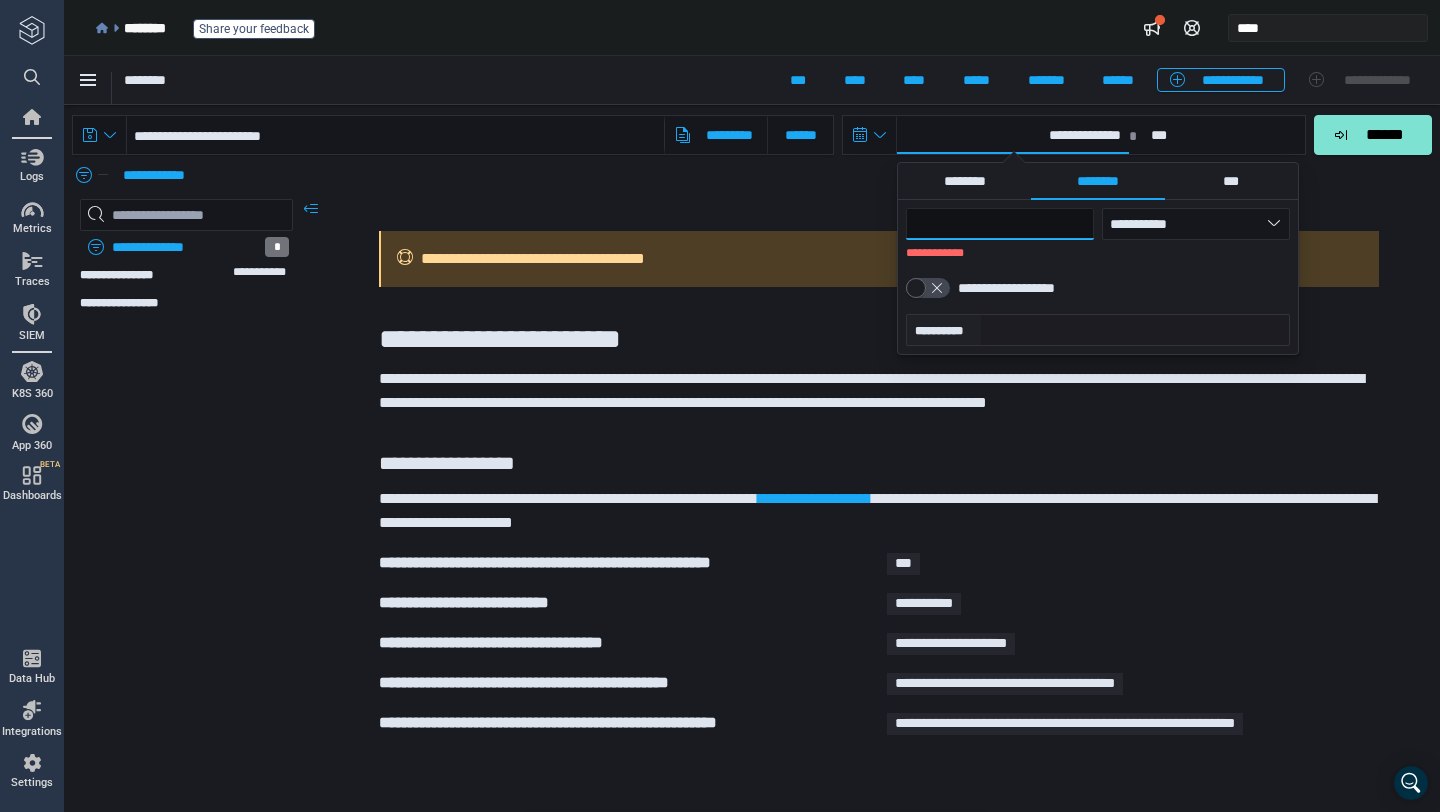 type on "*" 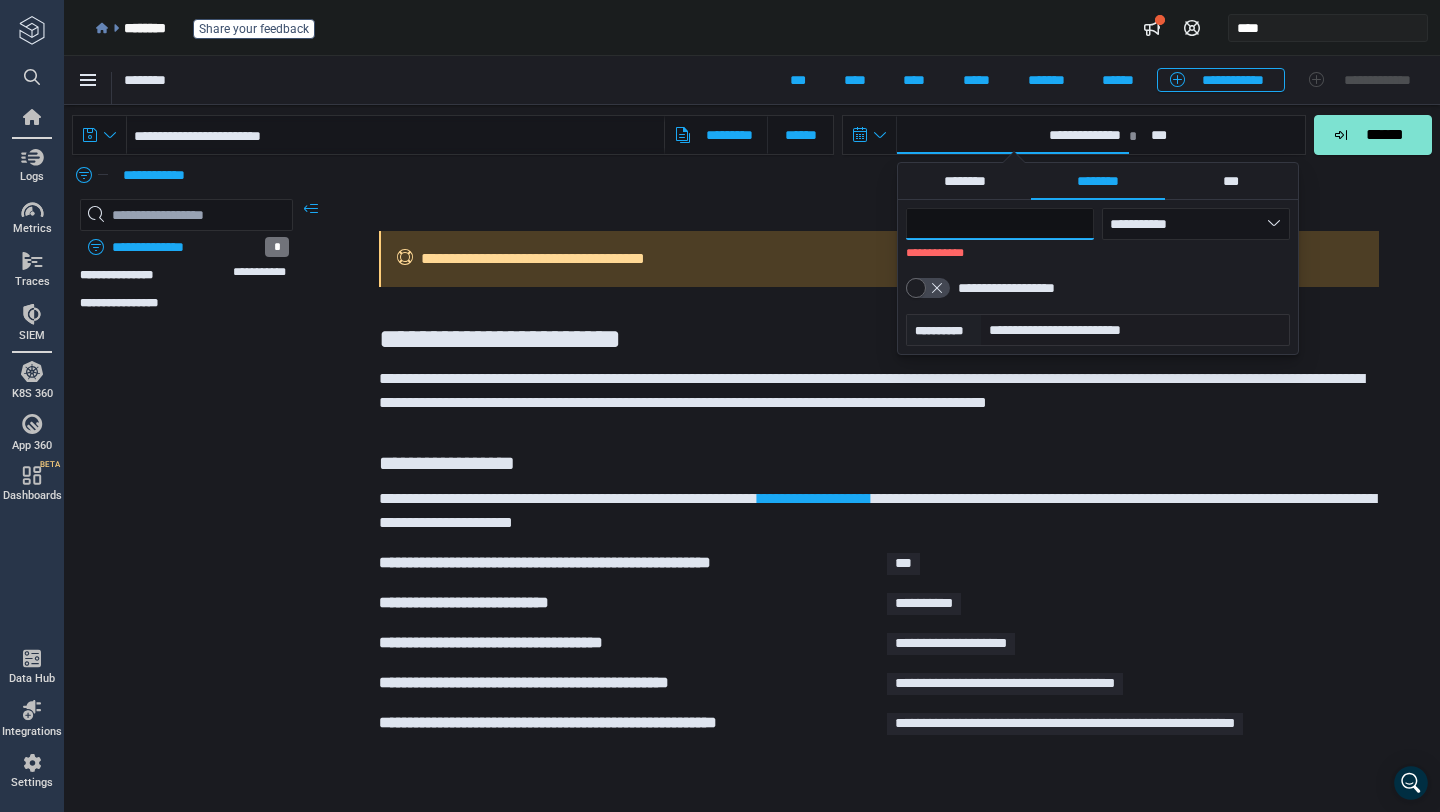 type on "**" 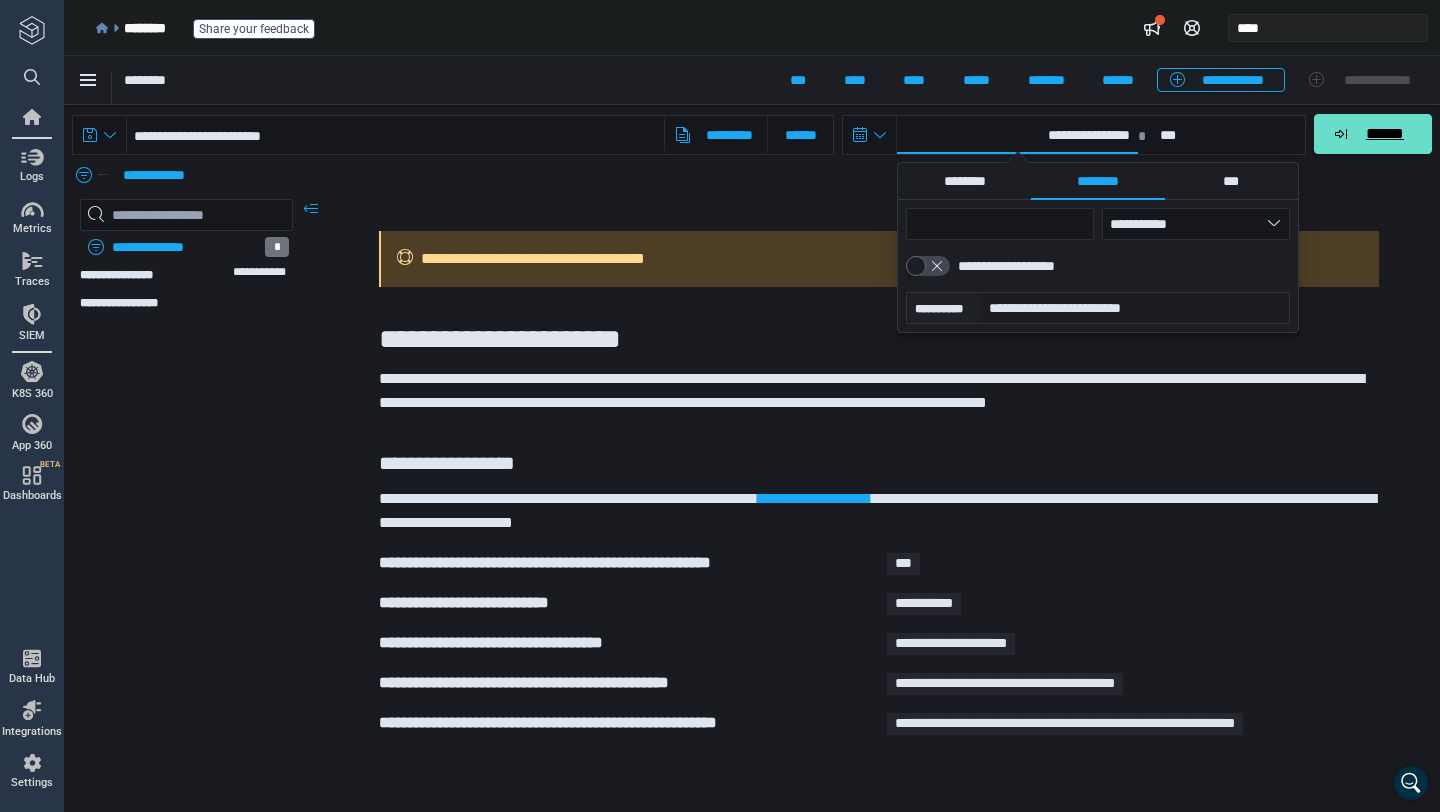 click on "******" at bounding box center (1384, 134) 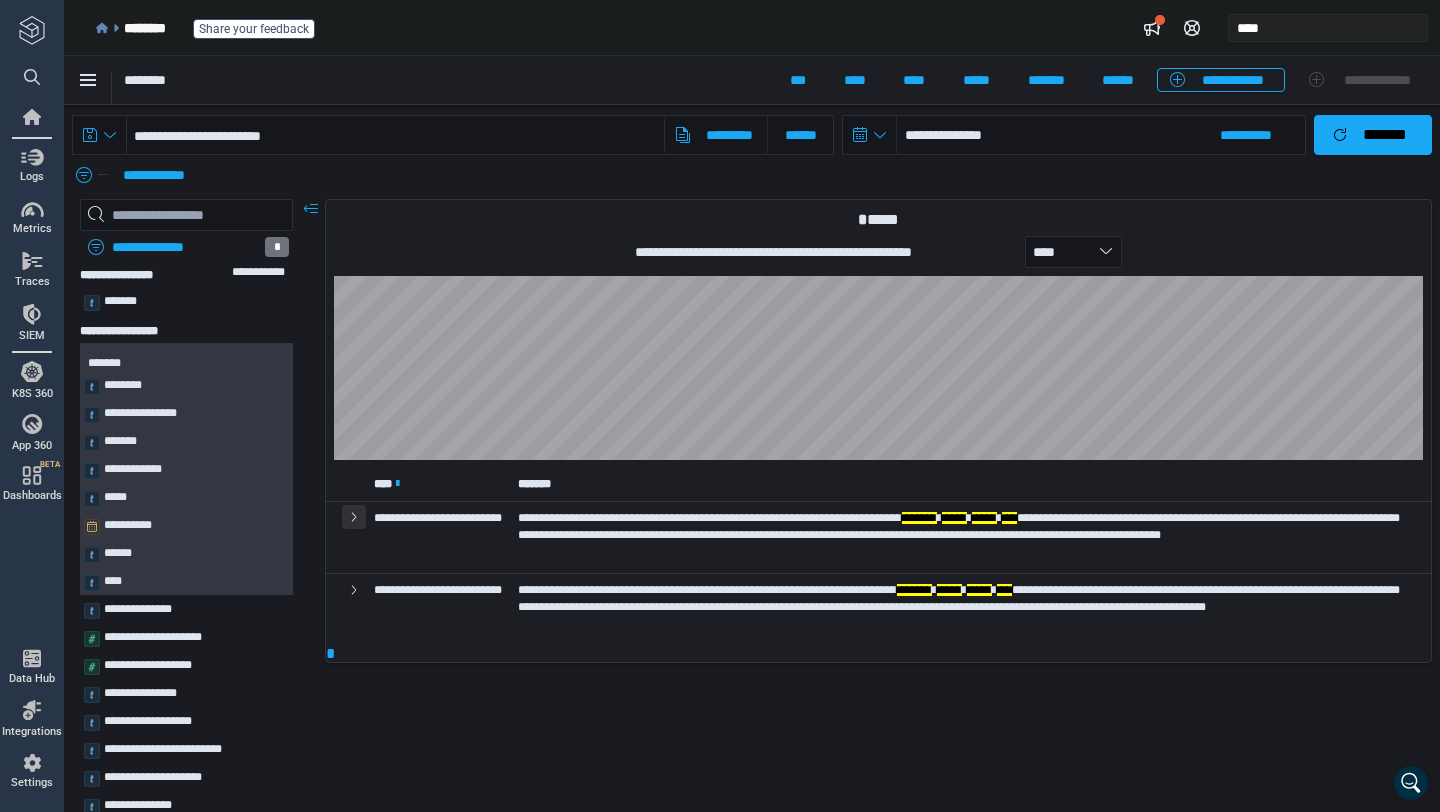 click at bounding box center [354, 517] 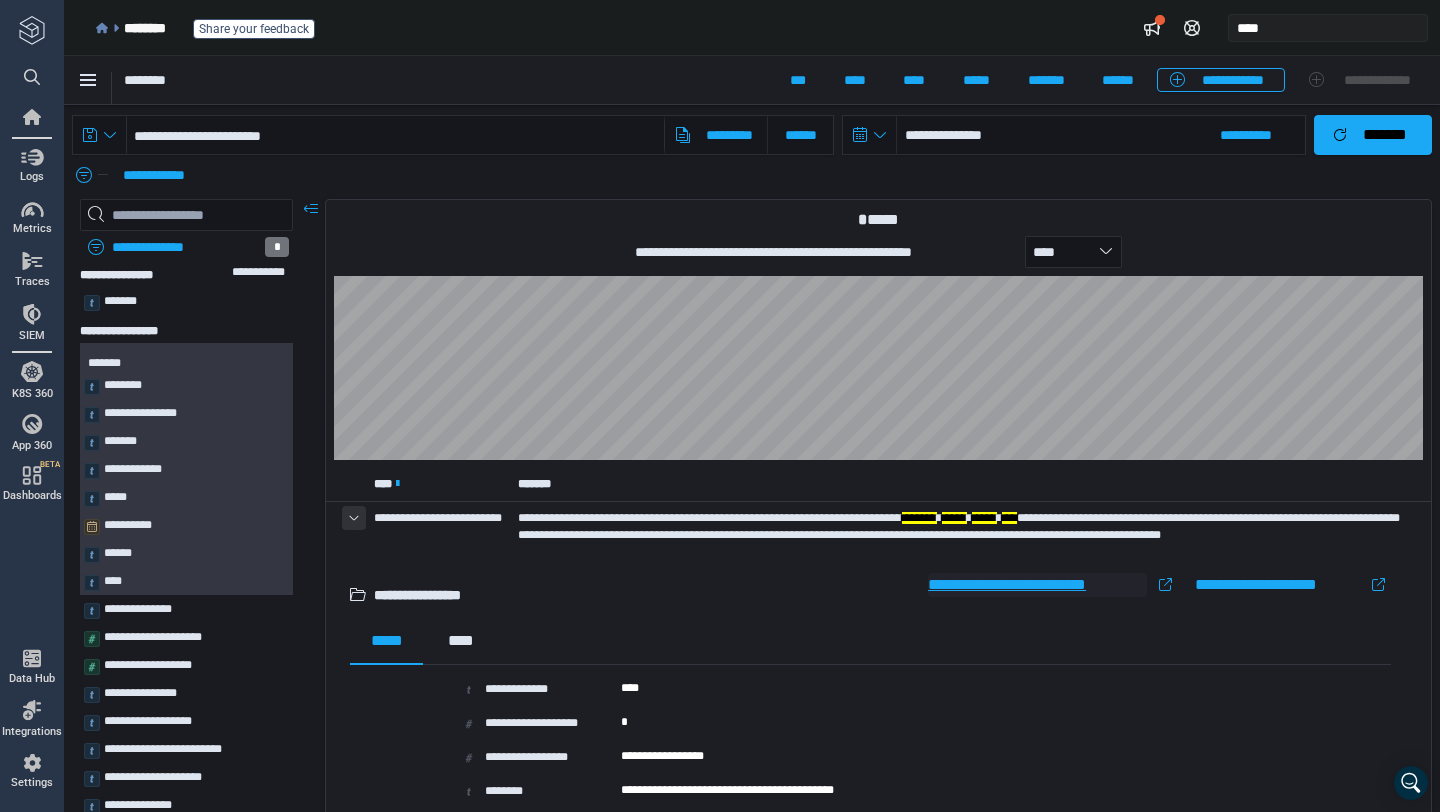 type 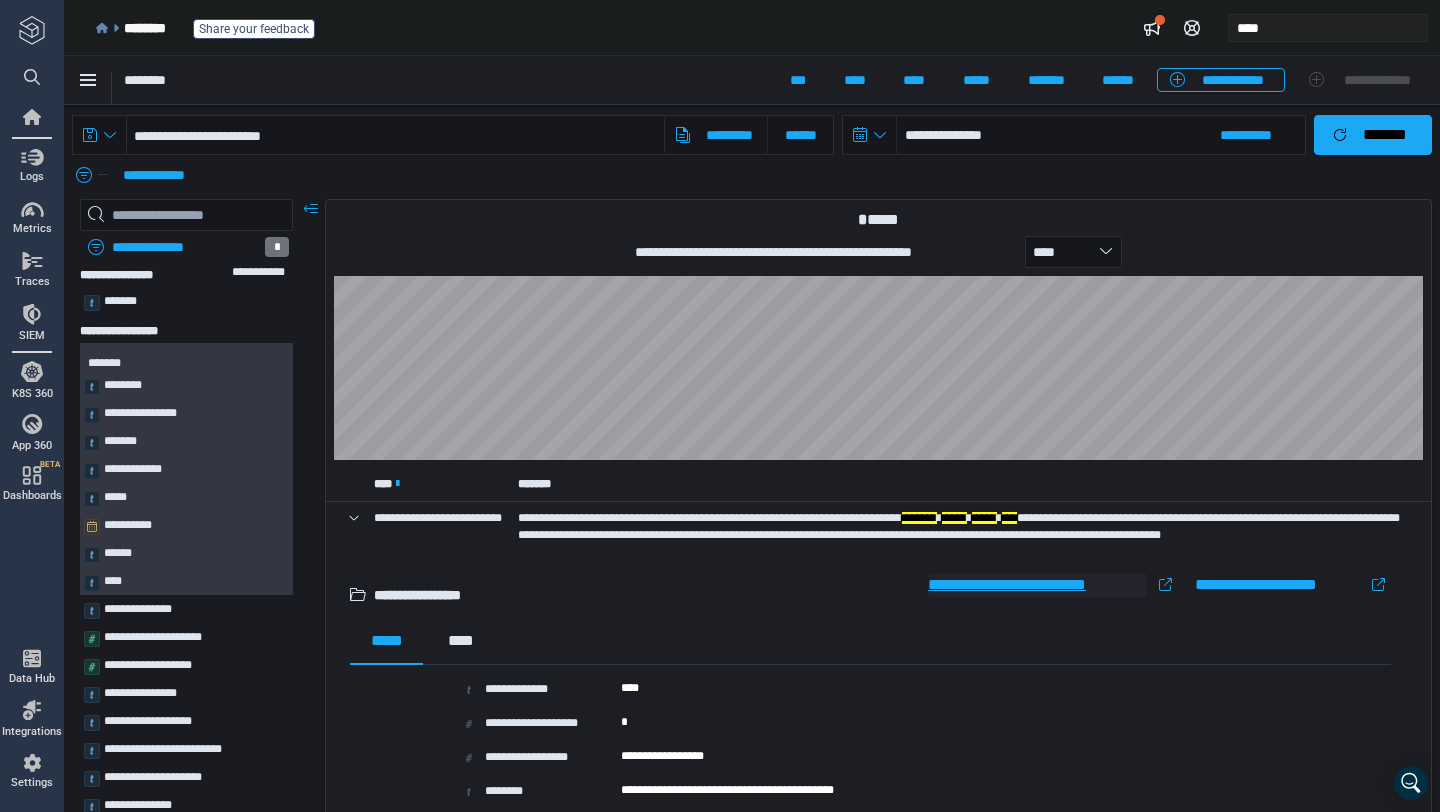 click on "**********" at bounding box center (1037, 585) 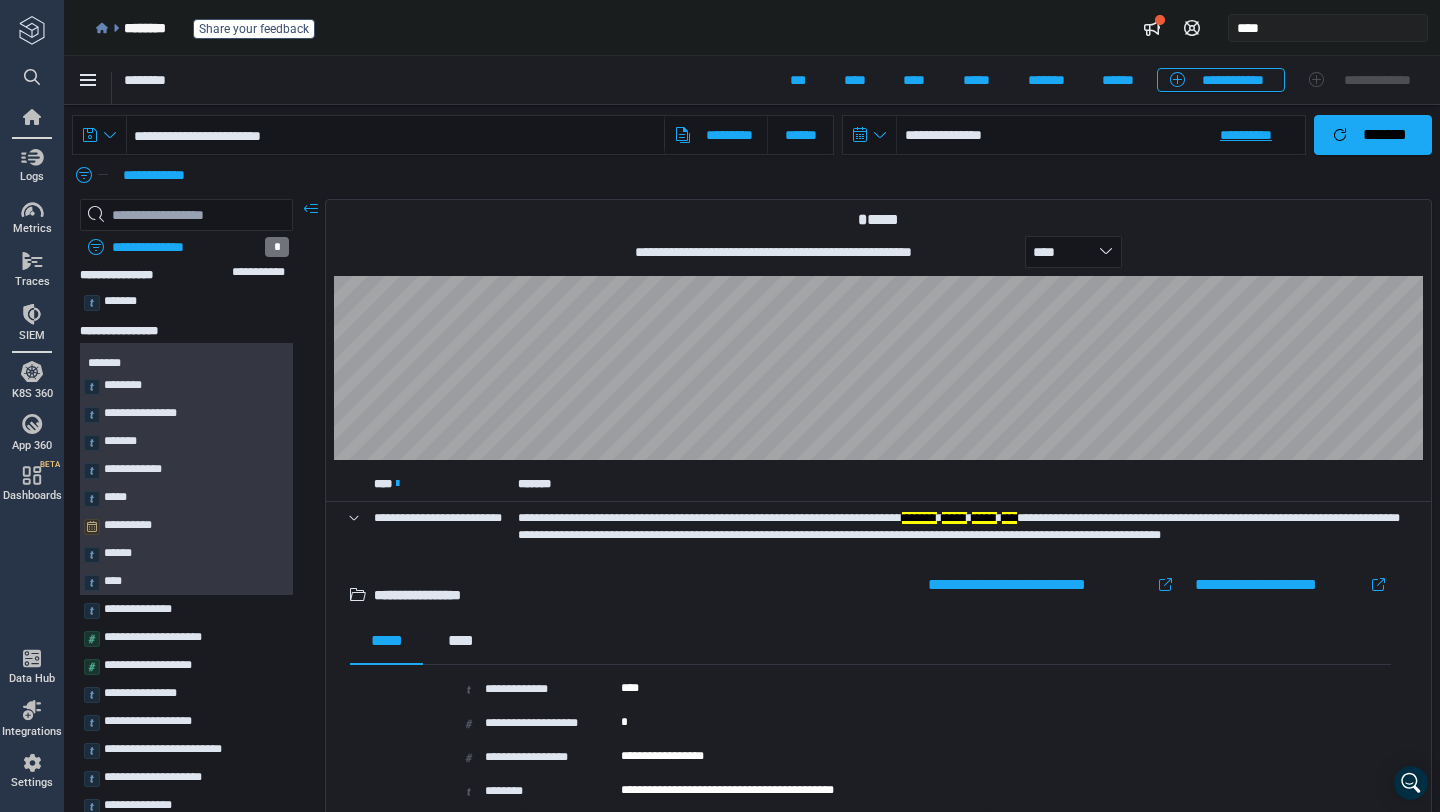 click on "**********" at bounding box center [1101, 135] 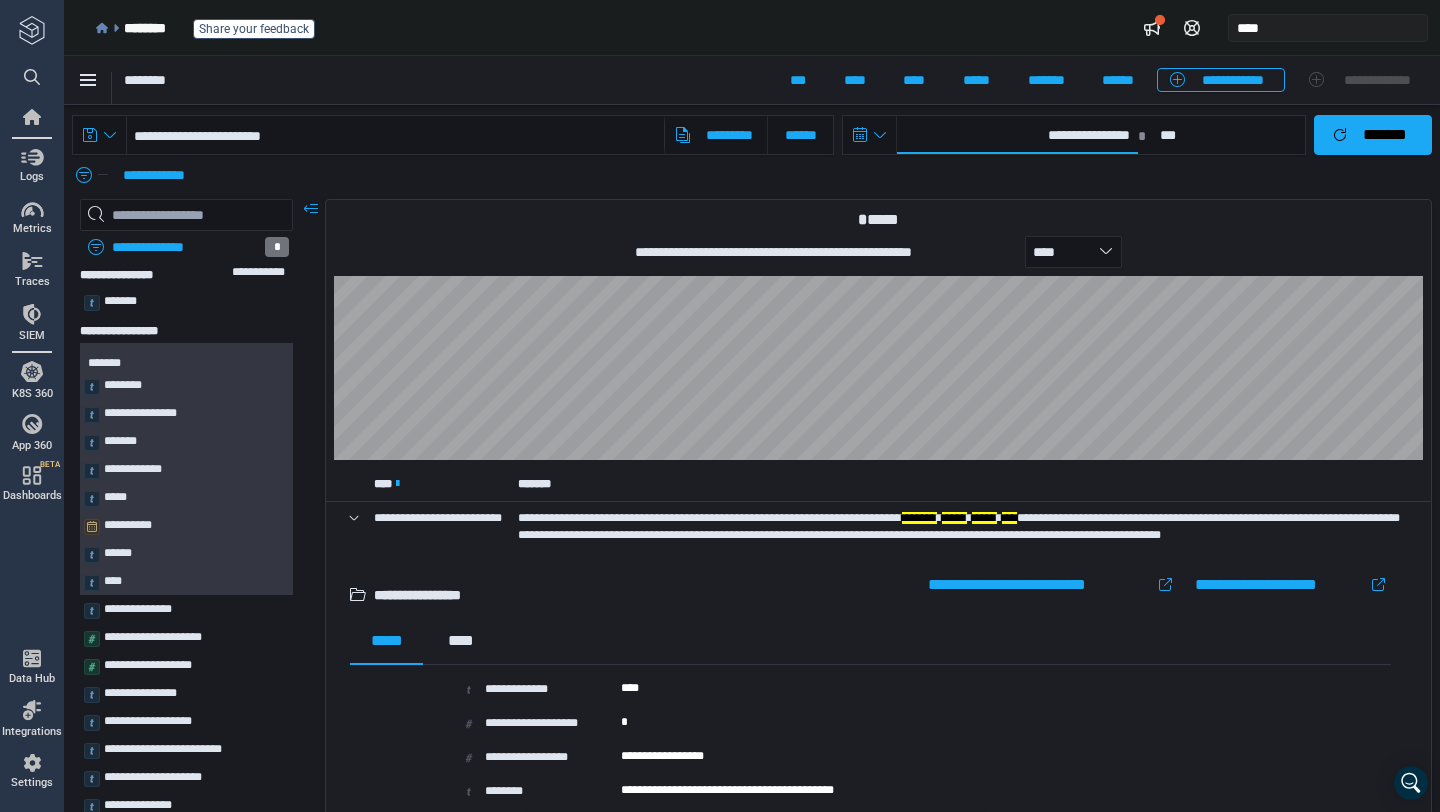 click on "**********" at bounding box center (1017, 135) 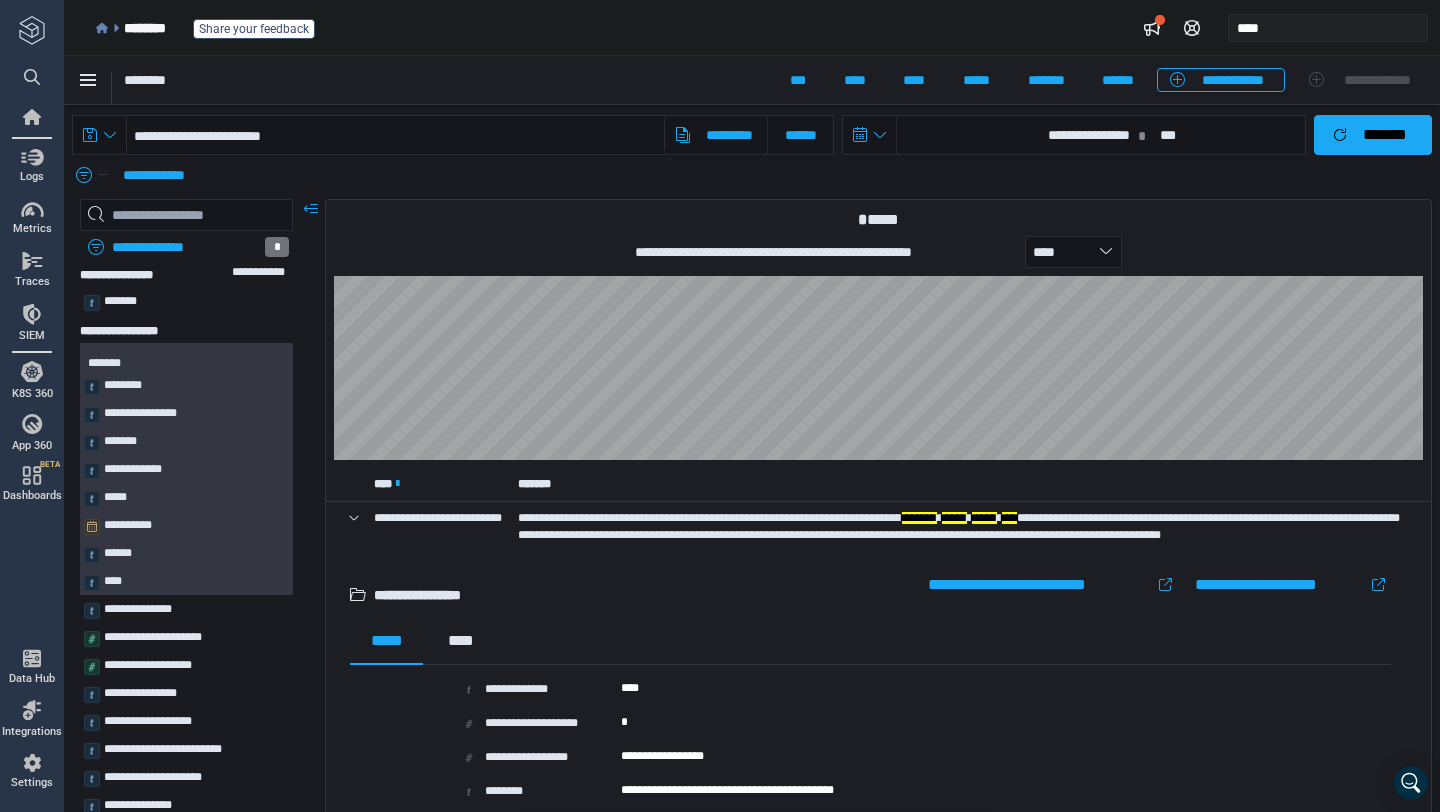 select on "*" 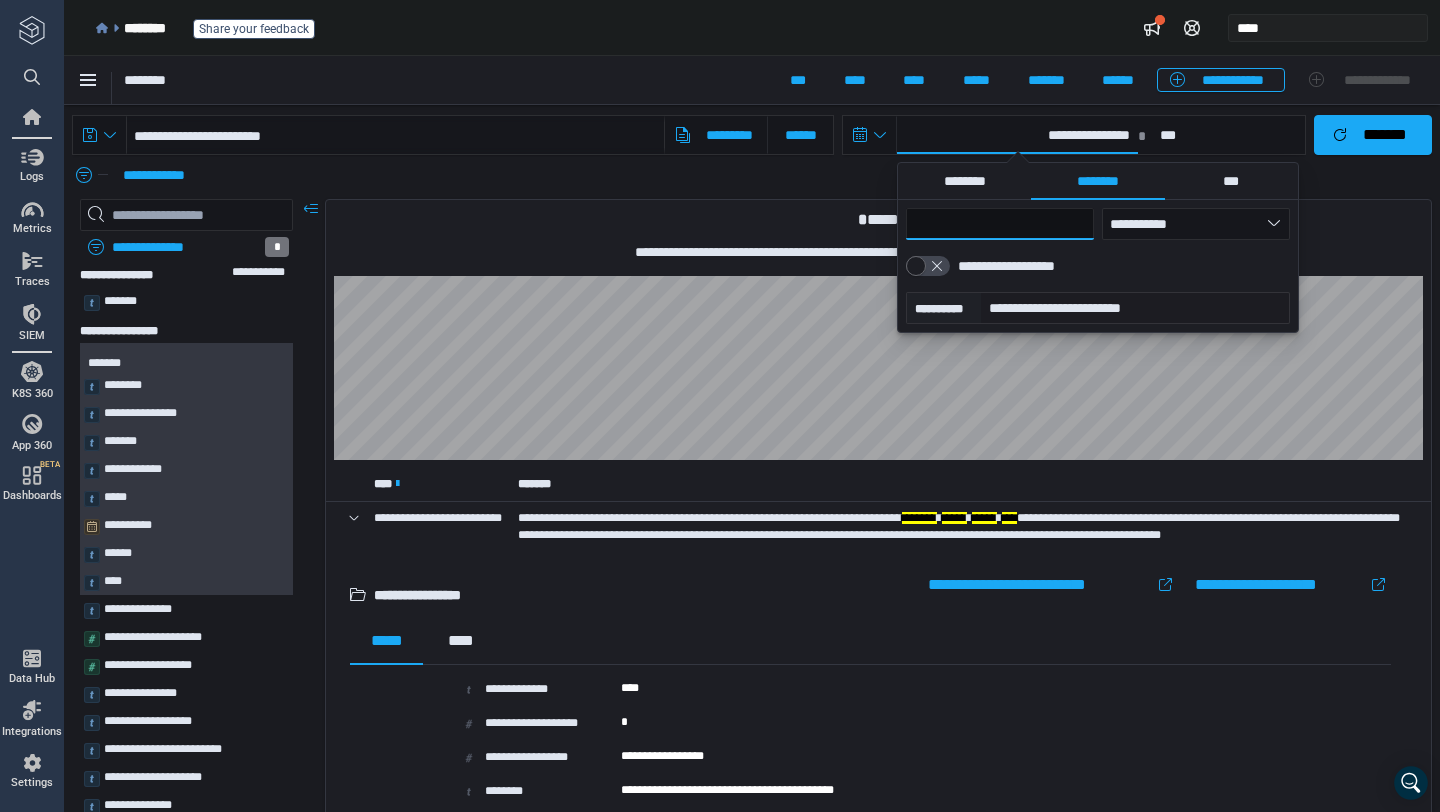 click on "**" at bounding box center (1000, 224) 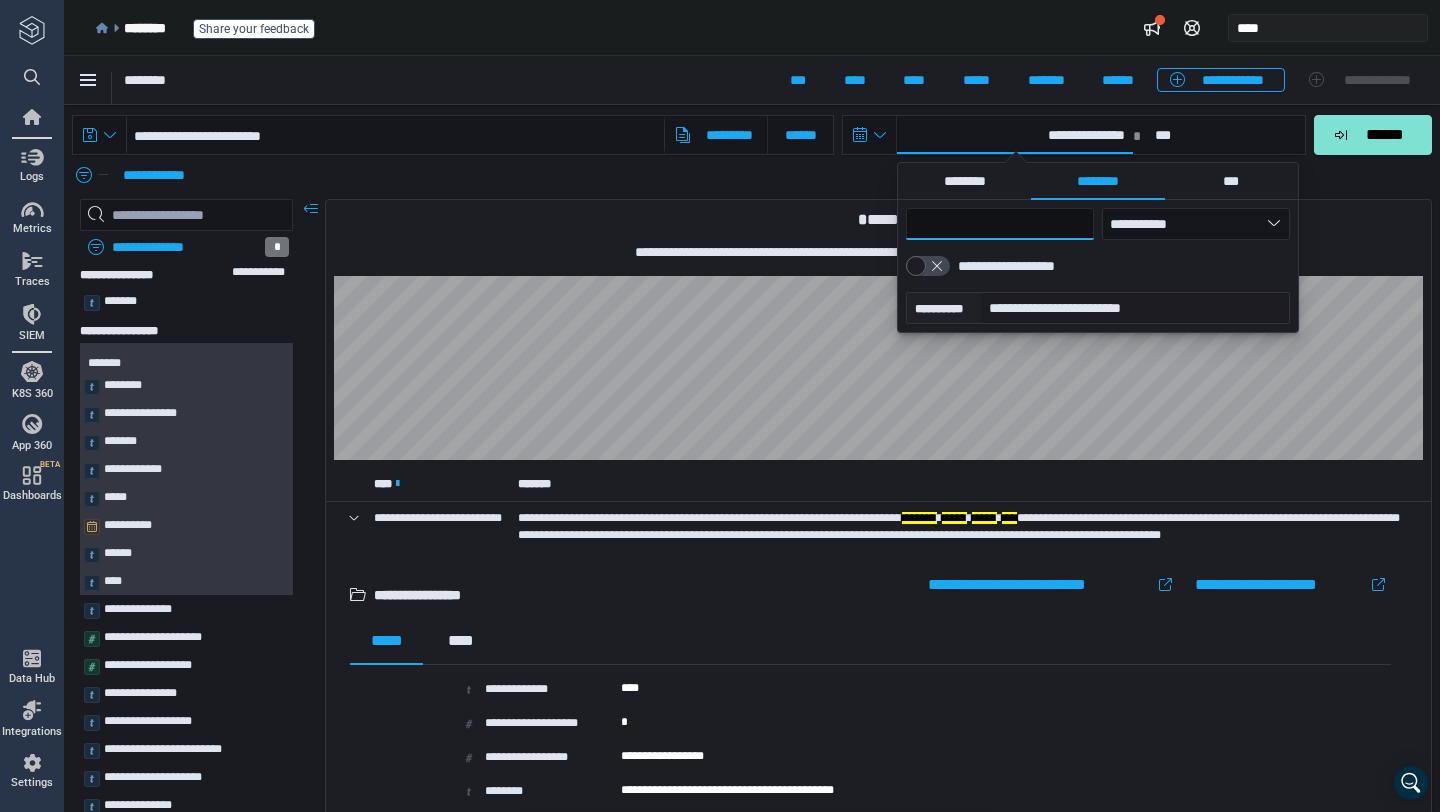 type 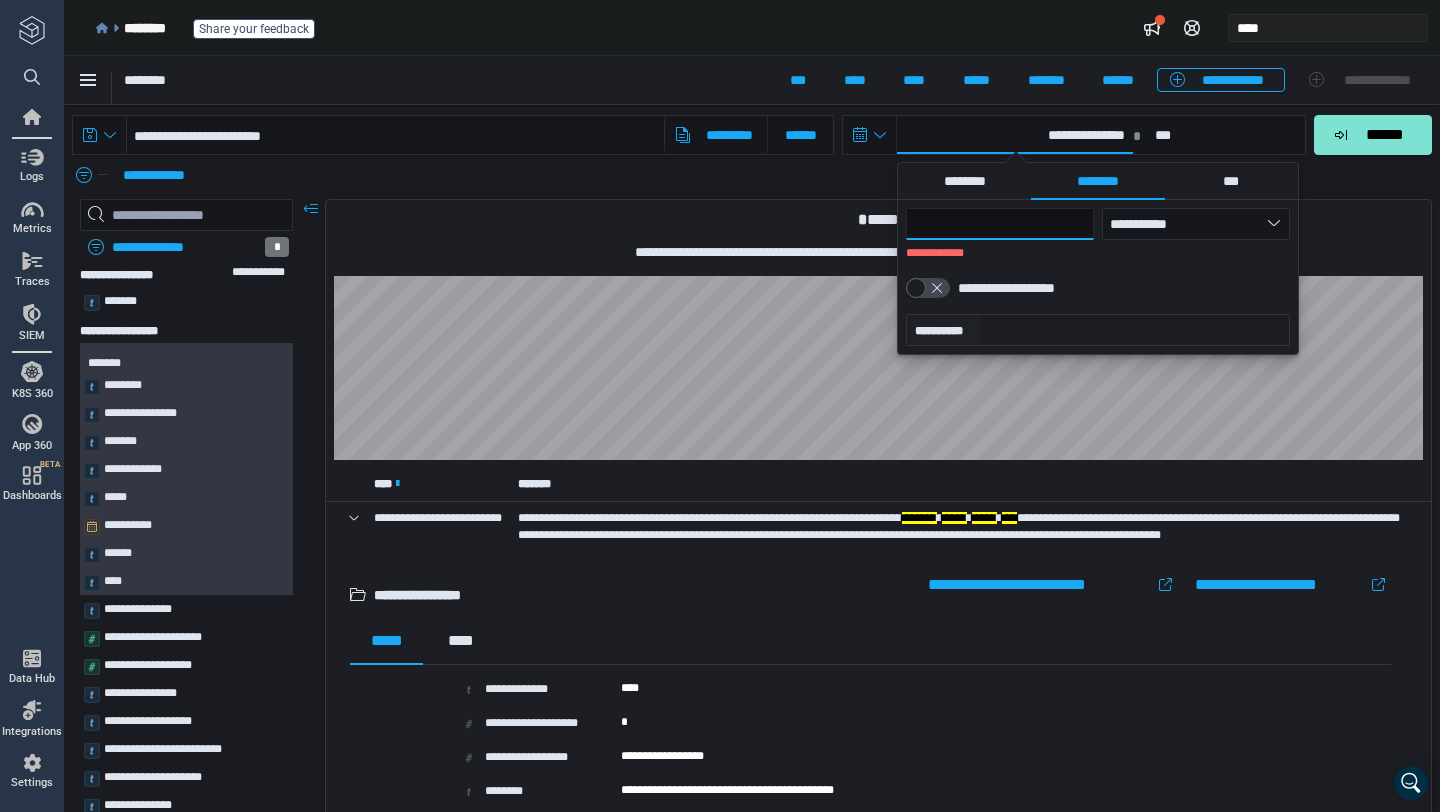 type on "*" 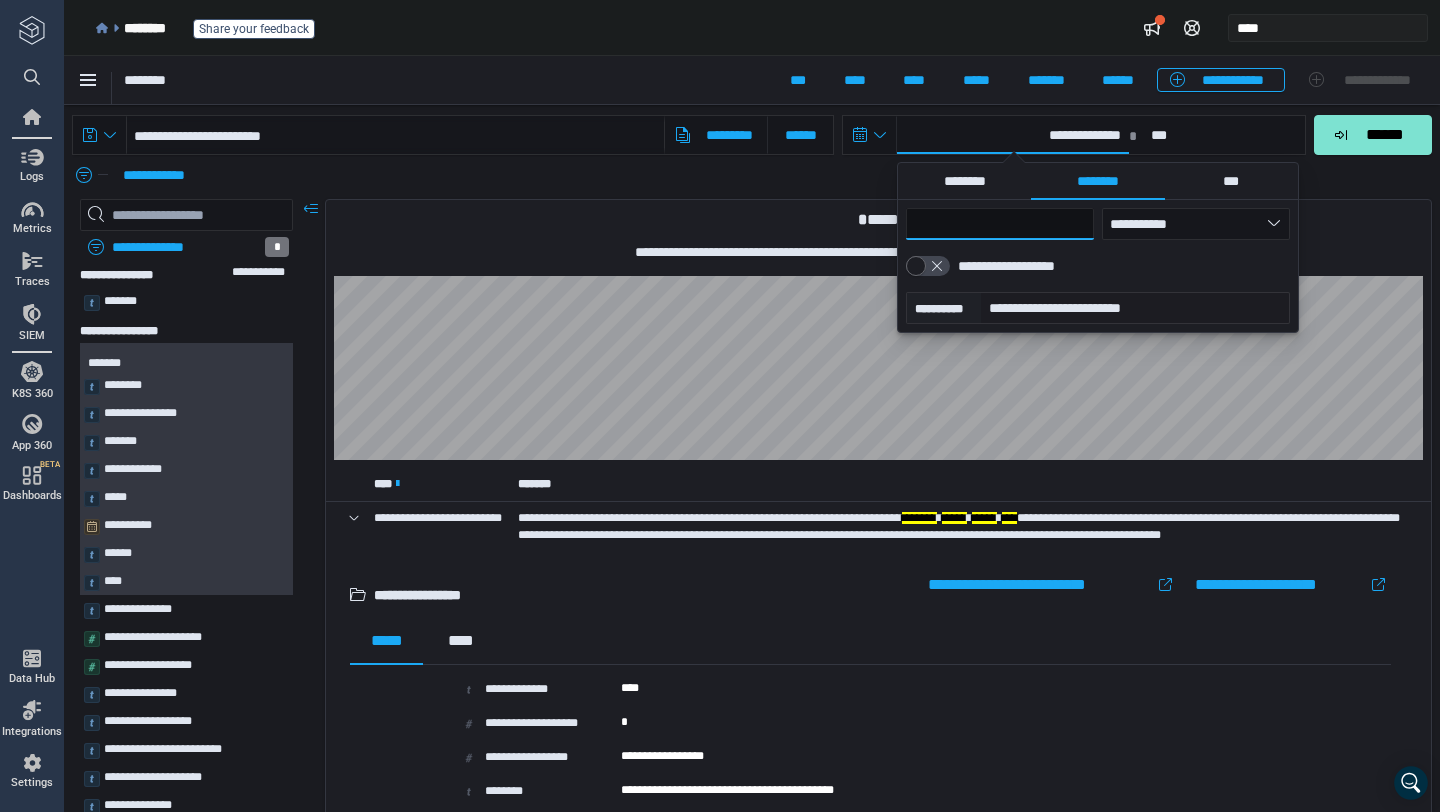 type on "**" 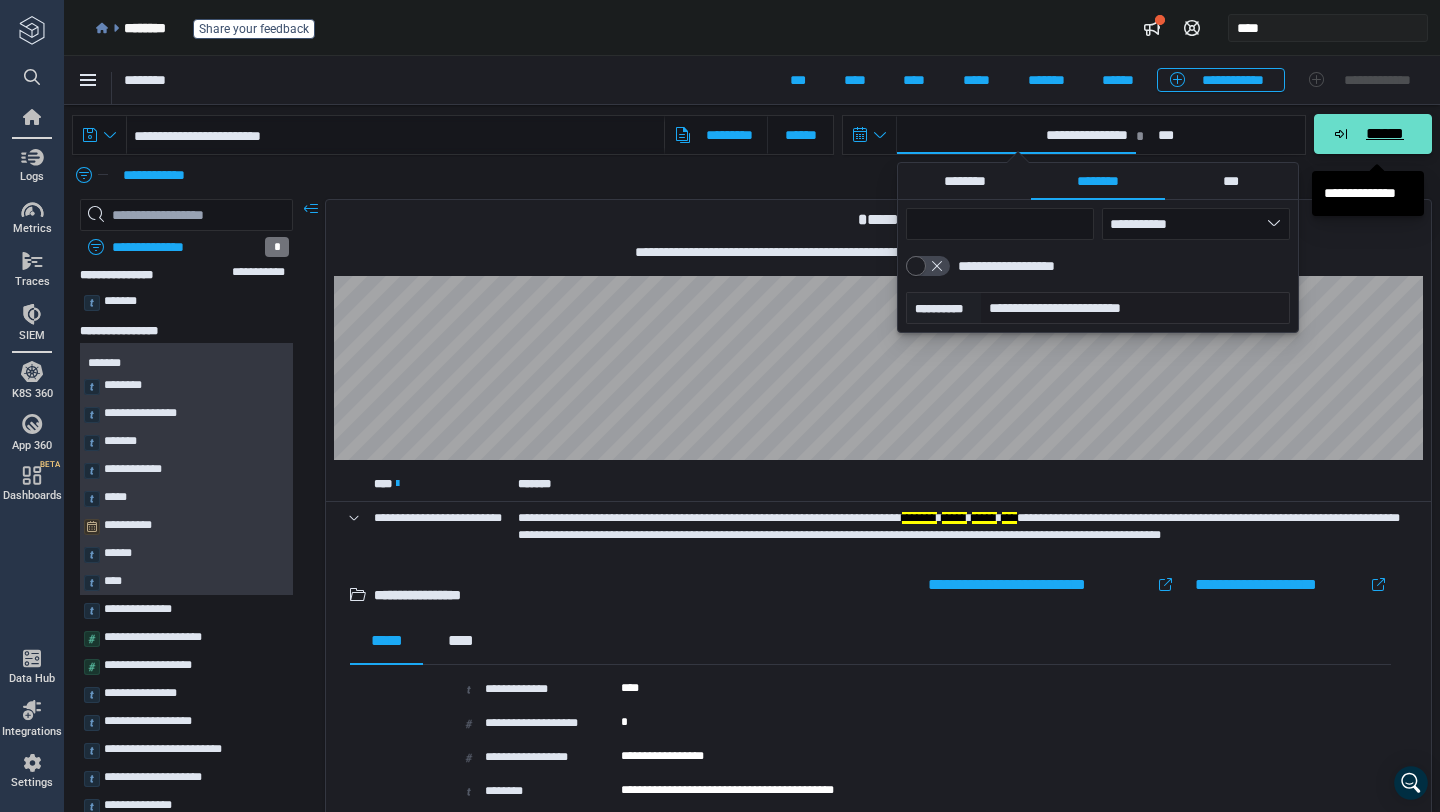 click on "******" at bounding box center [1373, 134] 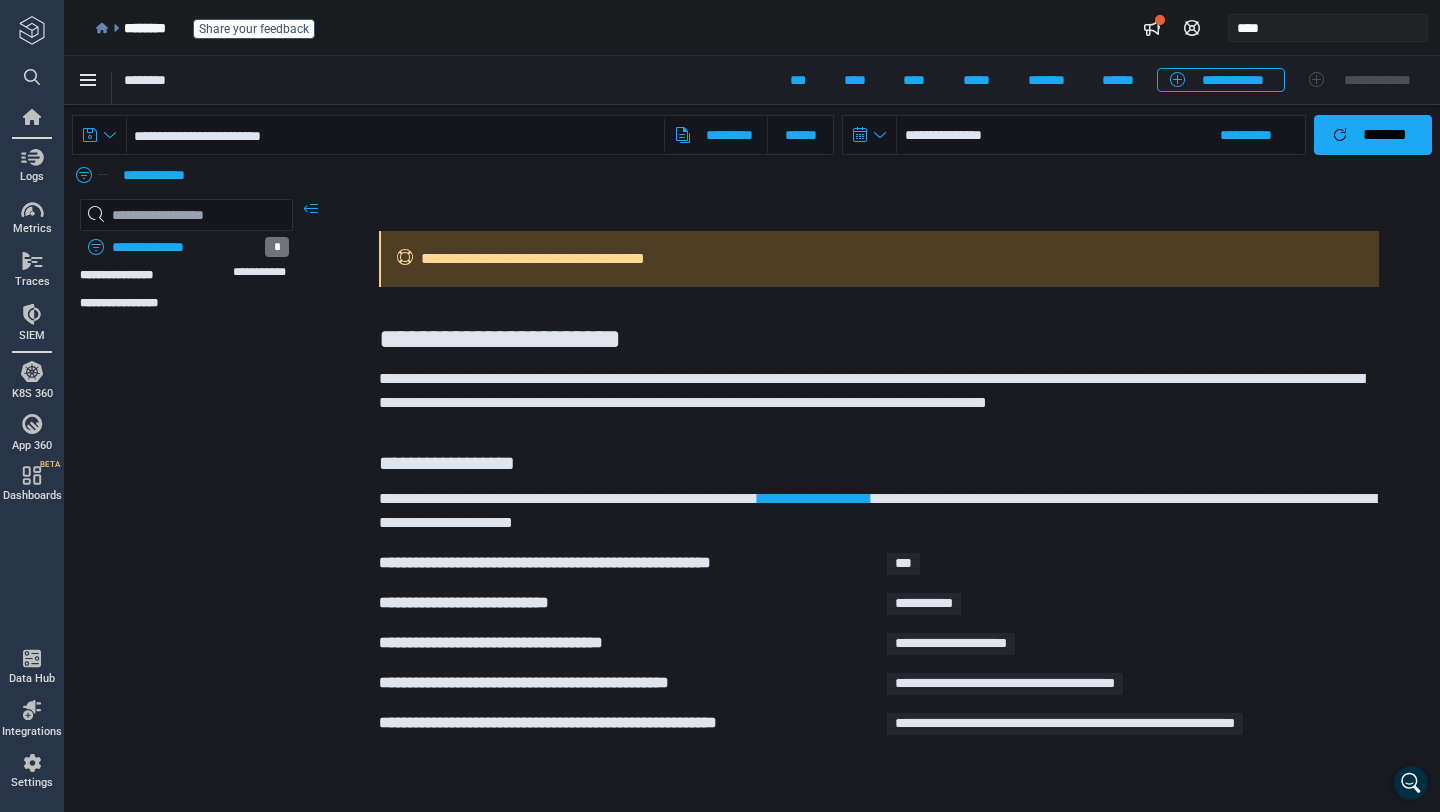 click at bounding box center [878, 215] 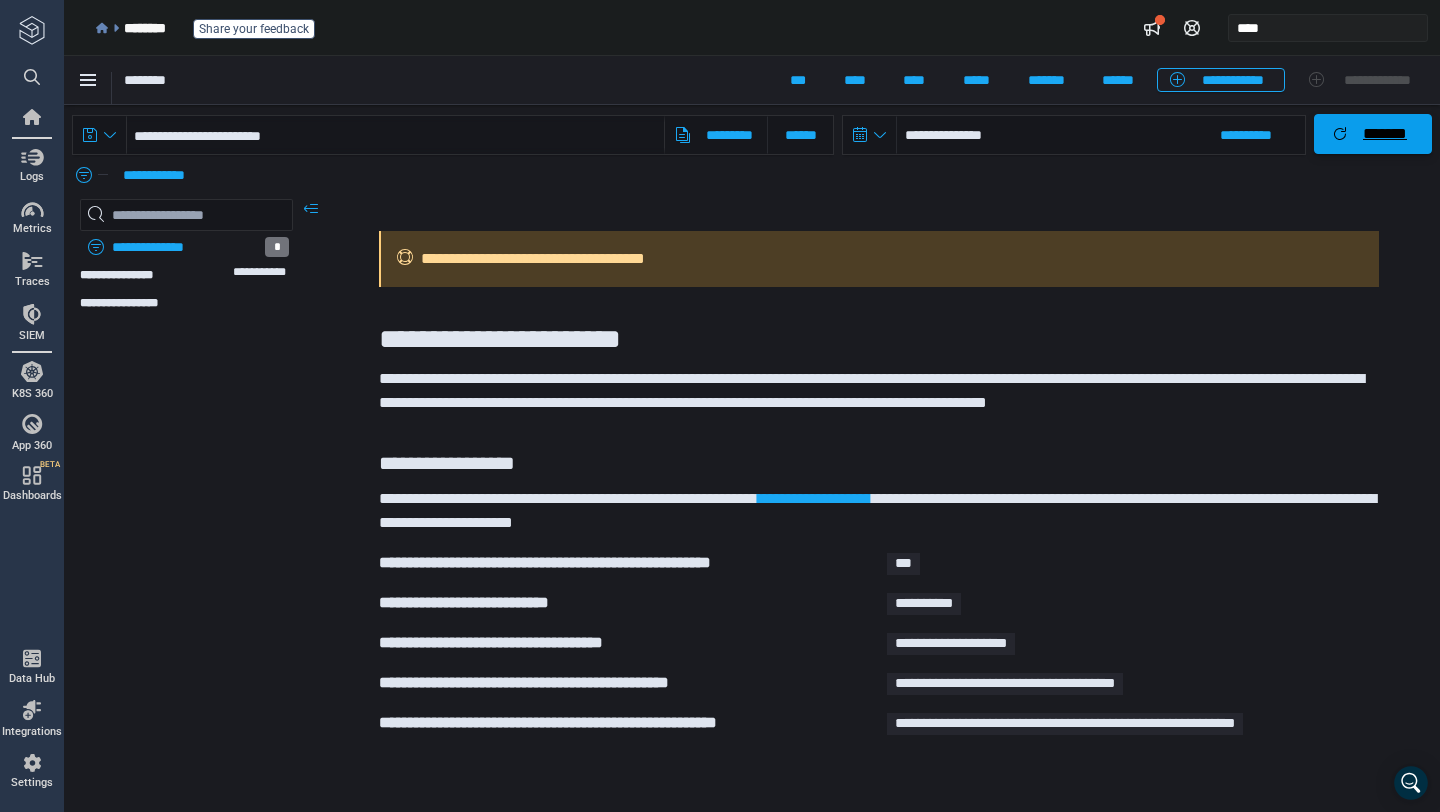 click on "*******" at bounding box center [1373, 134] 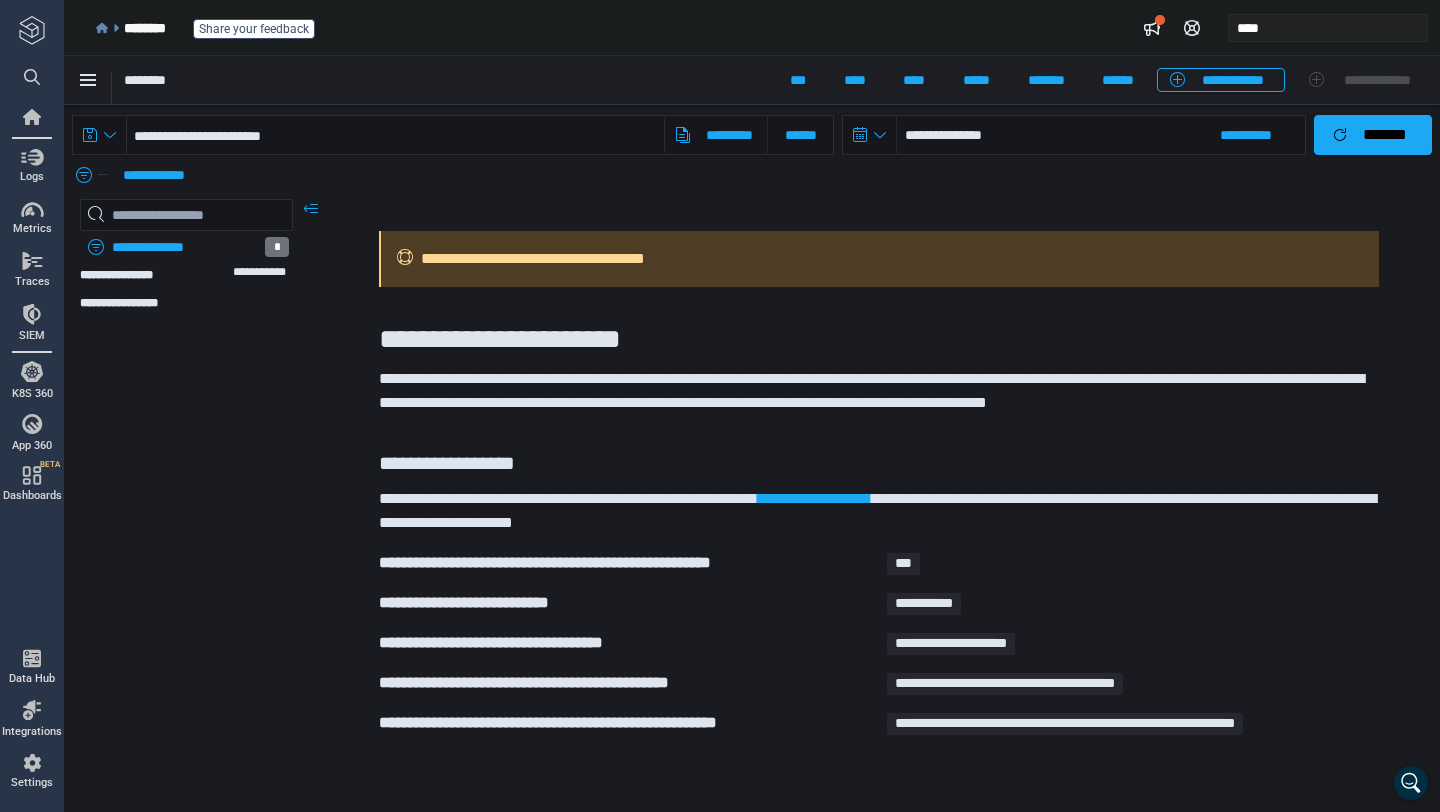 click on "**********" at bounding box center [555, 259] 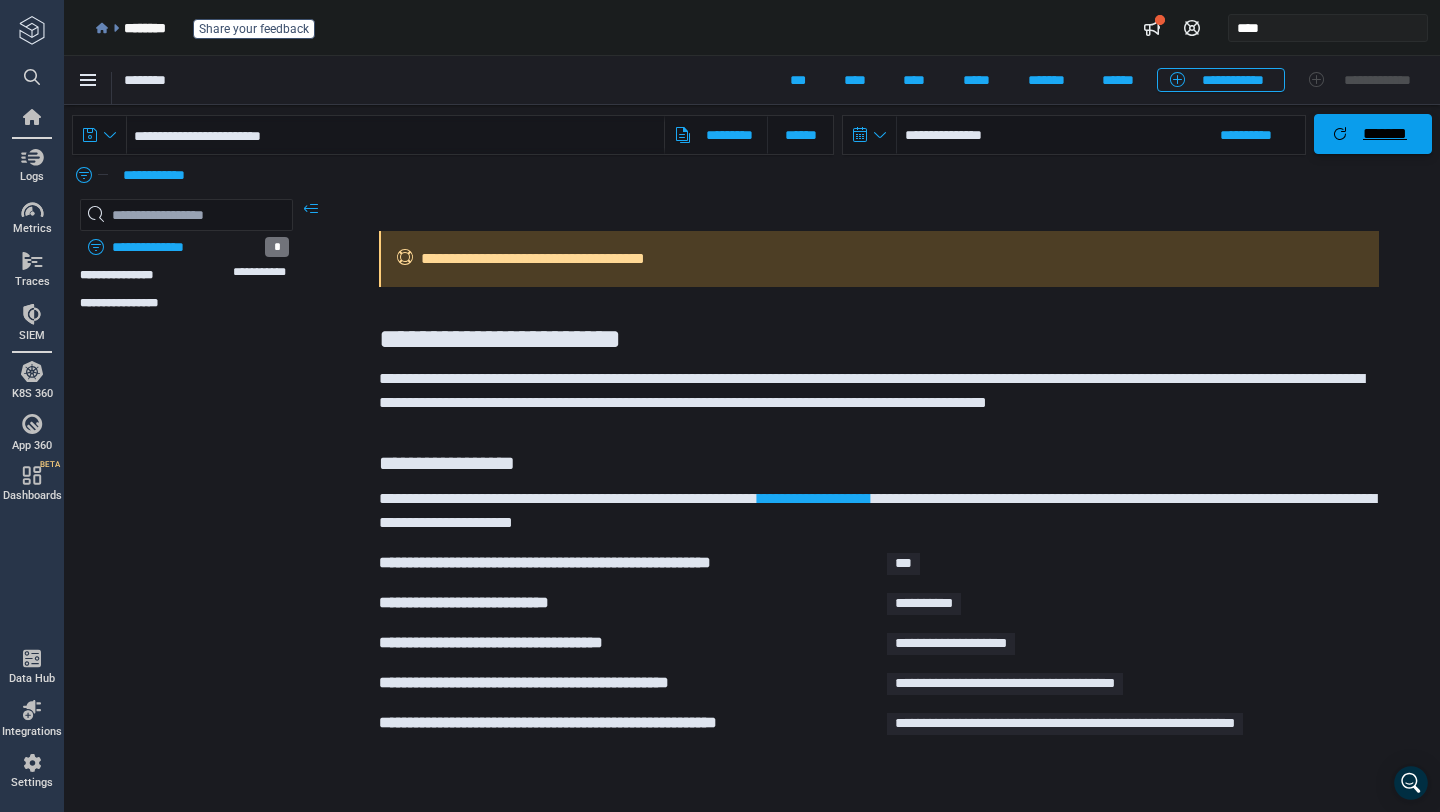 click on "*******" at bounding box center (1373, 134) 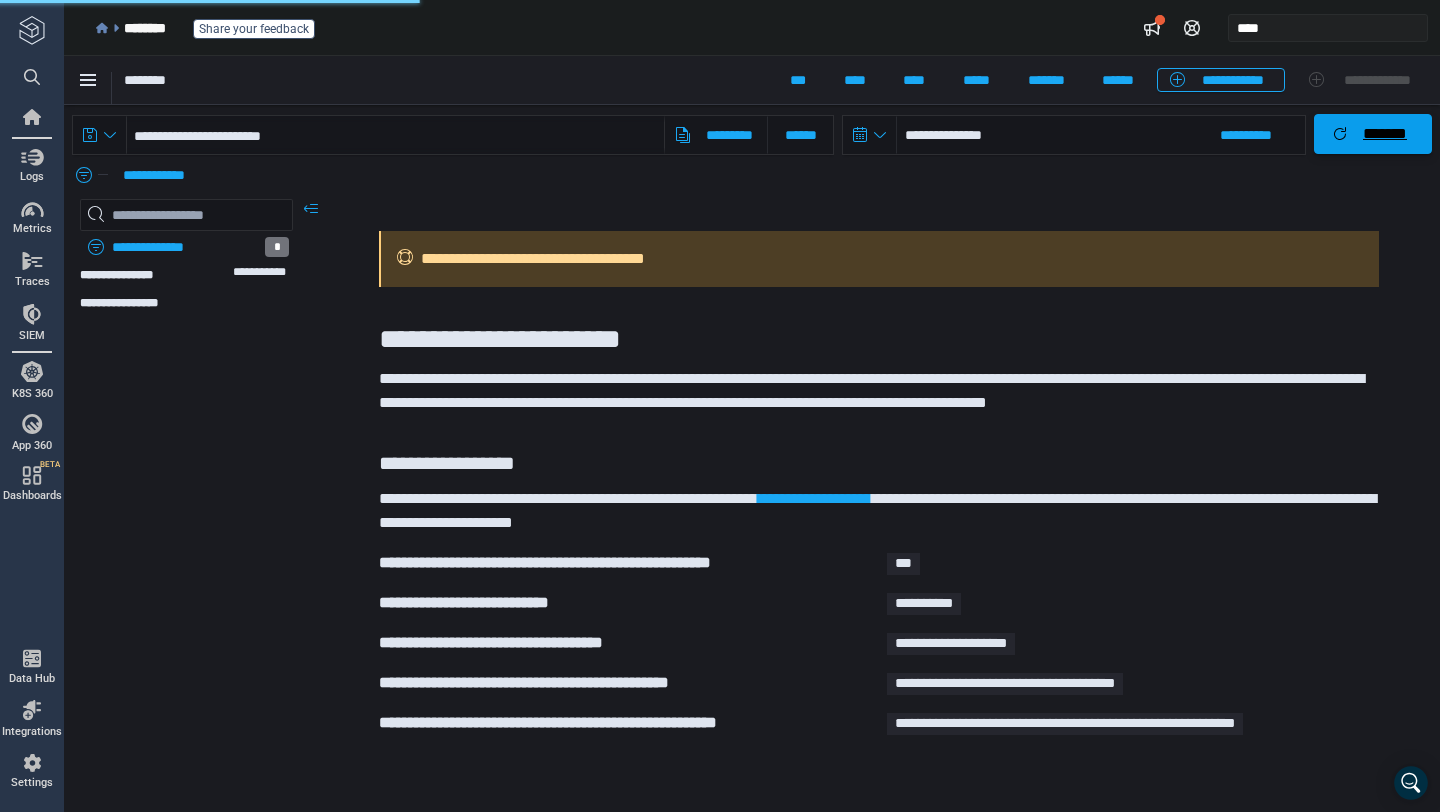click on "*******" at bounding box center (1373, 134) 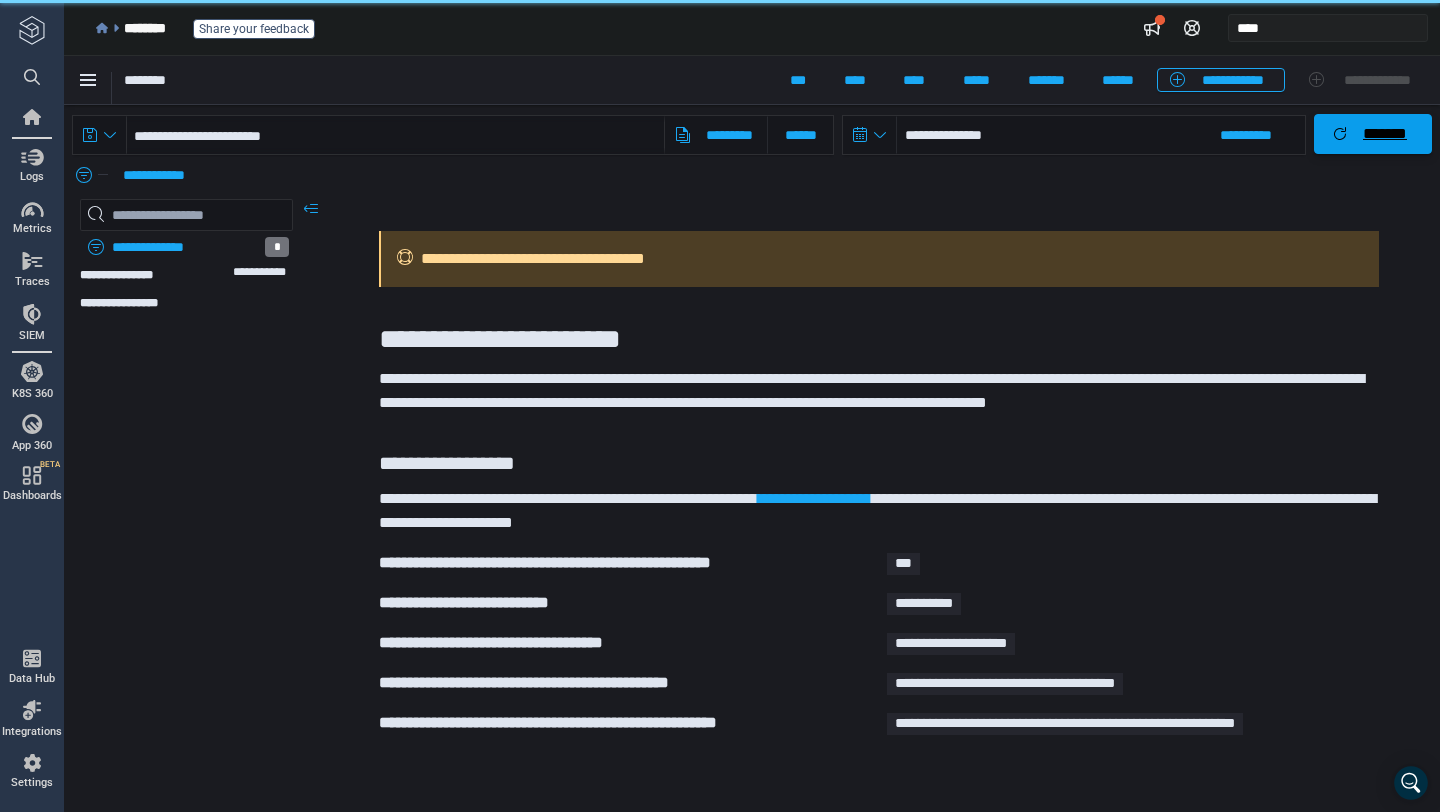 click on "*******" at bounding box center [1373, 134] 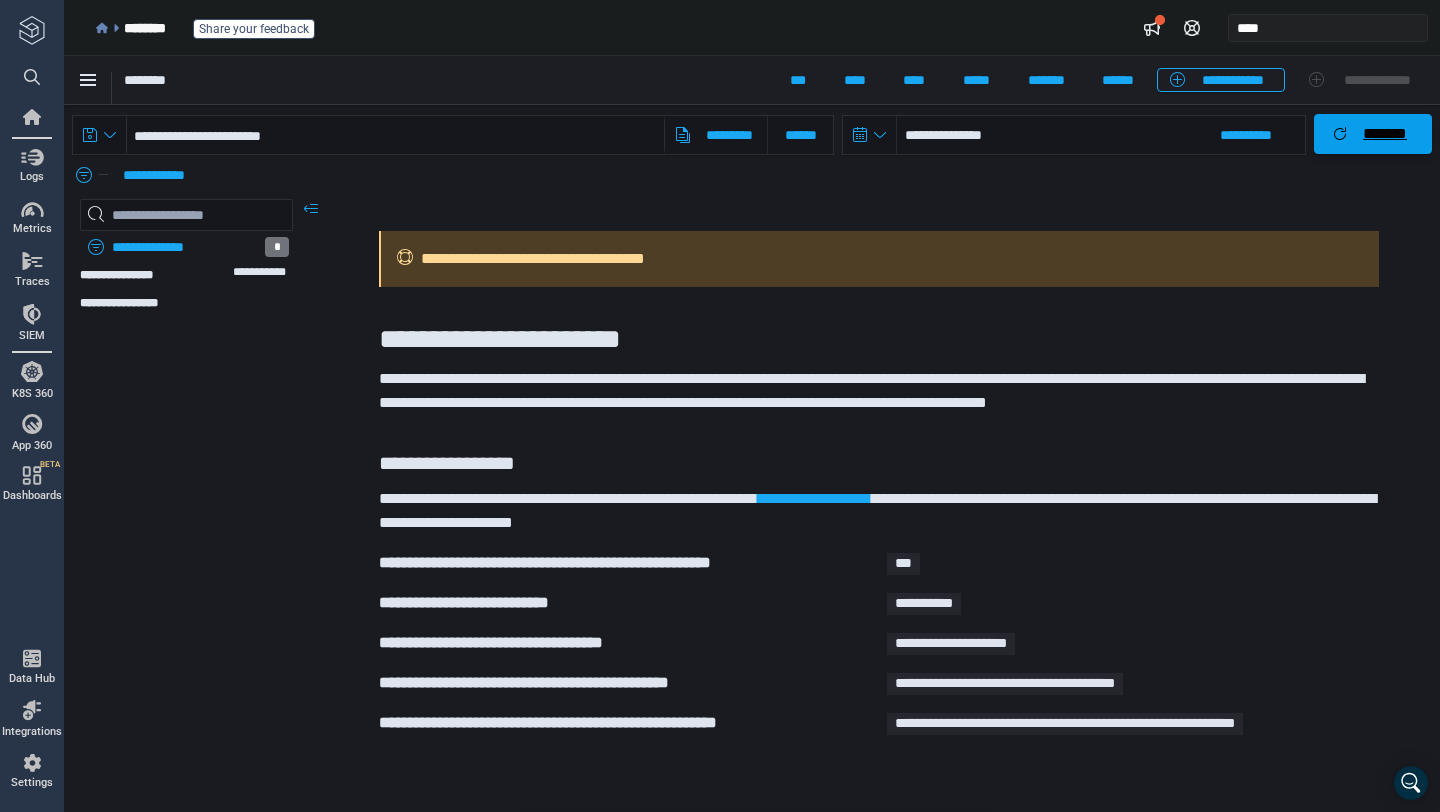 click on "*******" at bounding box center (1373, 134) 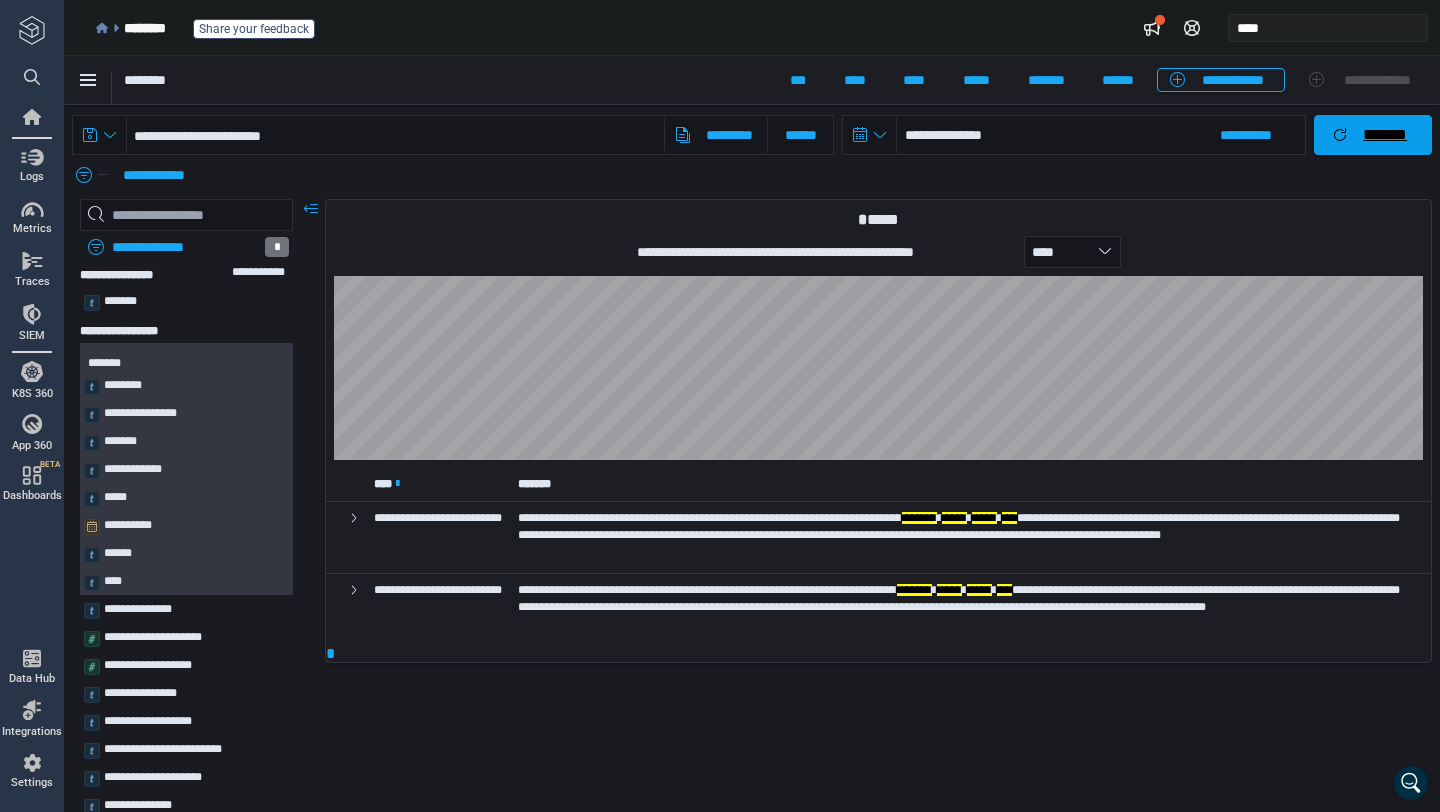 scroll, scrollTop: 38, scrollLeft: 0, axis: vertical 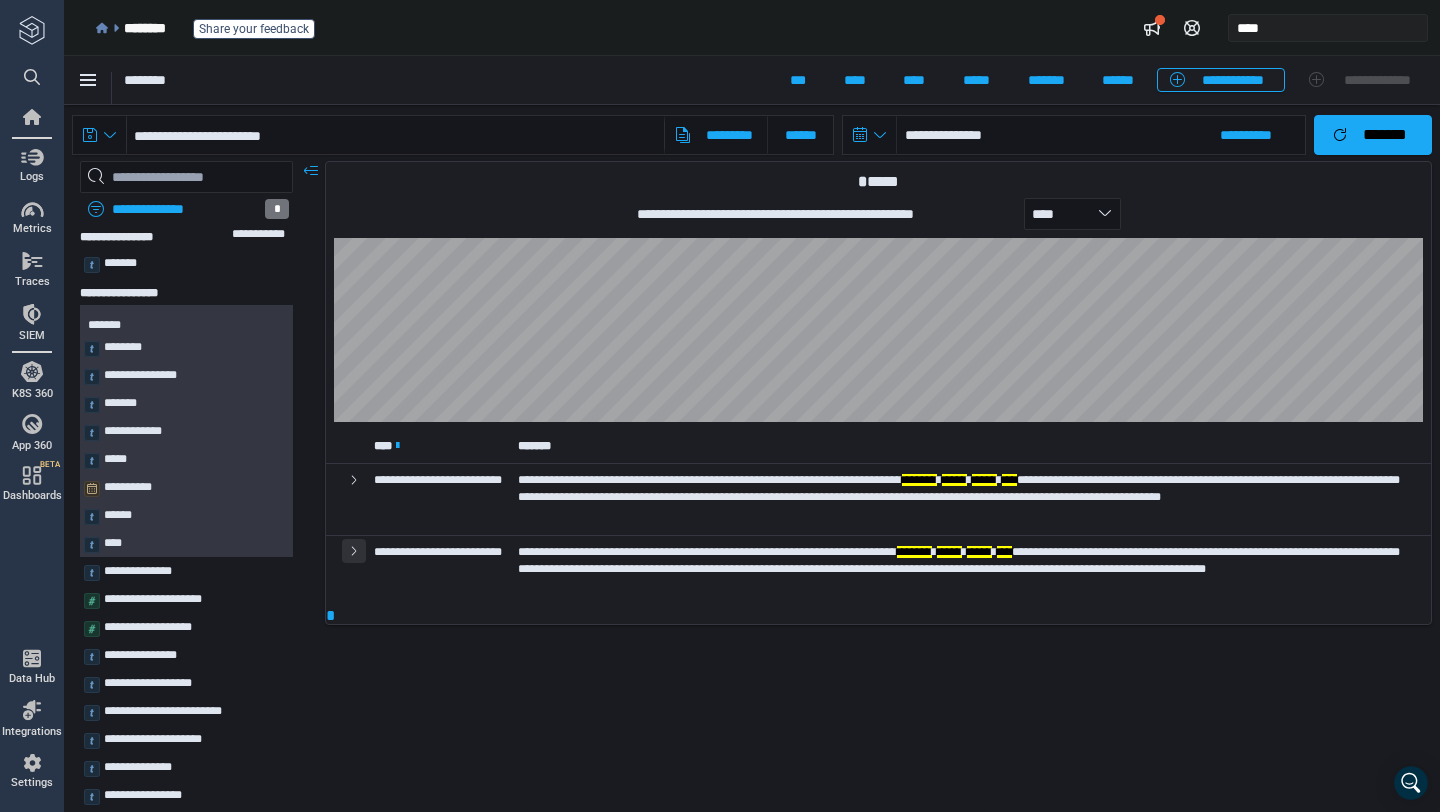 click at bounding box center [354, 551] 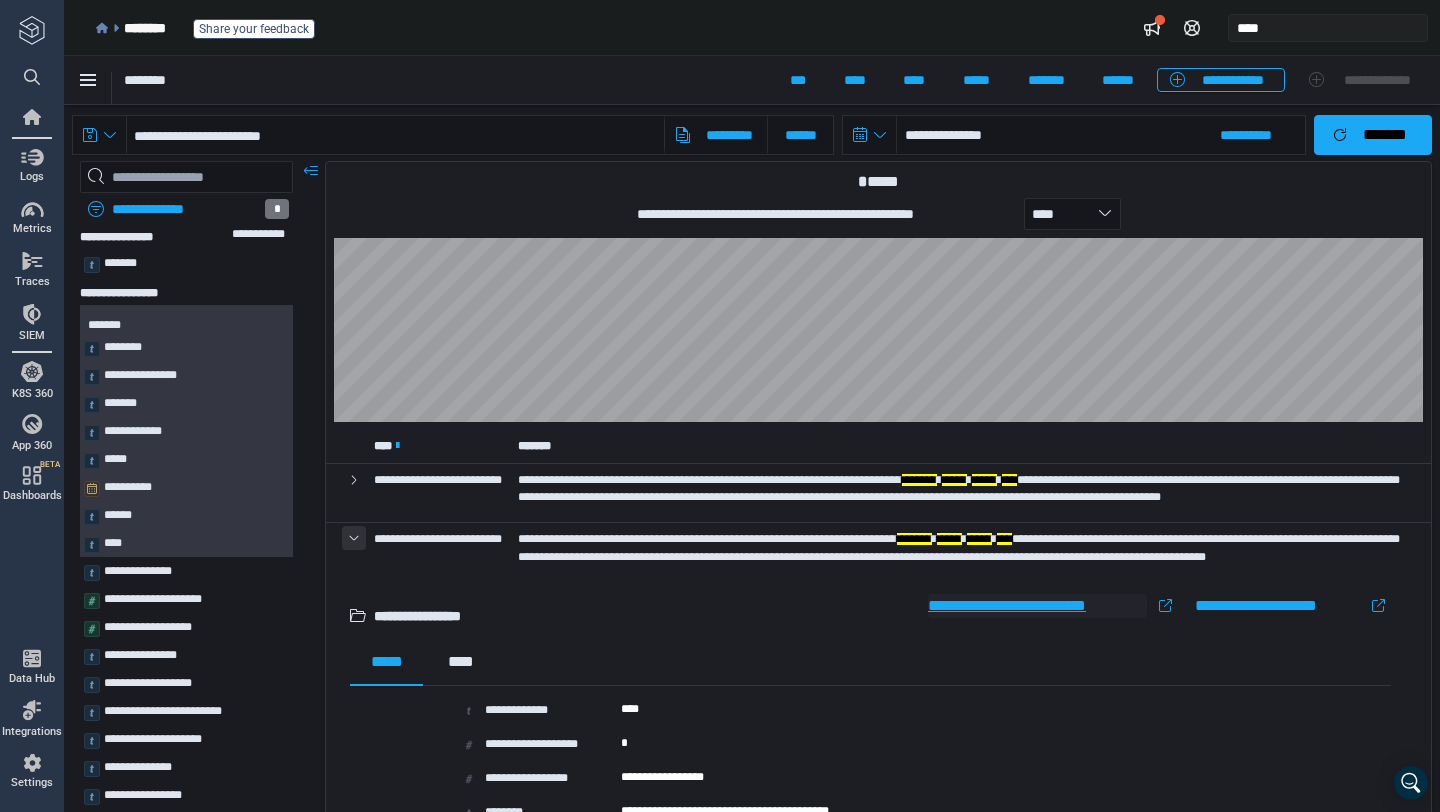 type 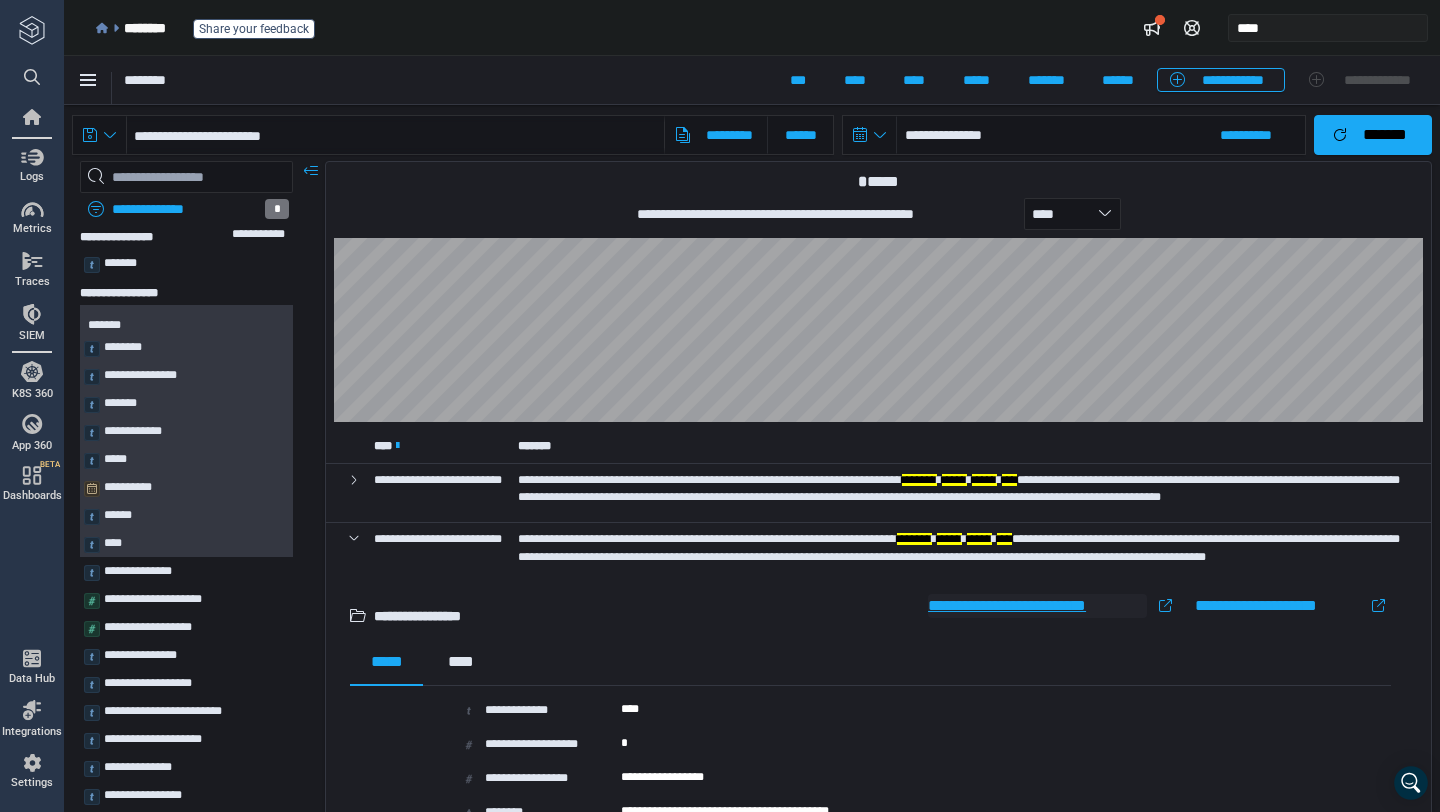 click on "**********" at bounding box center (1037, 606) 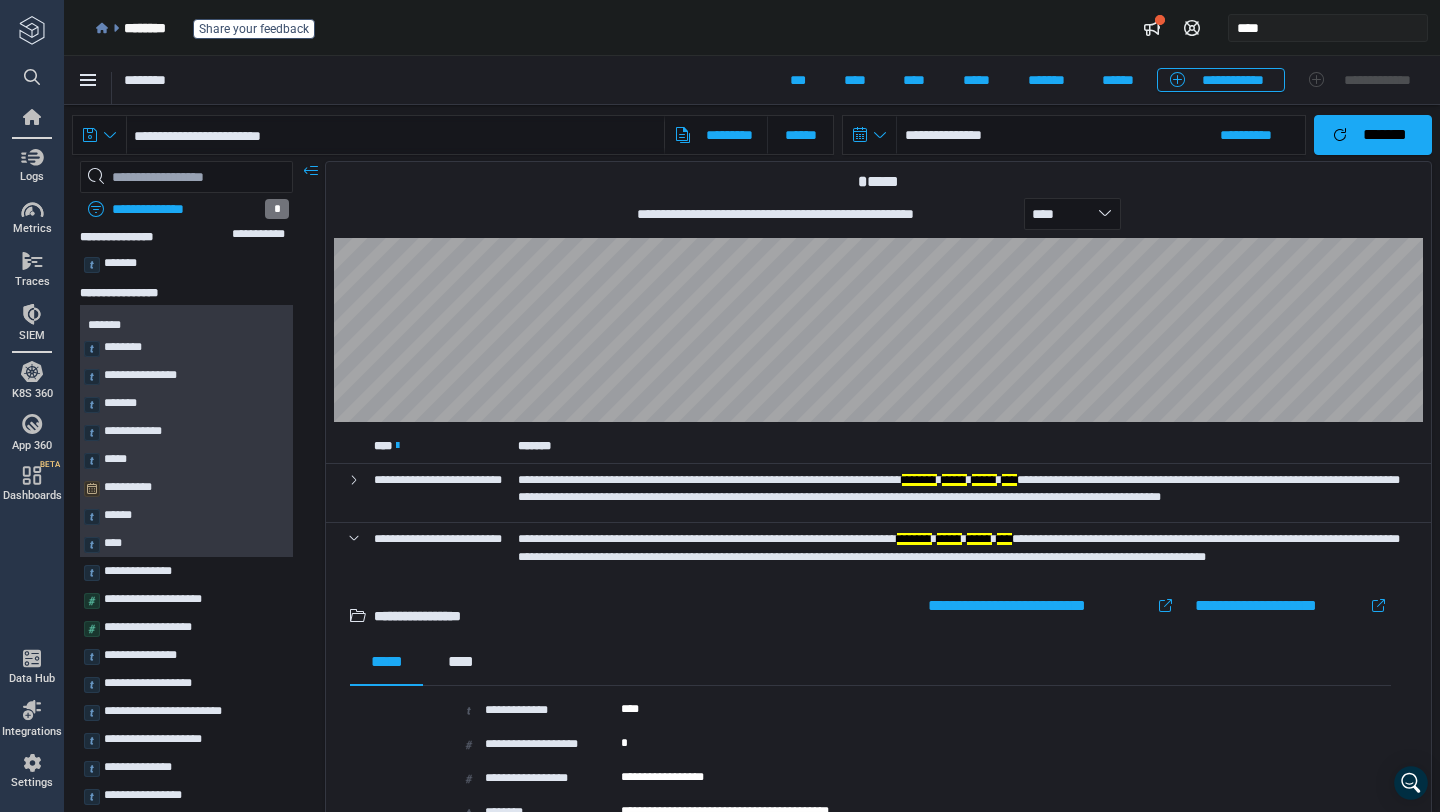 click on "********" at bounding box center [441, 82] 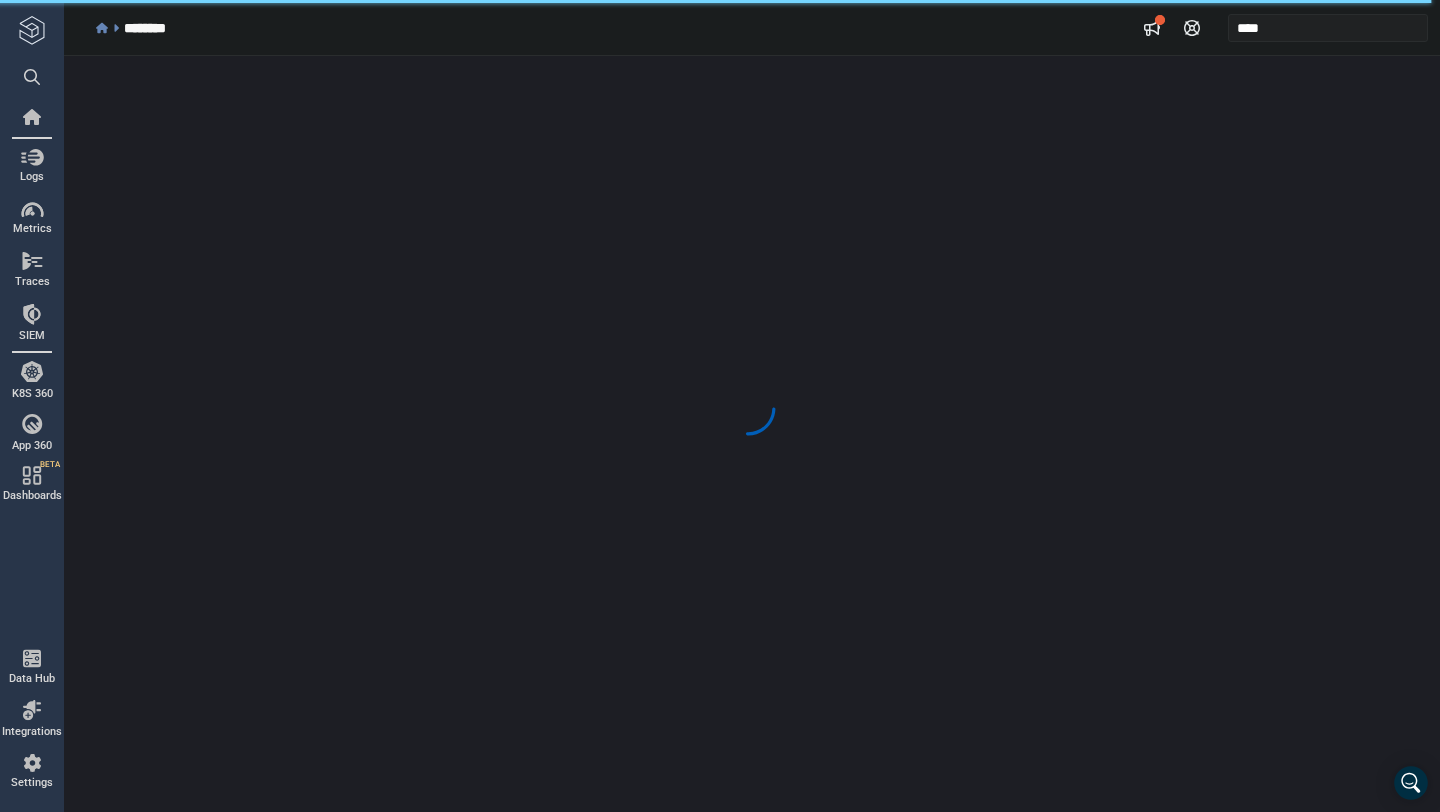 scroll, scrollTop: 0, scrollLeft: 0, axis: both 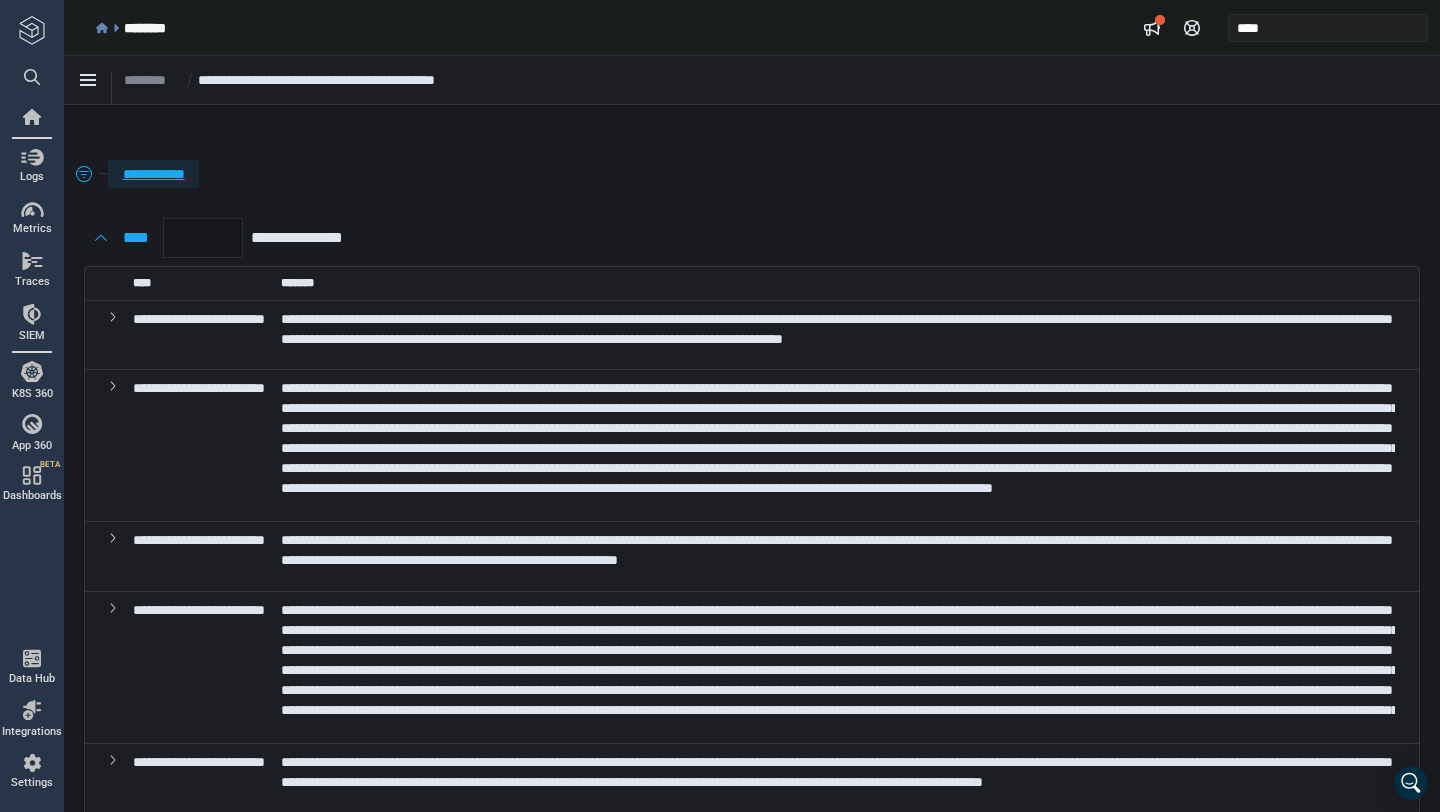 click on "**********" at bounding box center [153, 174] 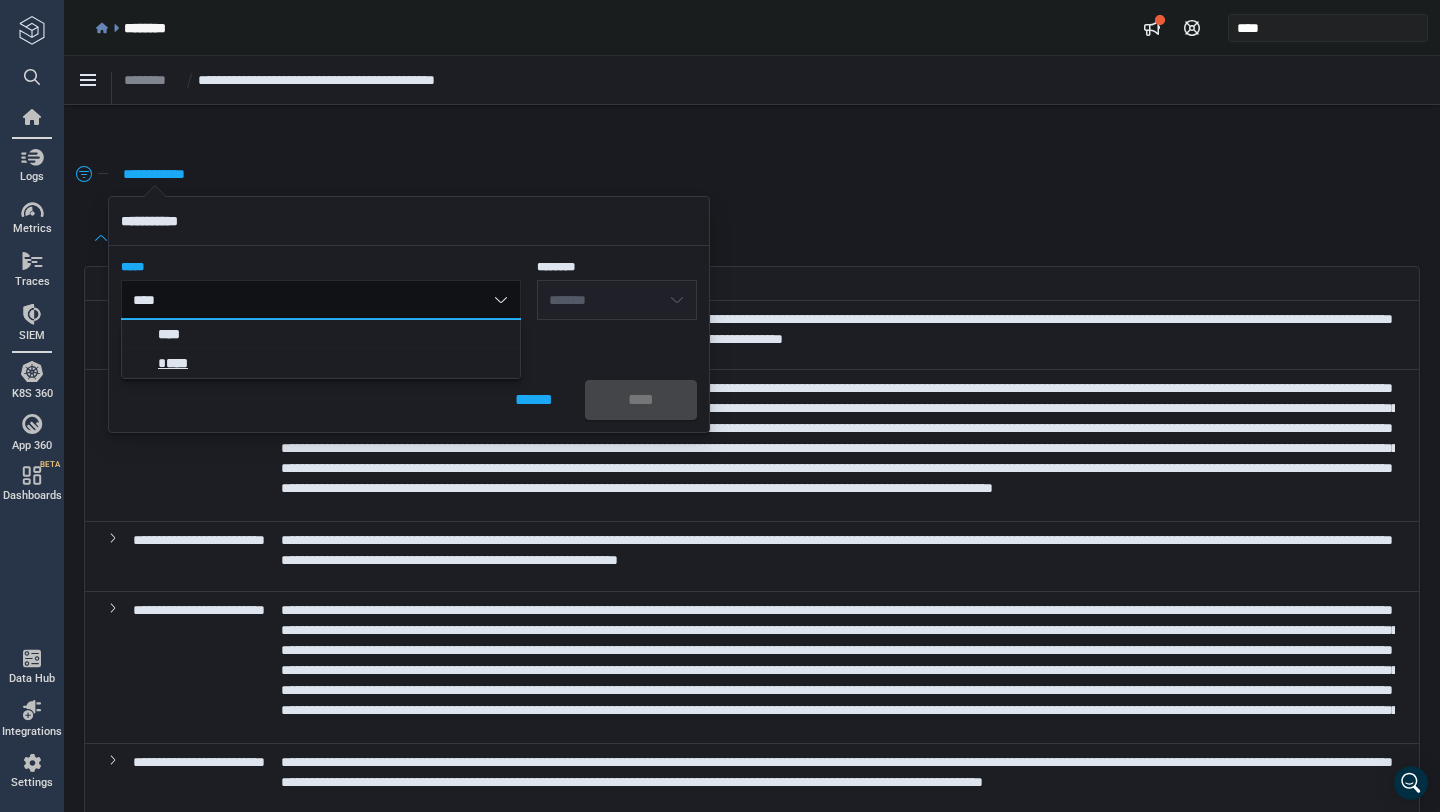 type on "****" 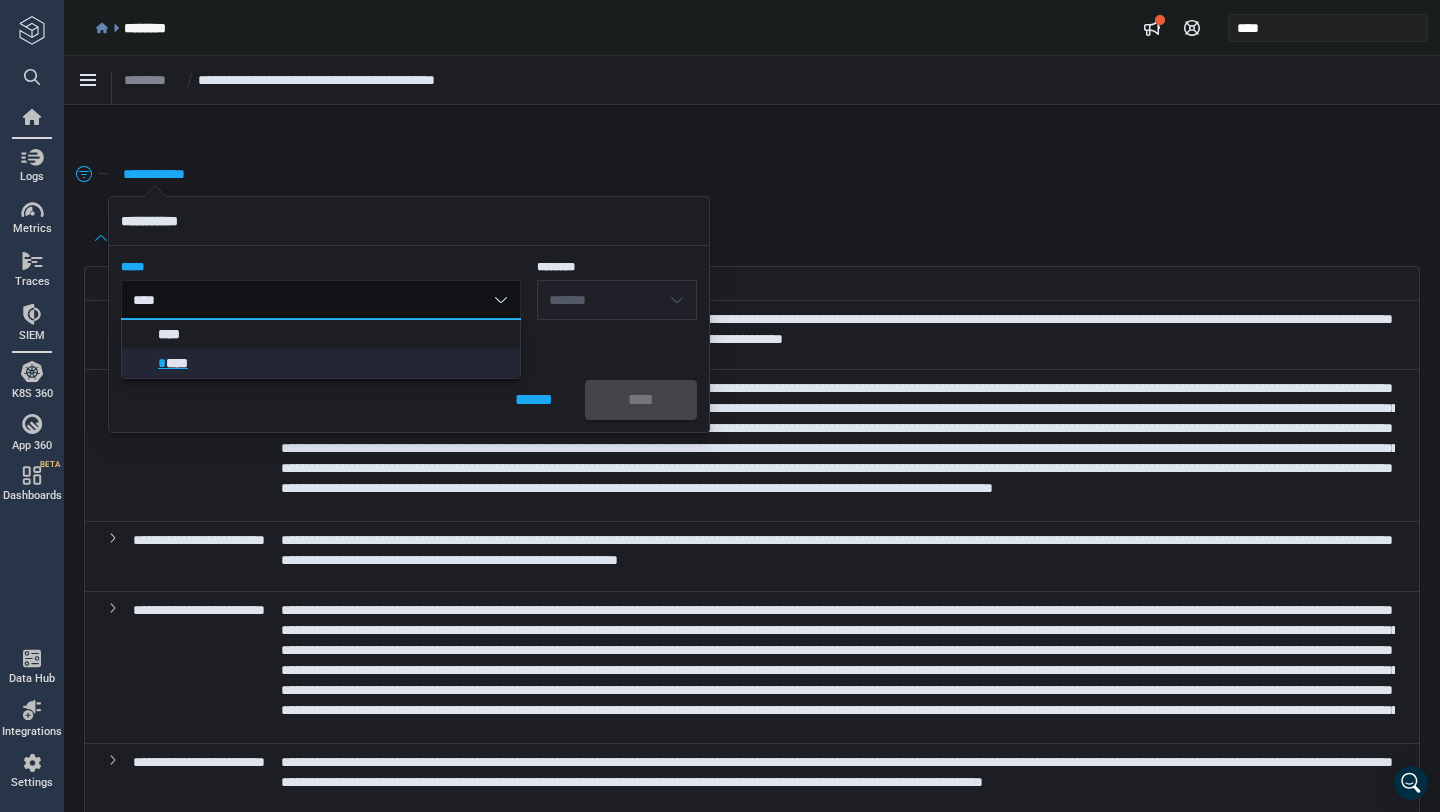 click on "* ****" at bounding box center (334, 363) 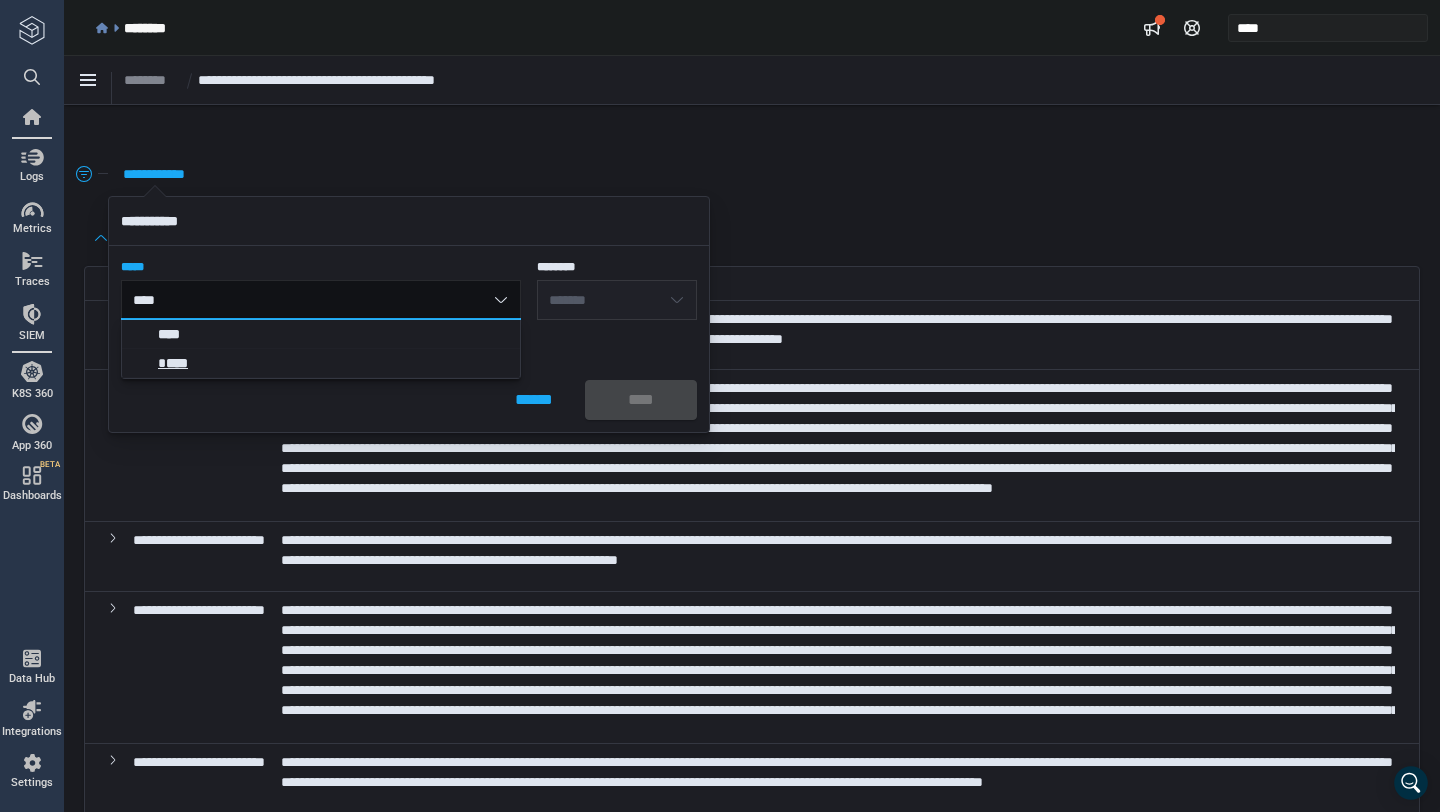 type 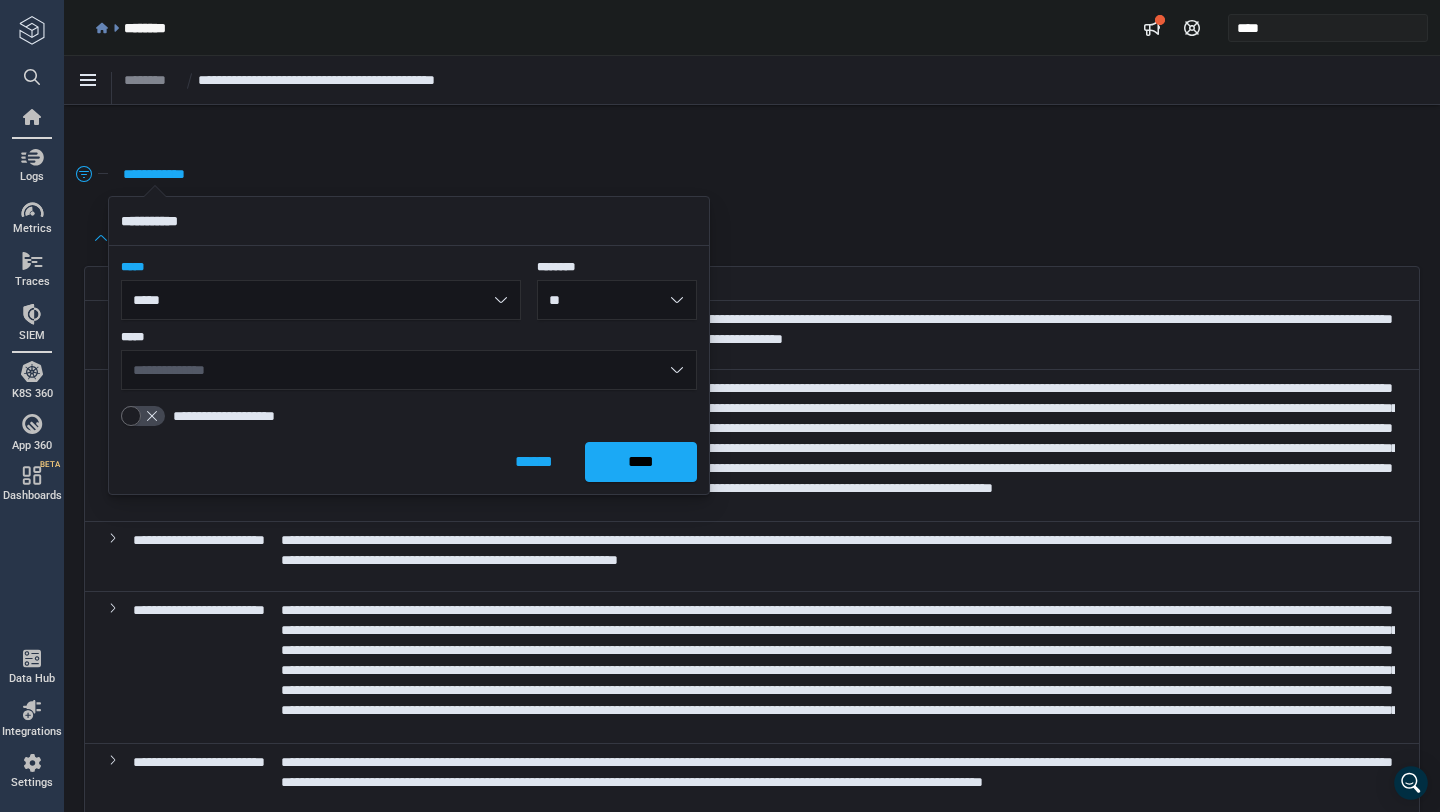 click on "**********" at bounding box center [409, 370] 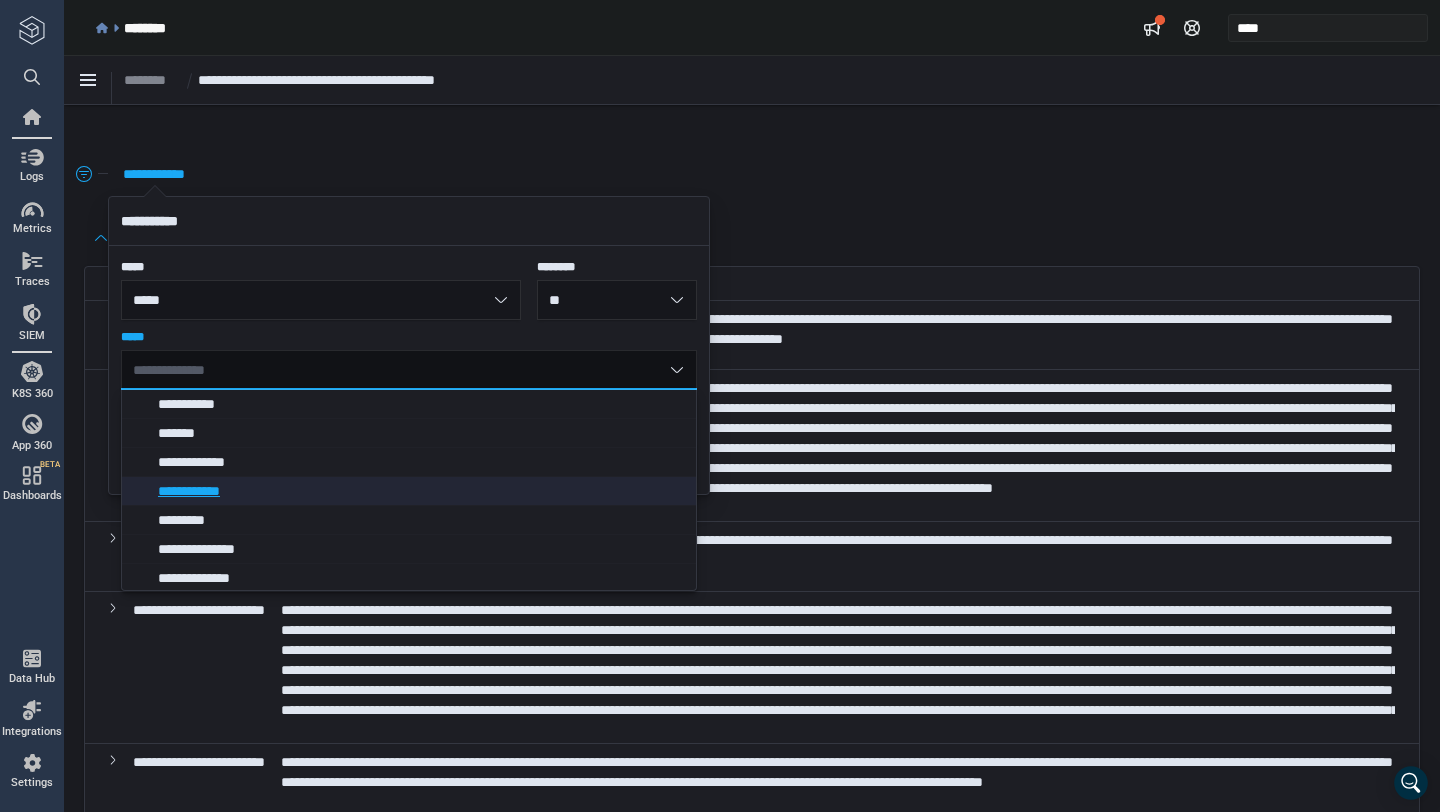 click on "**********" at bounding box center (422, 491) 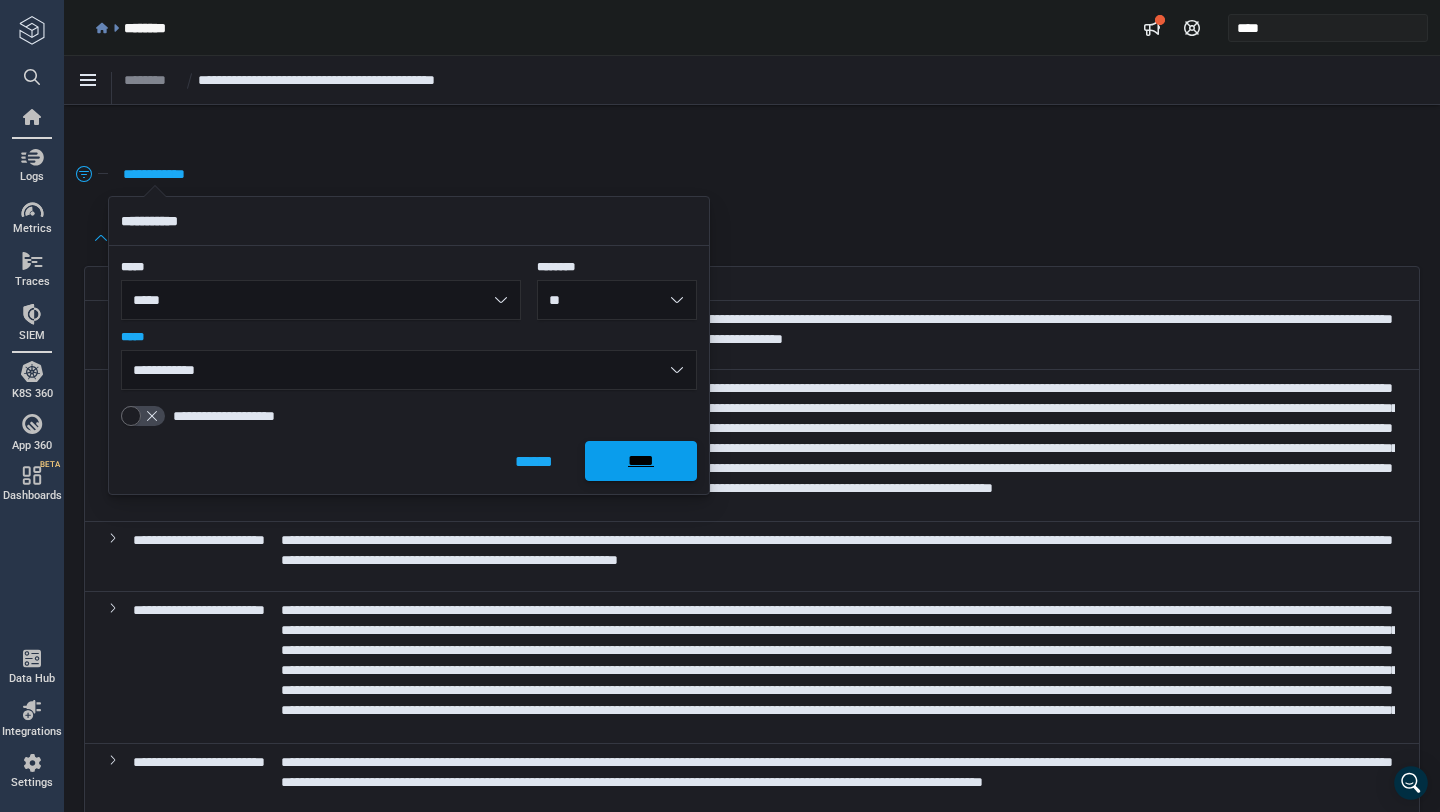click on "****" at bounding box center (641, 461) 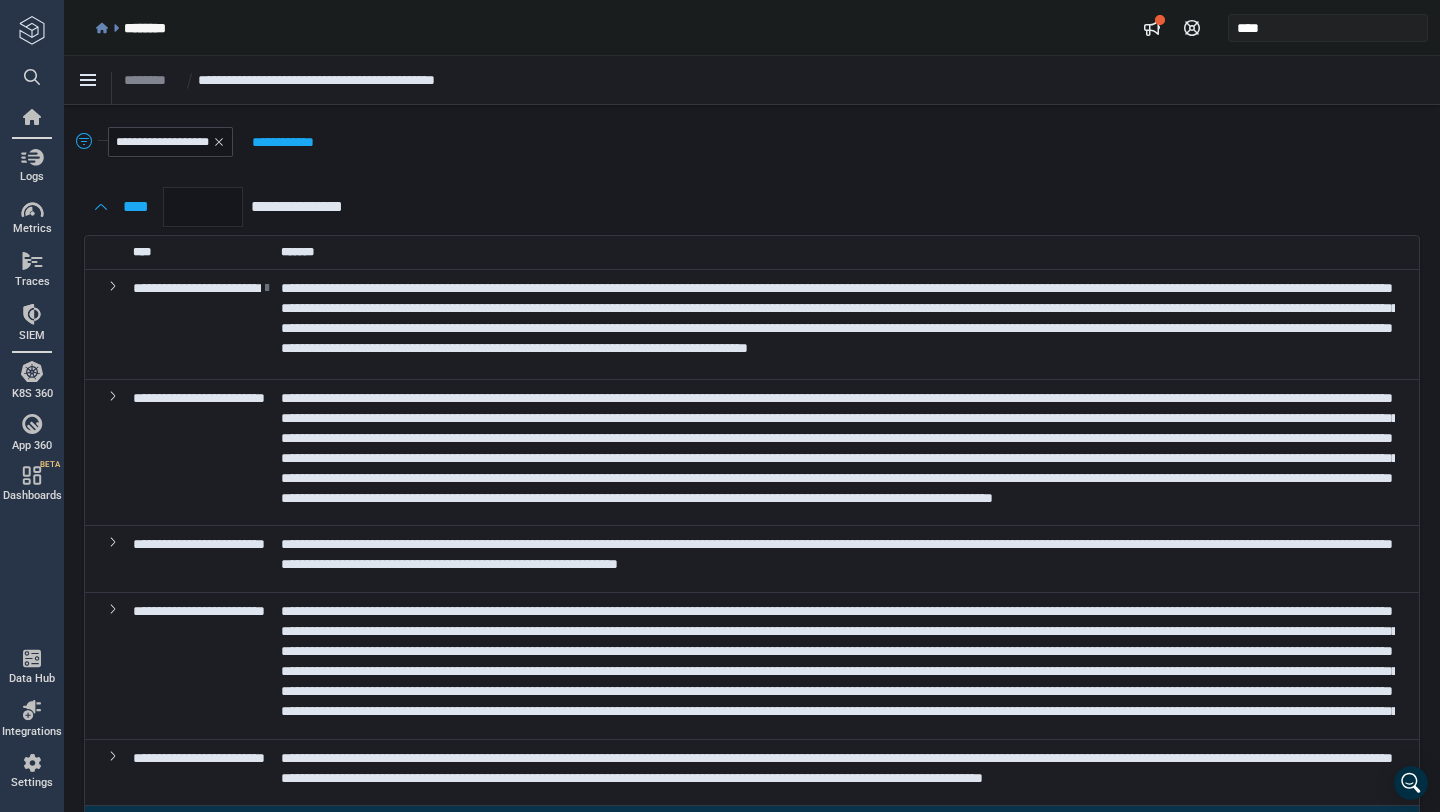 scroll, scrollTop: 18, scrollLeft: 0, axis: vertical 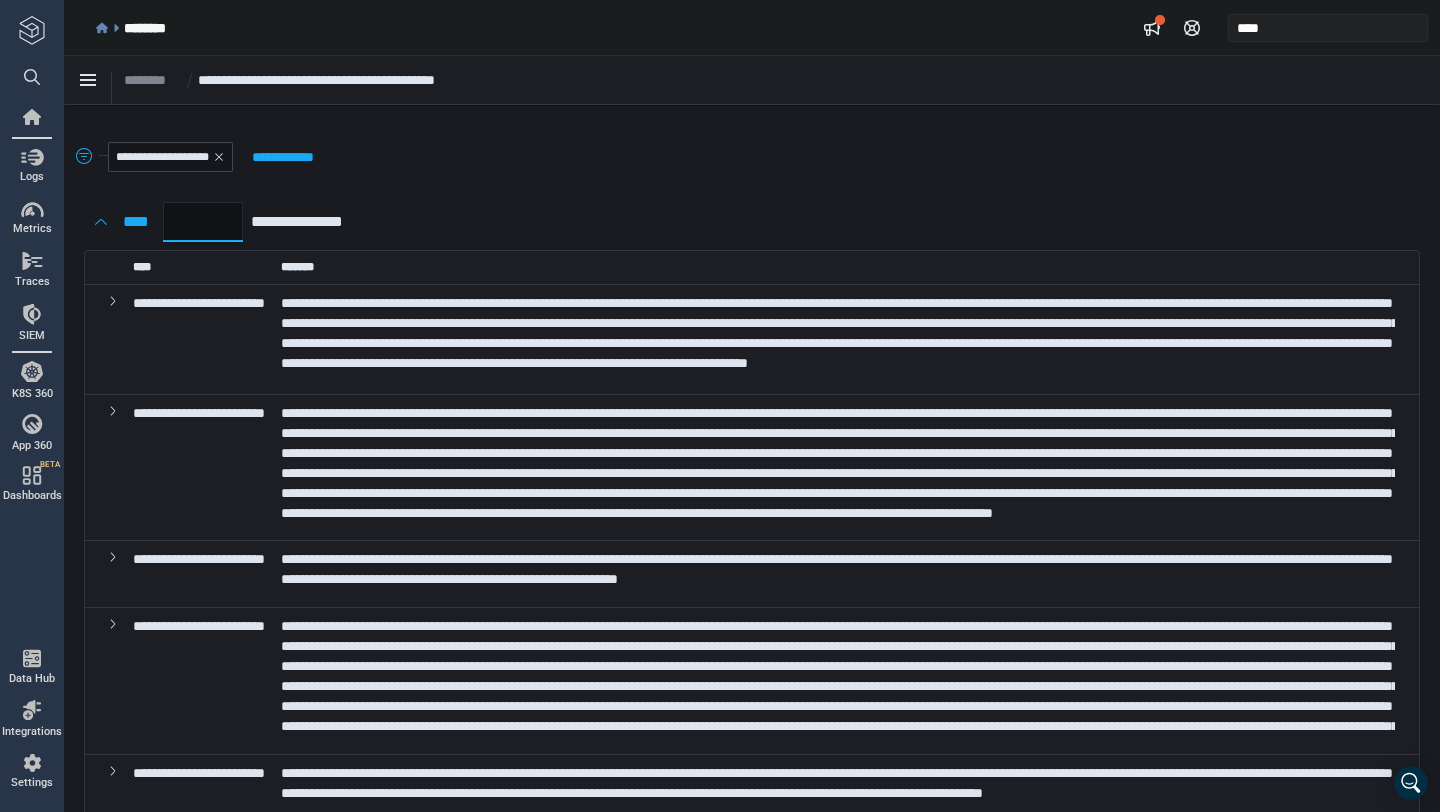 click on "*" at bounding box center [203, 222] 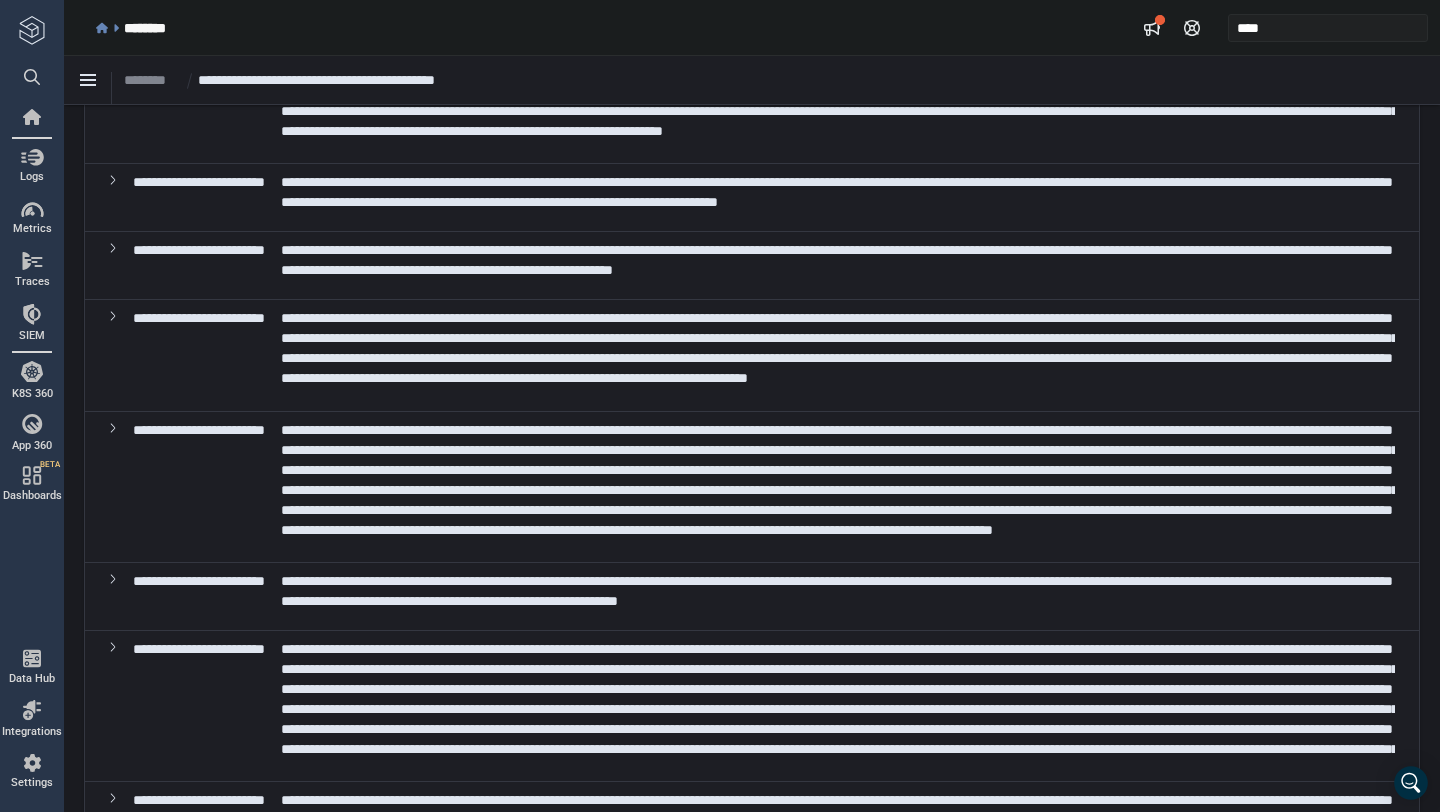 scroll, scrollTop: 3367, scrollLeft: 0, axis: vertical 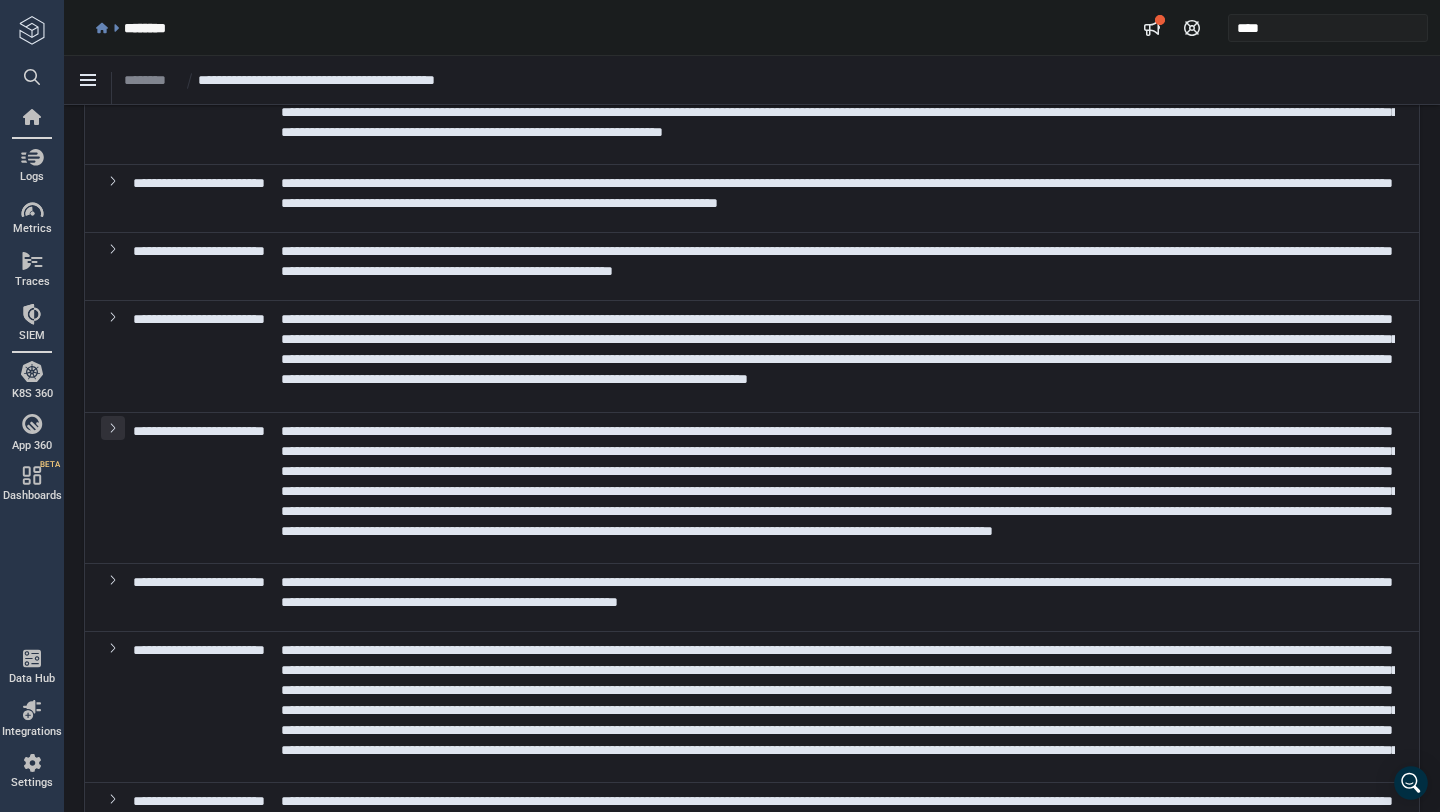 click 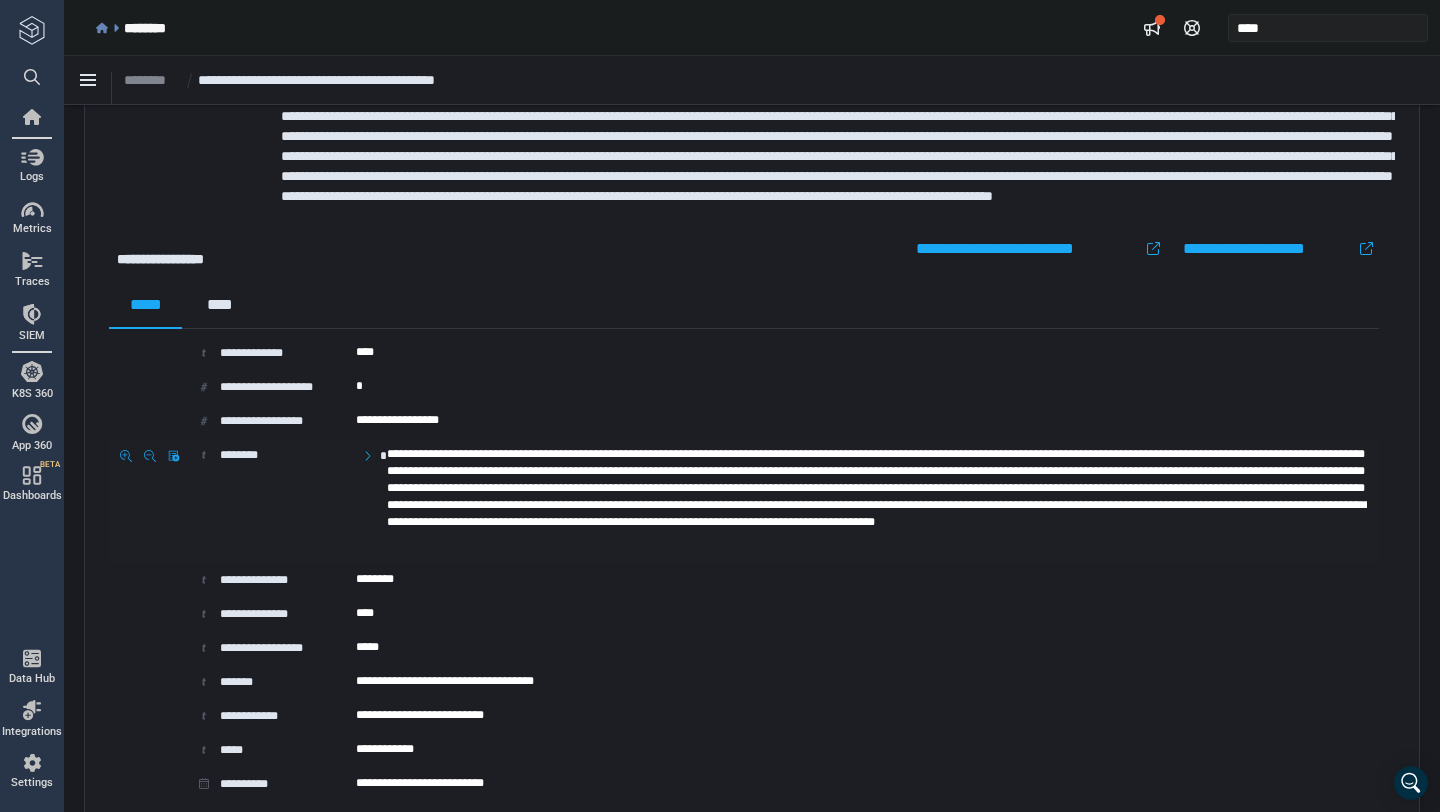 scroll, scrollTop: 3696, scrollLeft: 0, axis: vertical 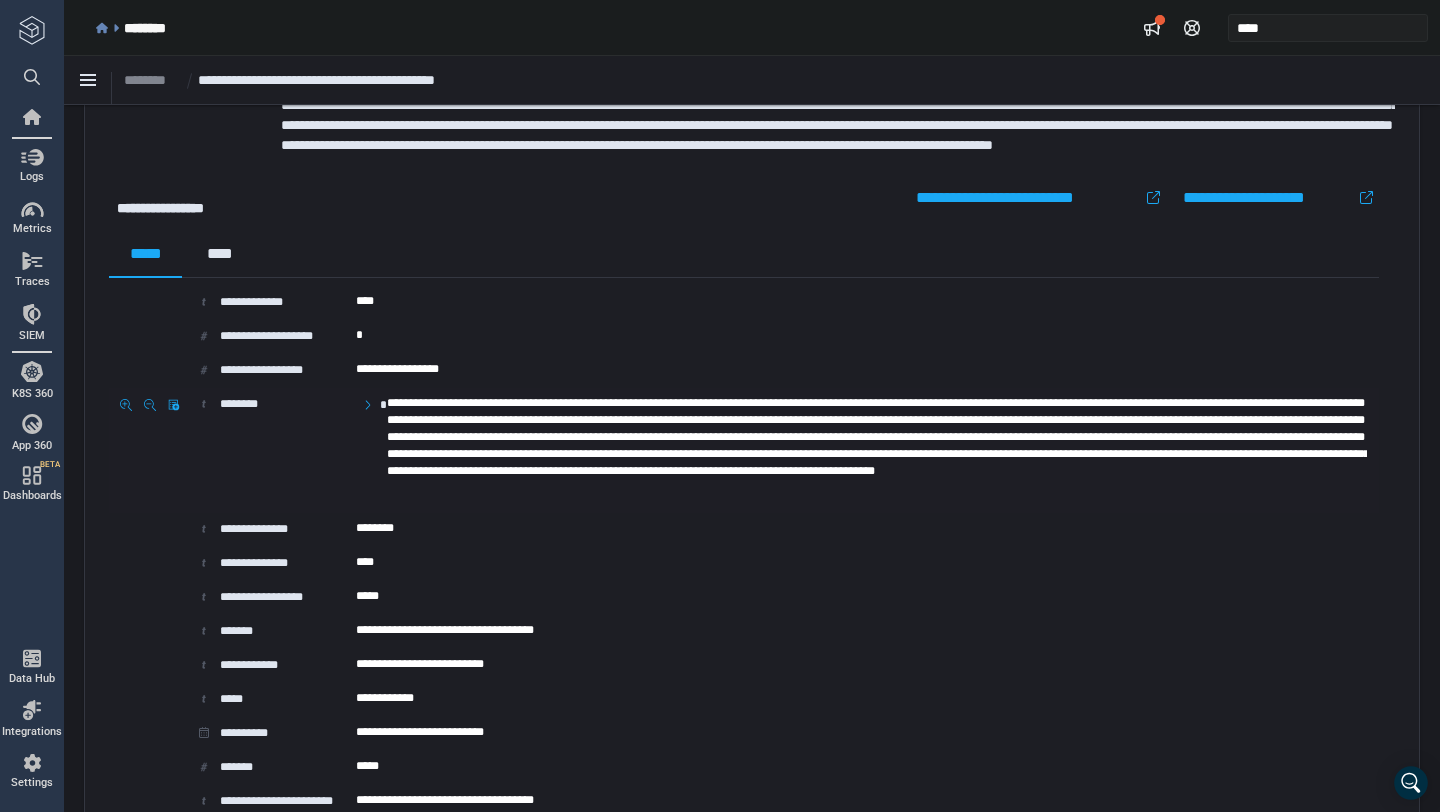 click on "**********" at bounding box center (877, 450) 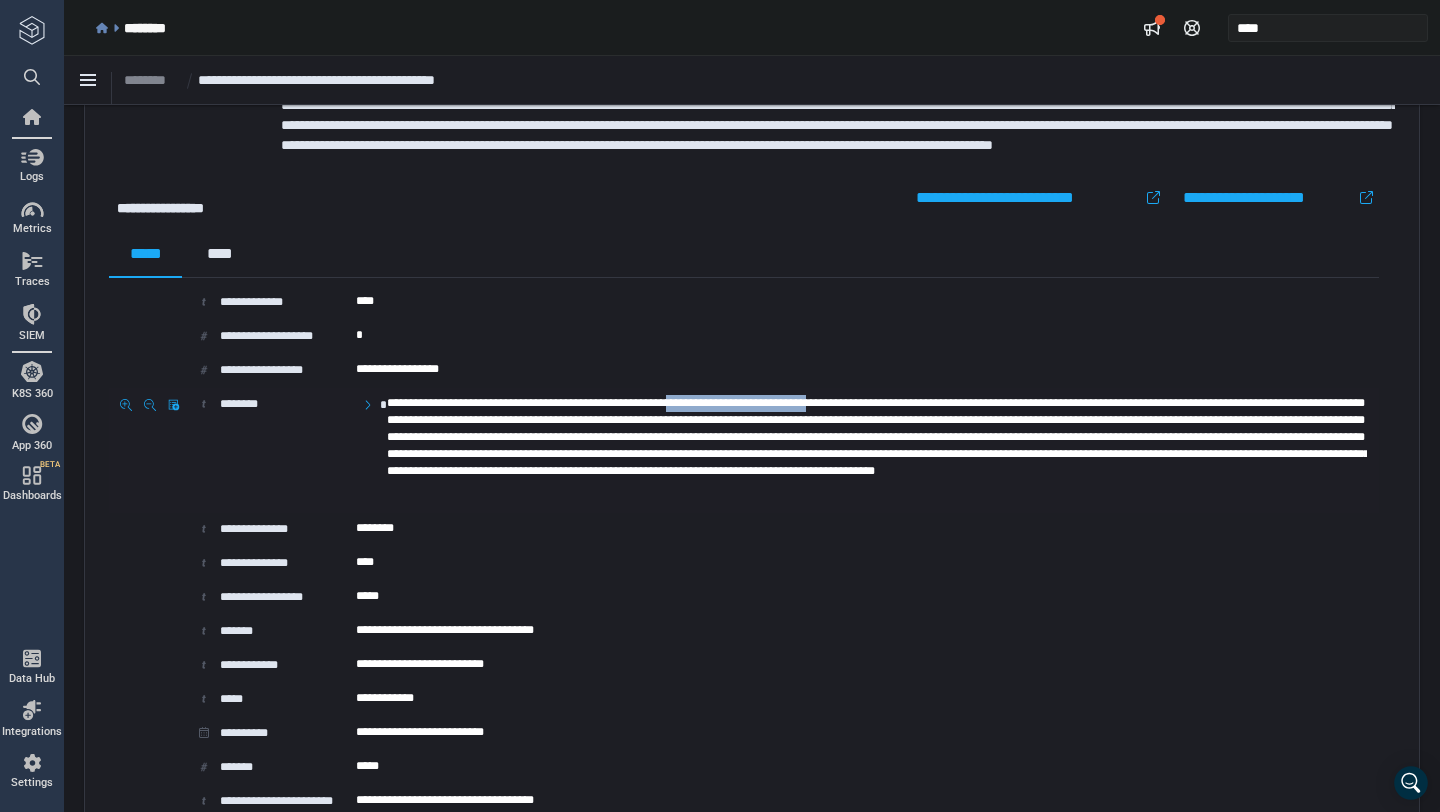 click on "**********" at bounding box center (877, 450) 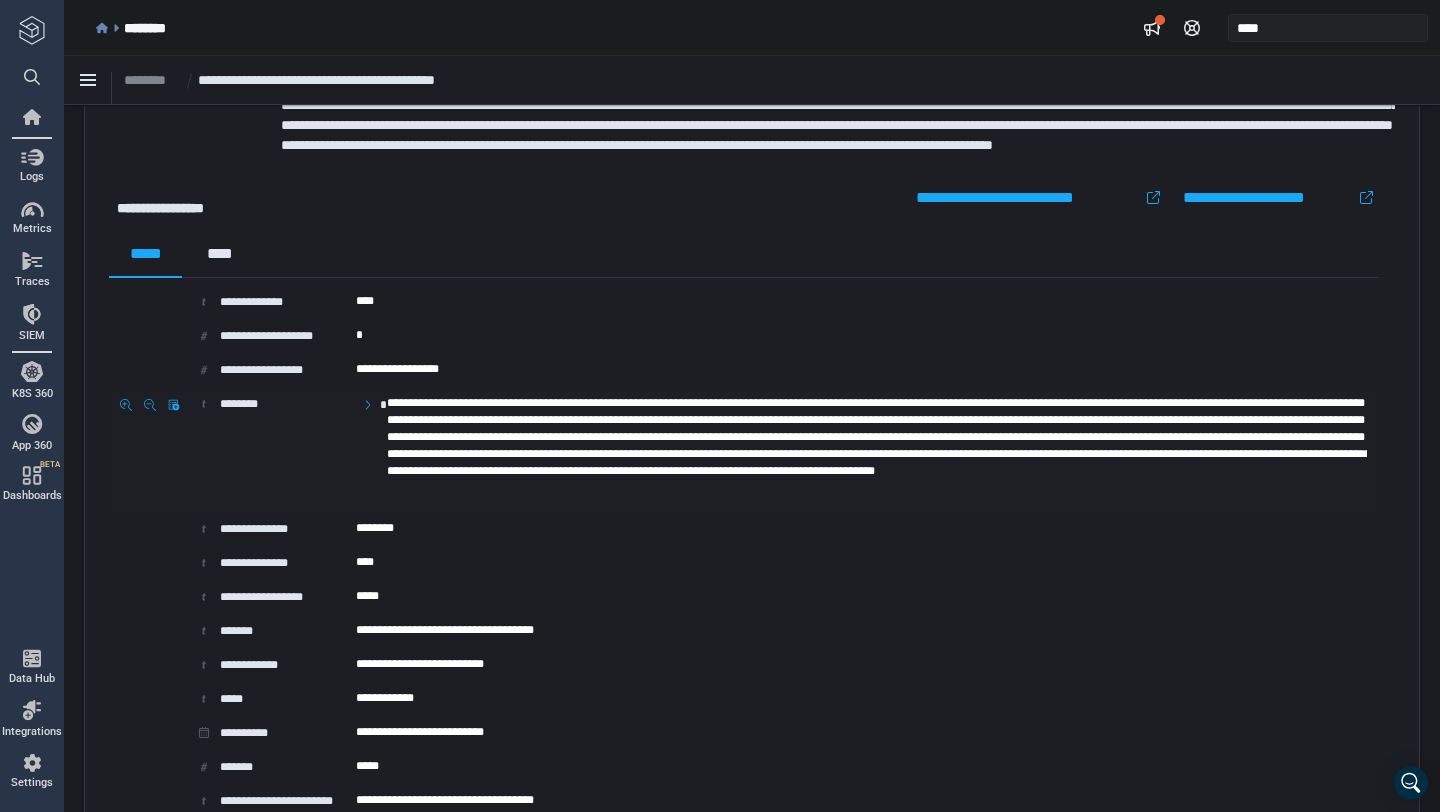 click on "**********" at bounding box center (877, 450) 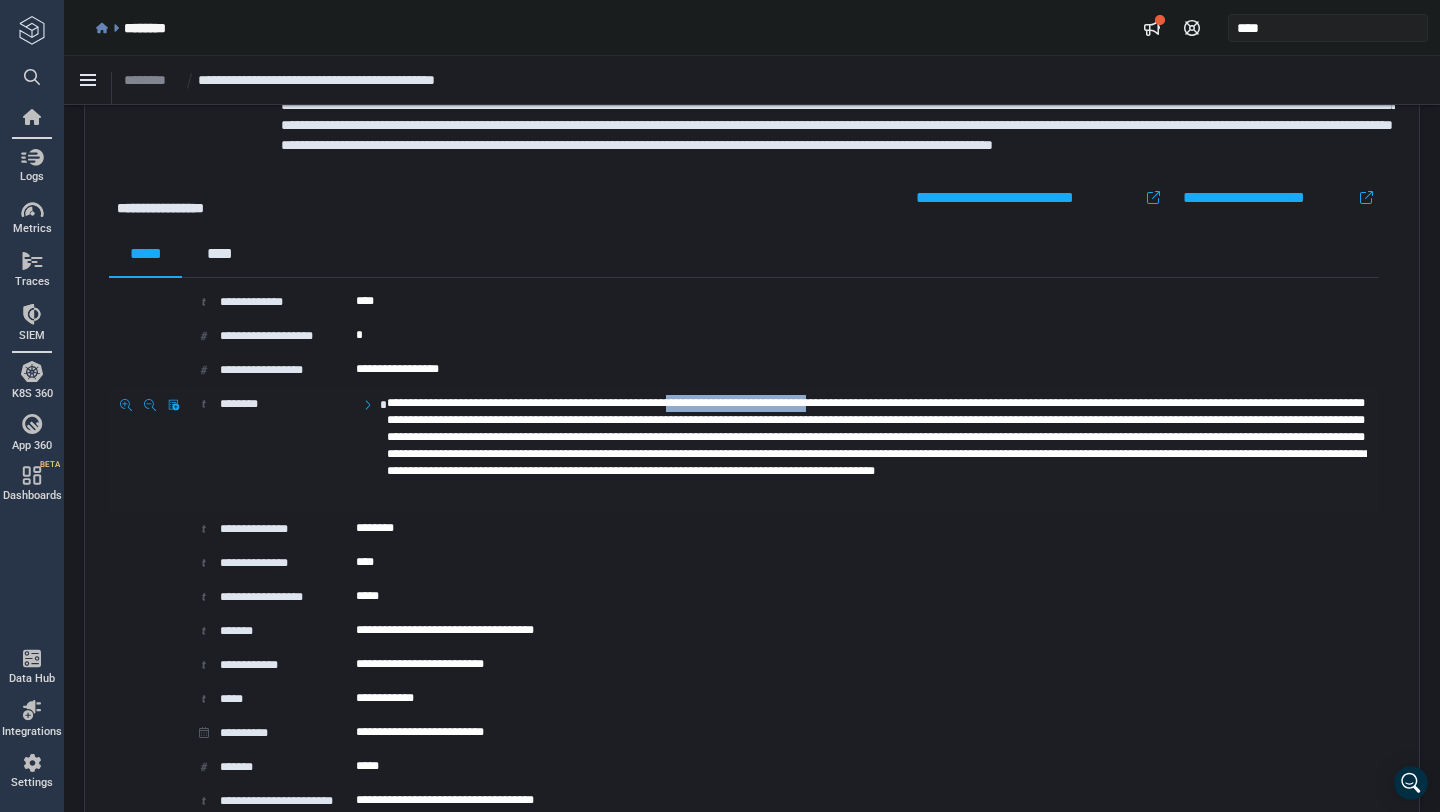 click on "**********" at bounding box center (877, 450) 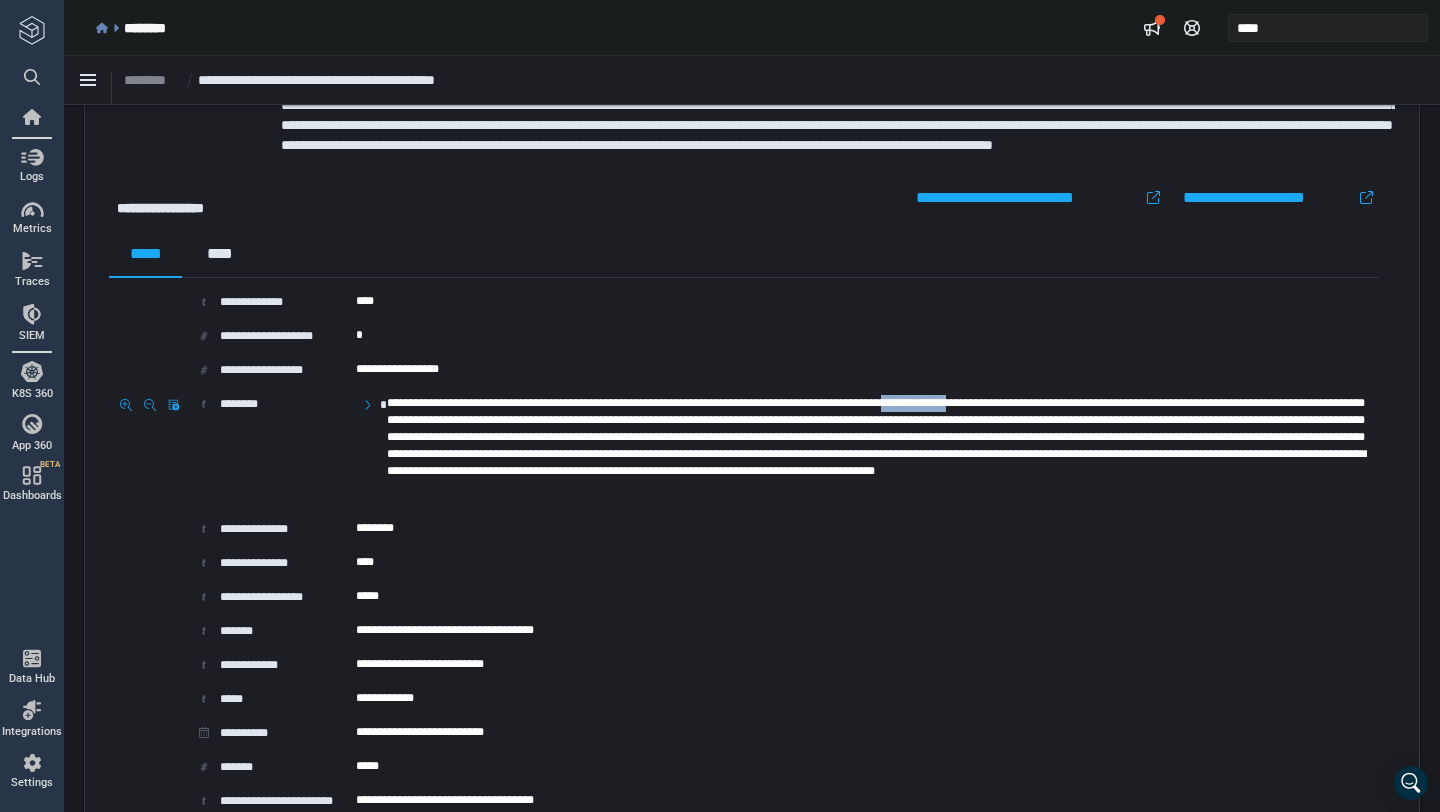 click on "**********" at bounding box center [877, 450] 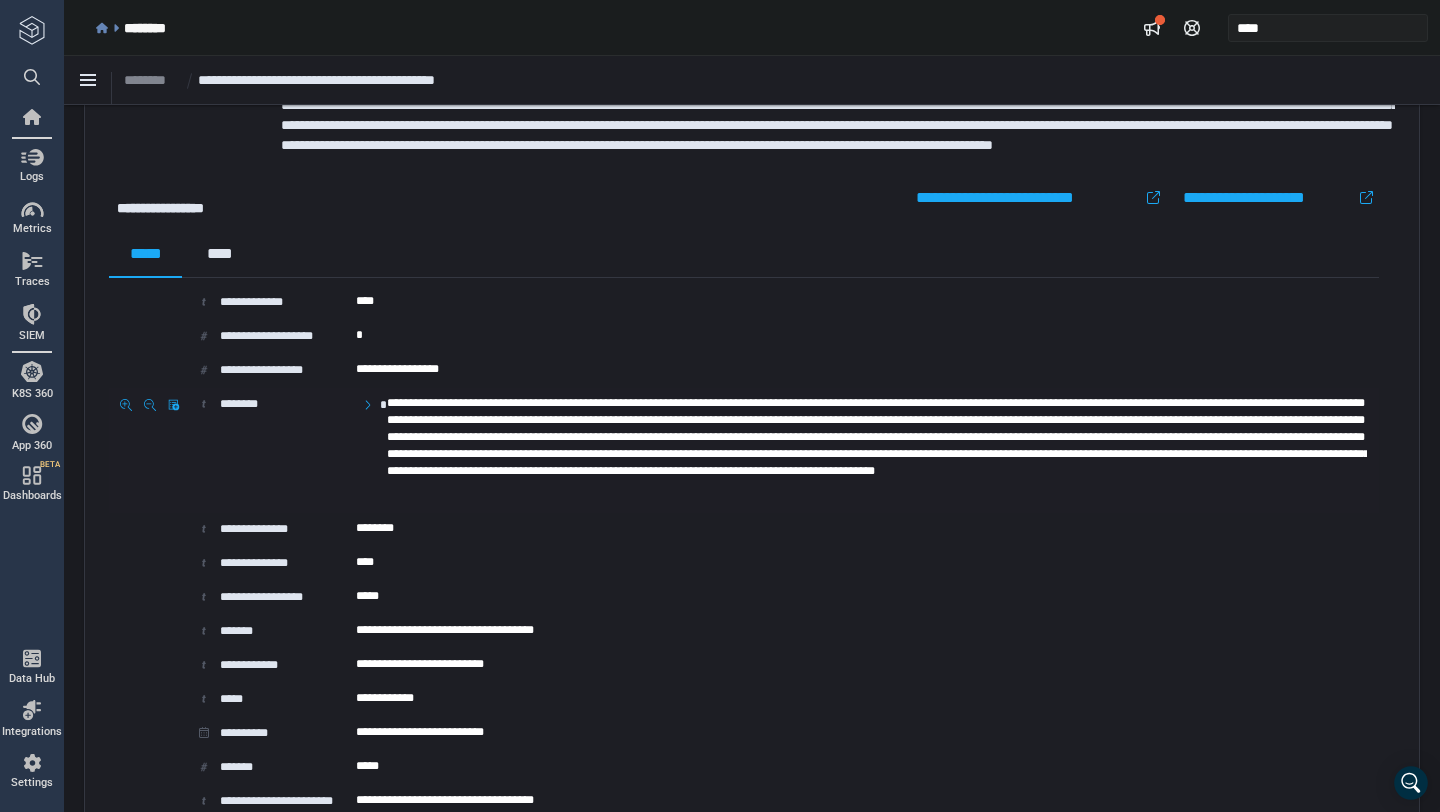 click on "**********" at bounding box center [877, 450] 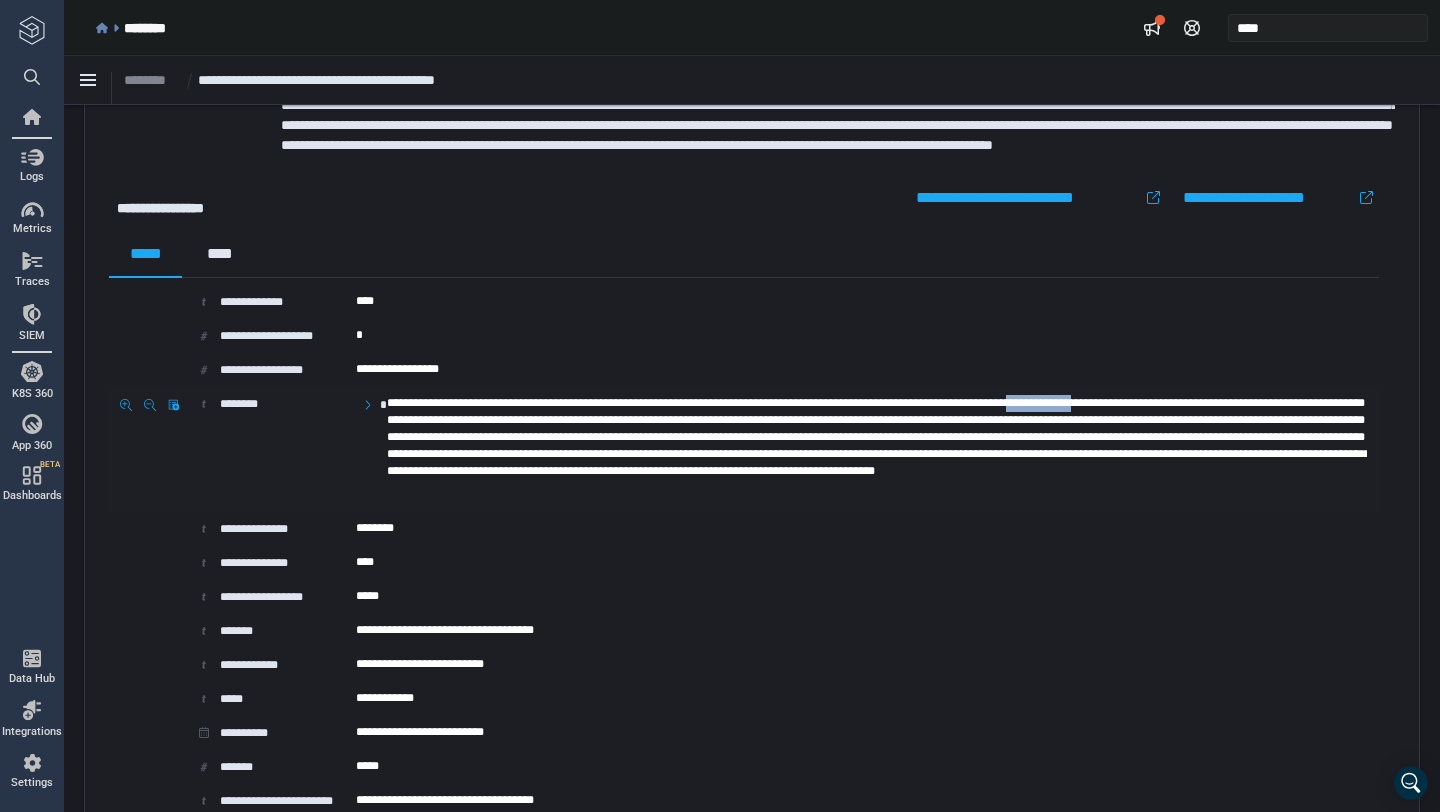 copy on "**********" 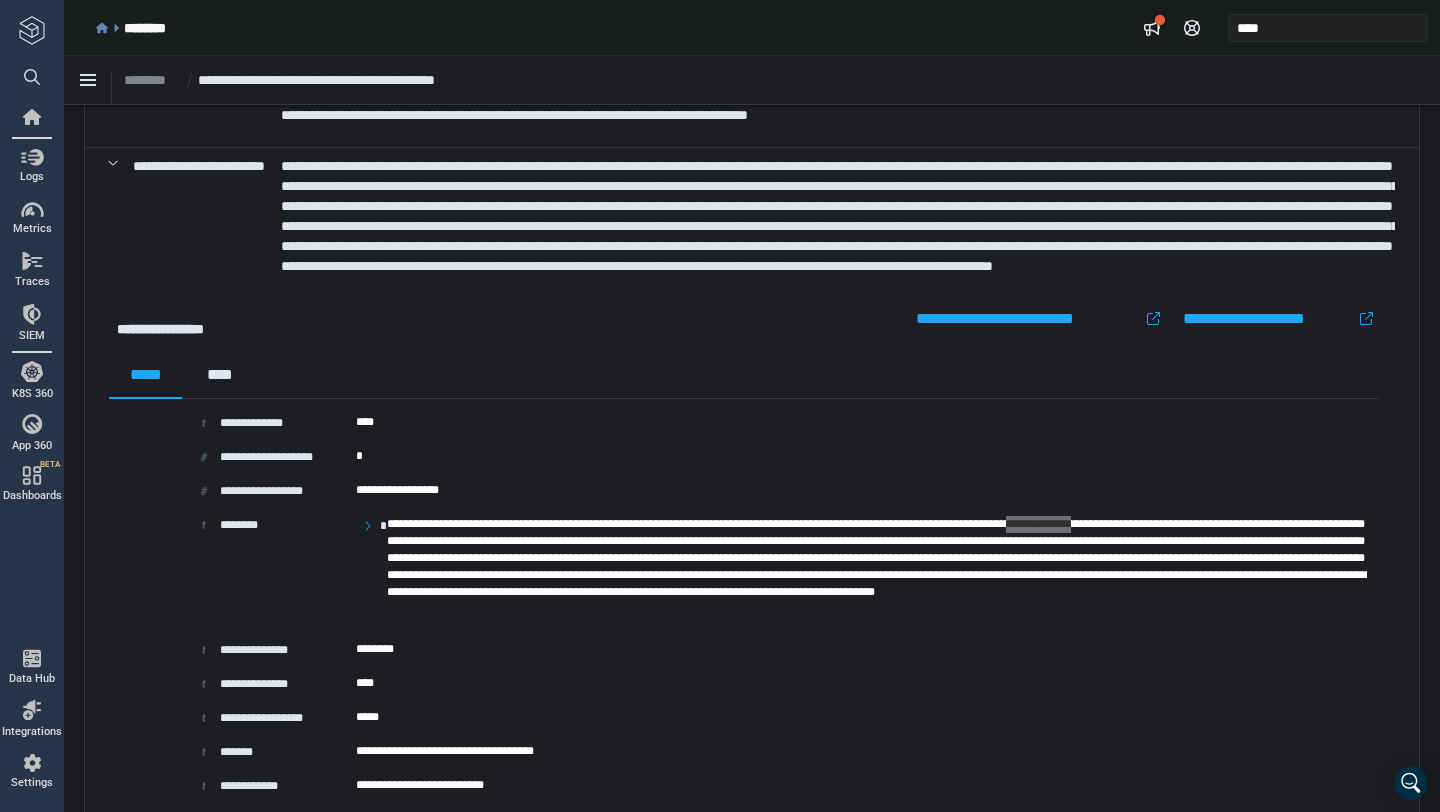 scroll, scrollTop: 3577, scrollLeft: 0, axis: vertical 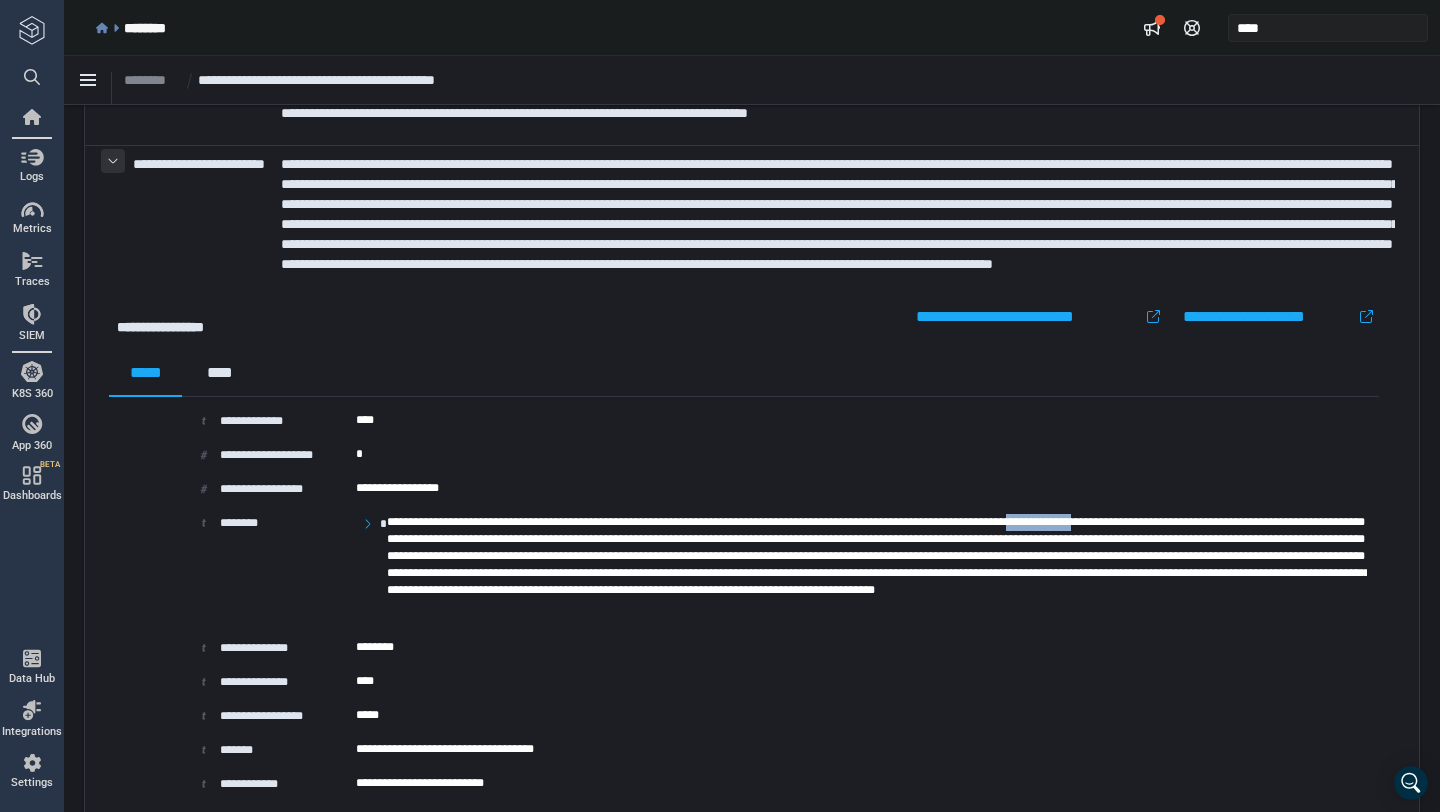 click 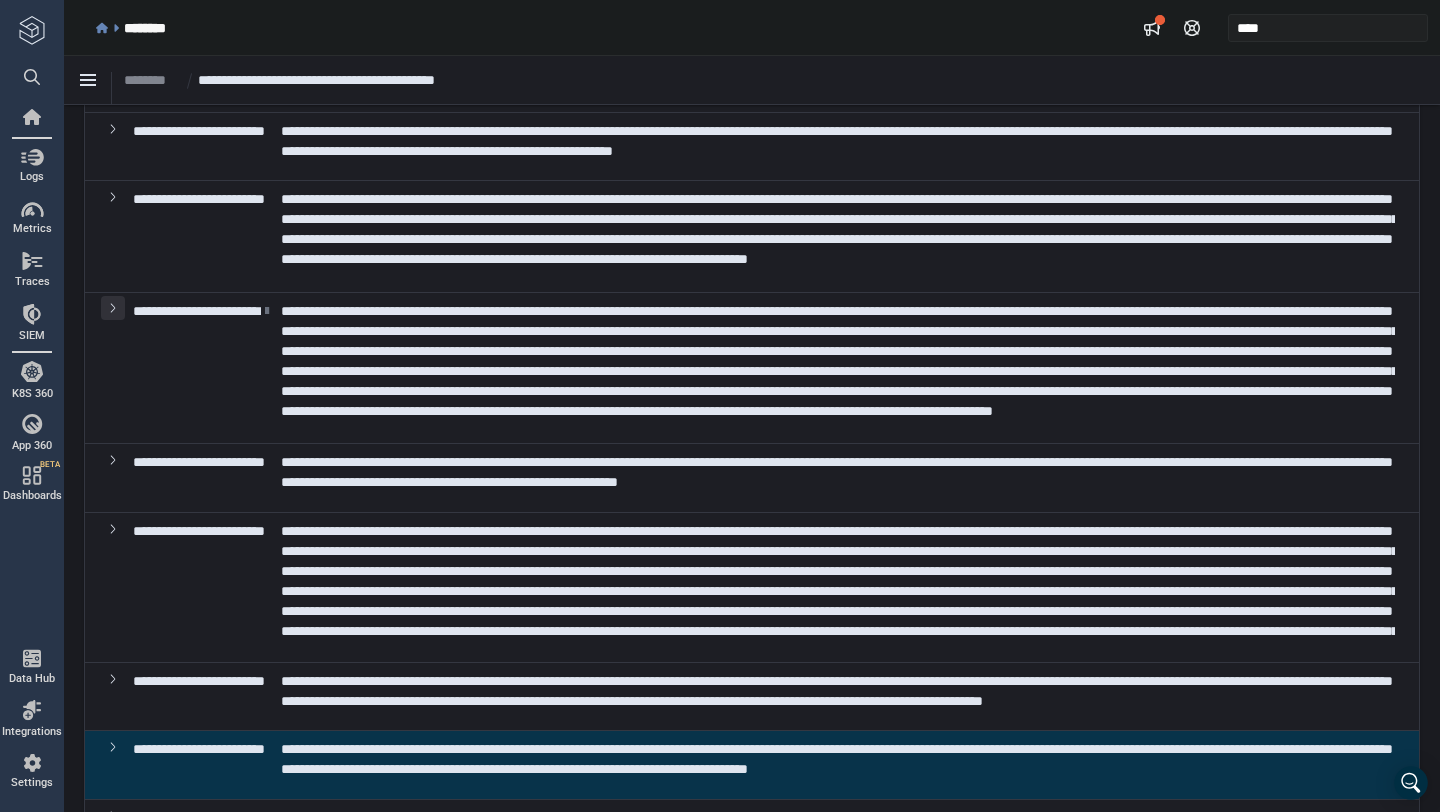 scroll, scrollTop: 3484, scrollLeft: 0, axis: vertical 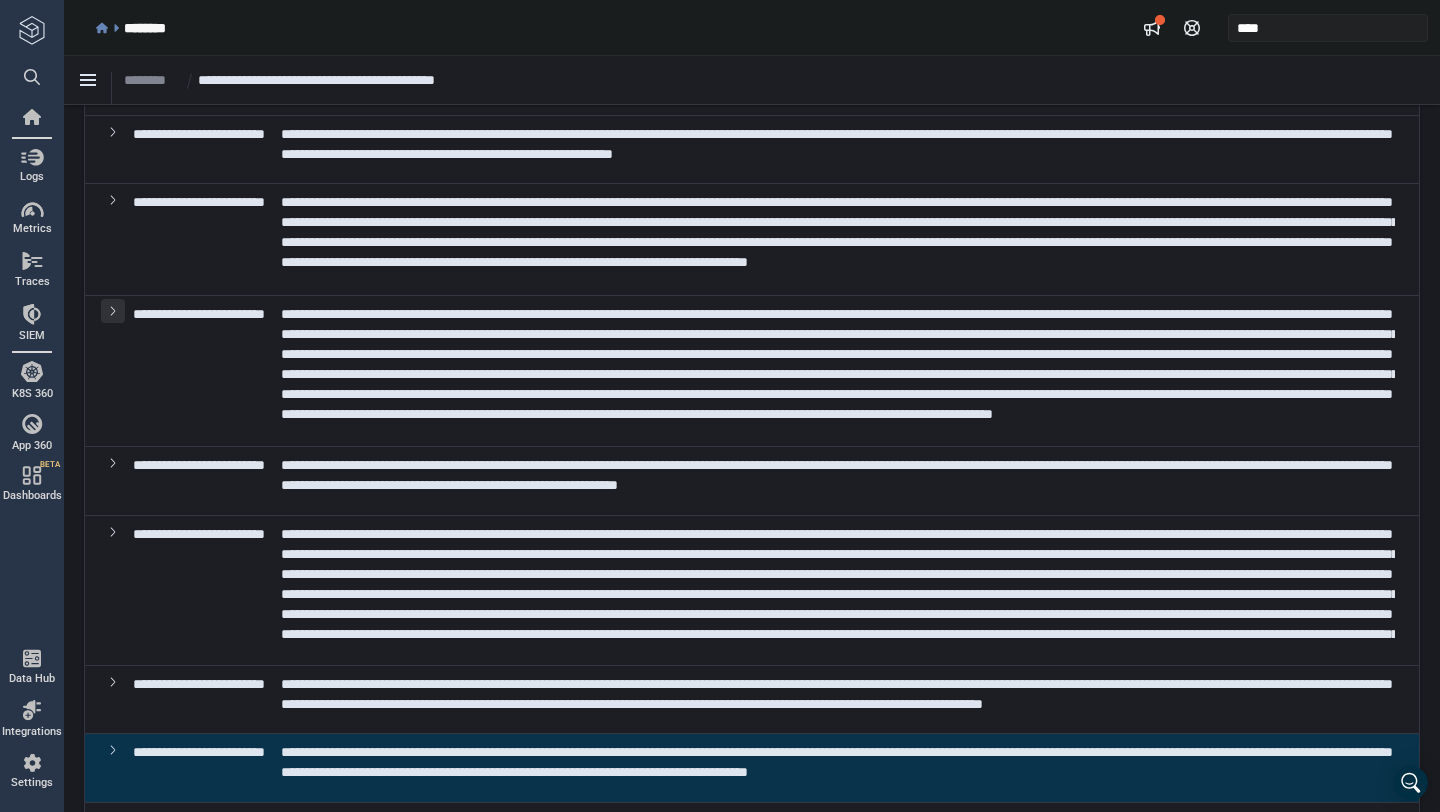 type 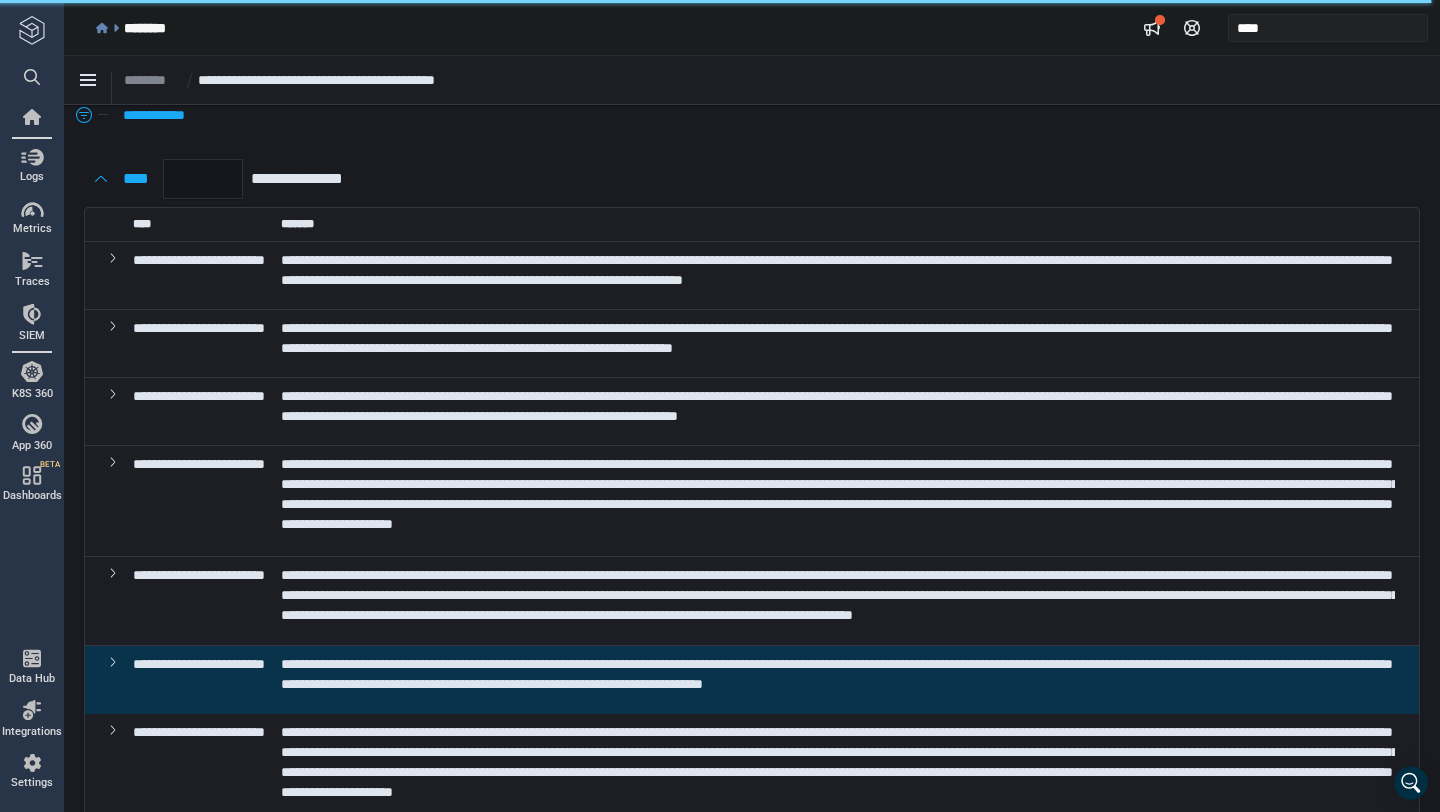 scroll, scrollTop: 28, scrollLeft: 0, axis: vertical 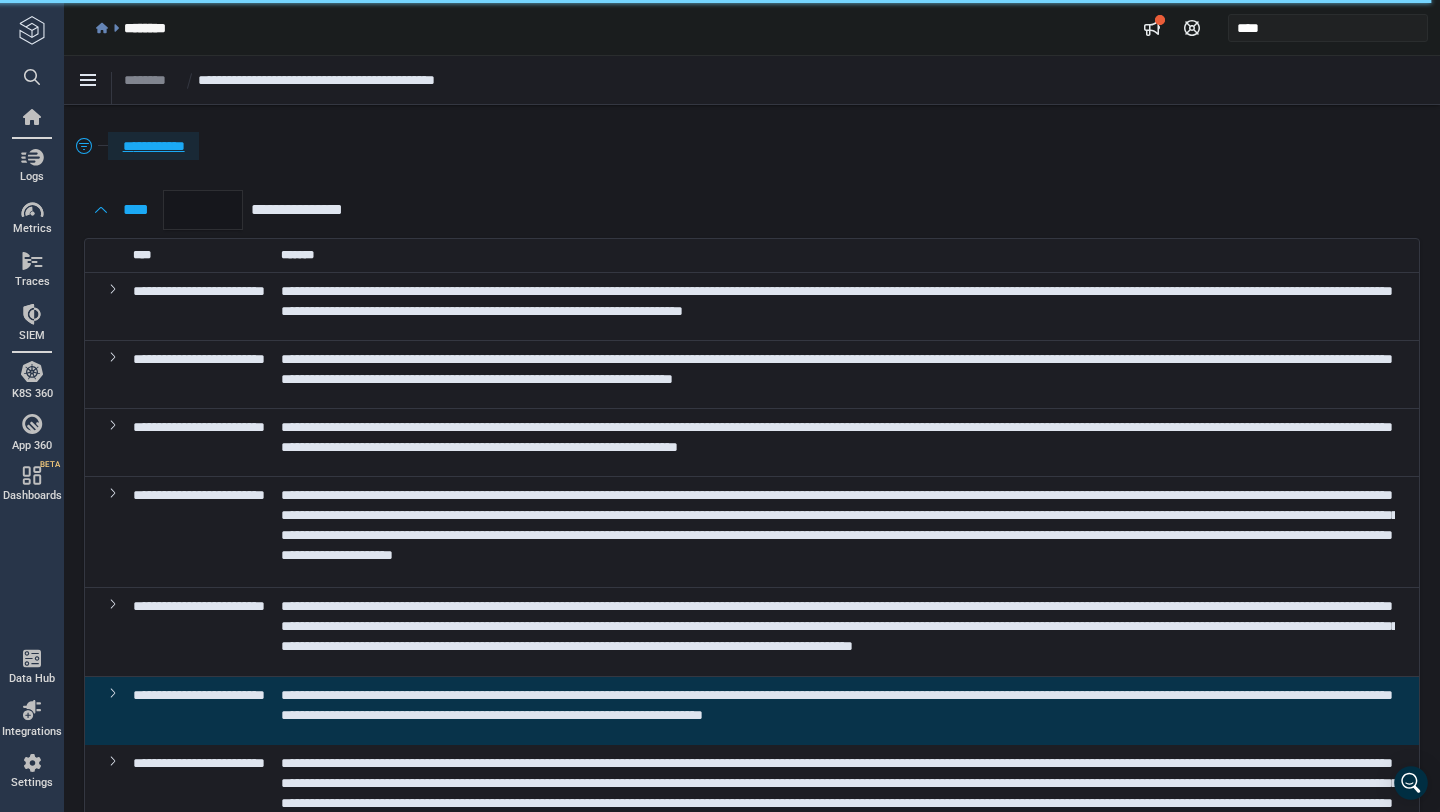 click on "**********" at bounding box center [153, 146] 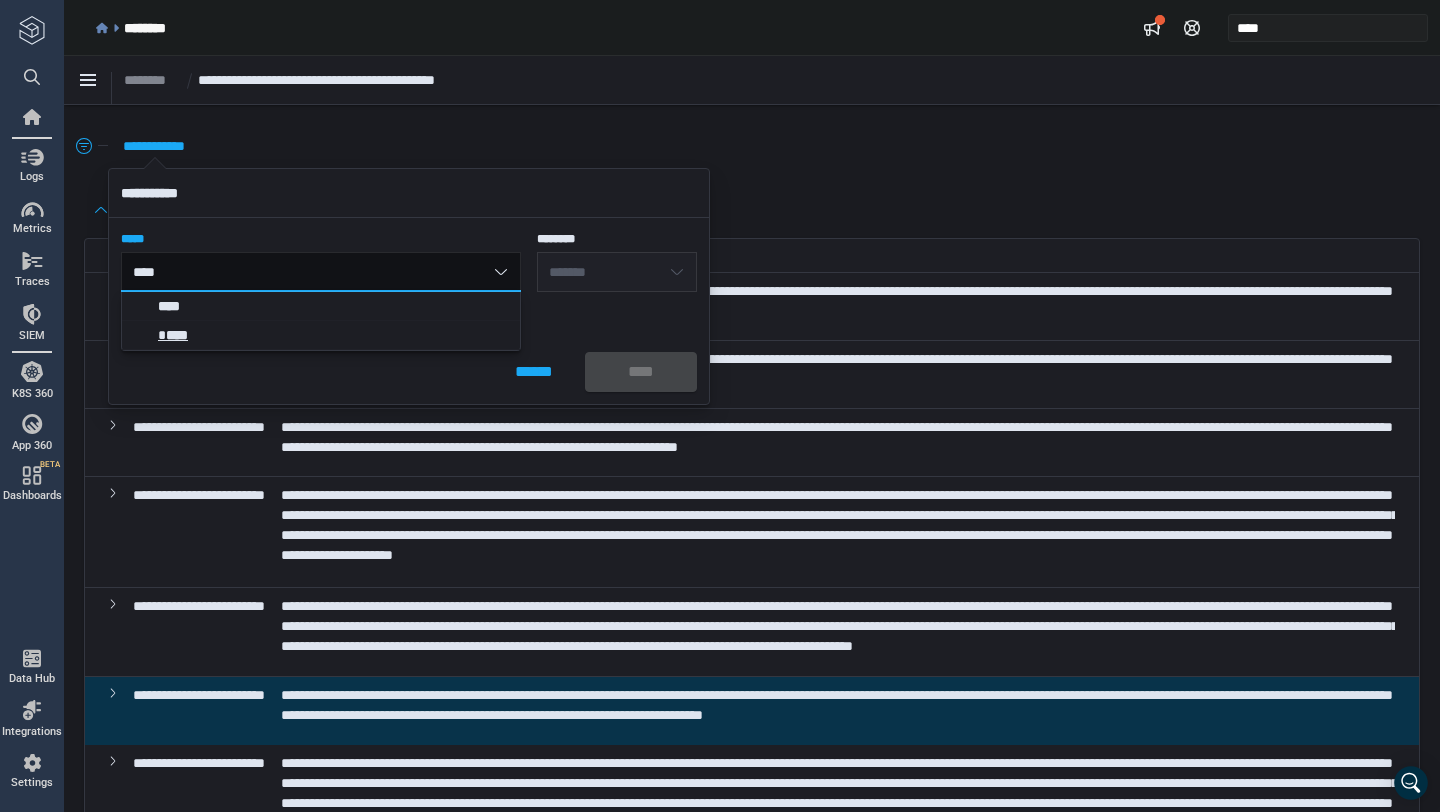 type on "****" 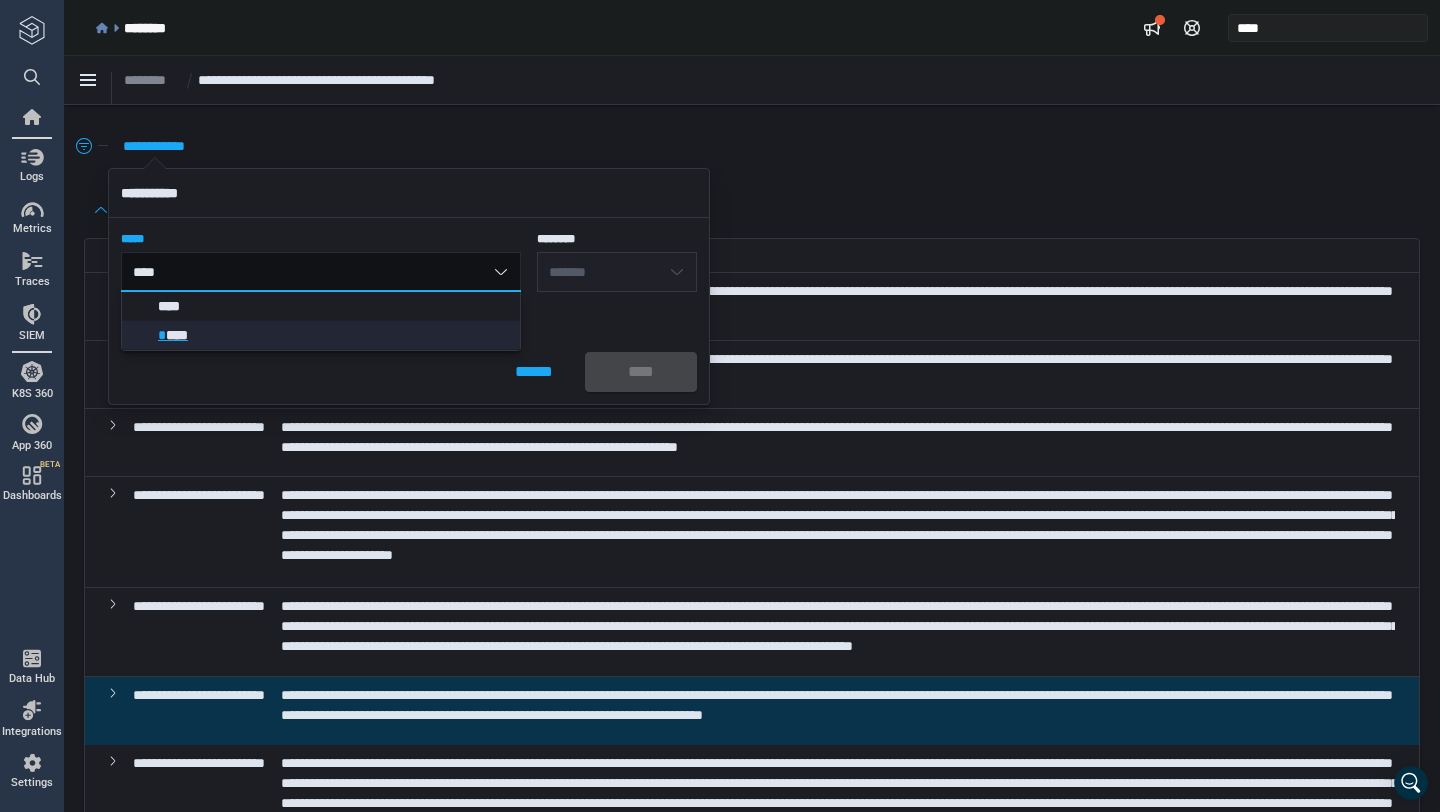 click on "****" at bounding box center [177, 335] 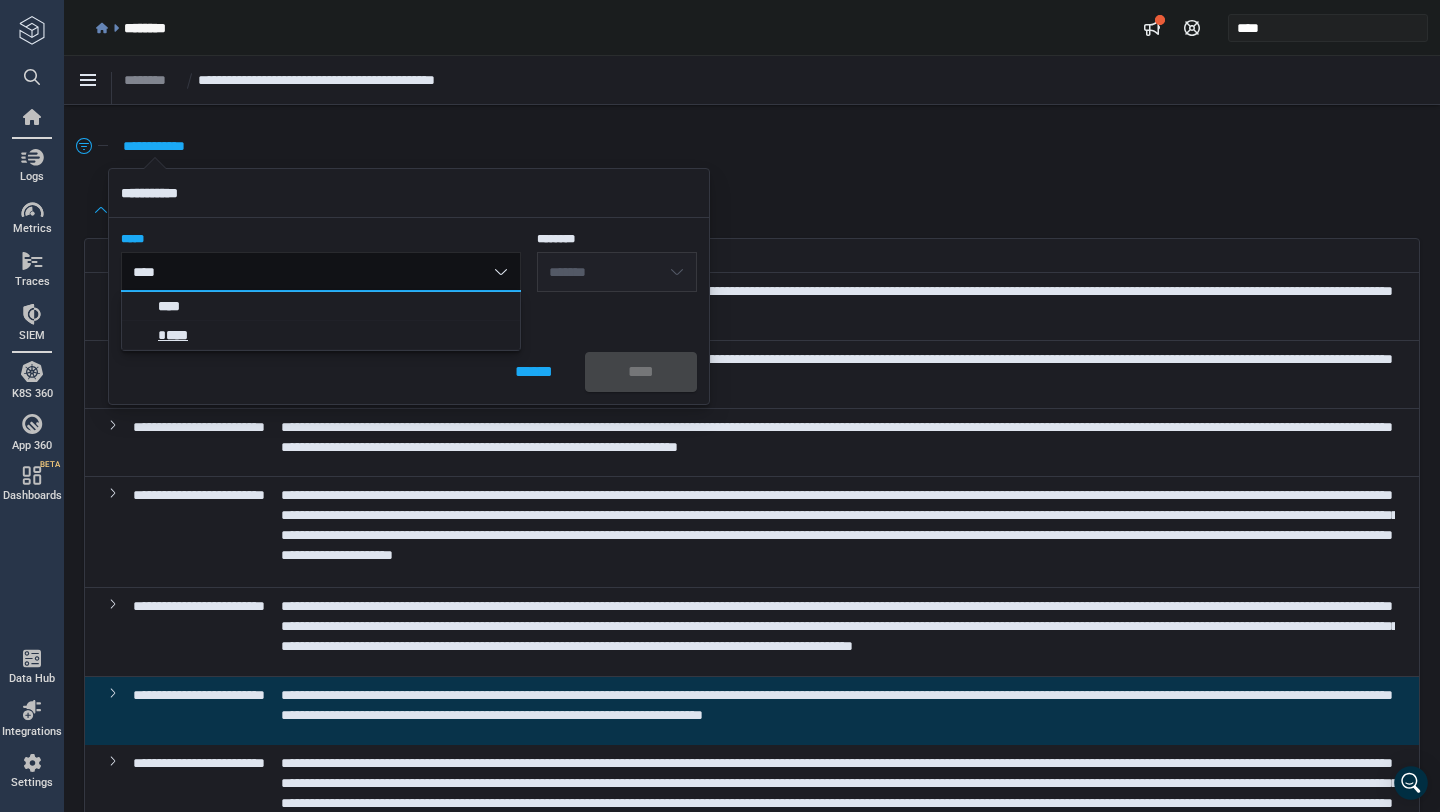 type 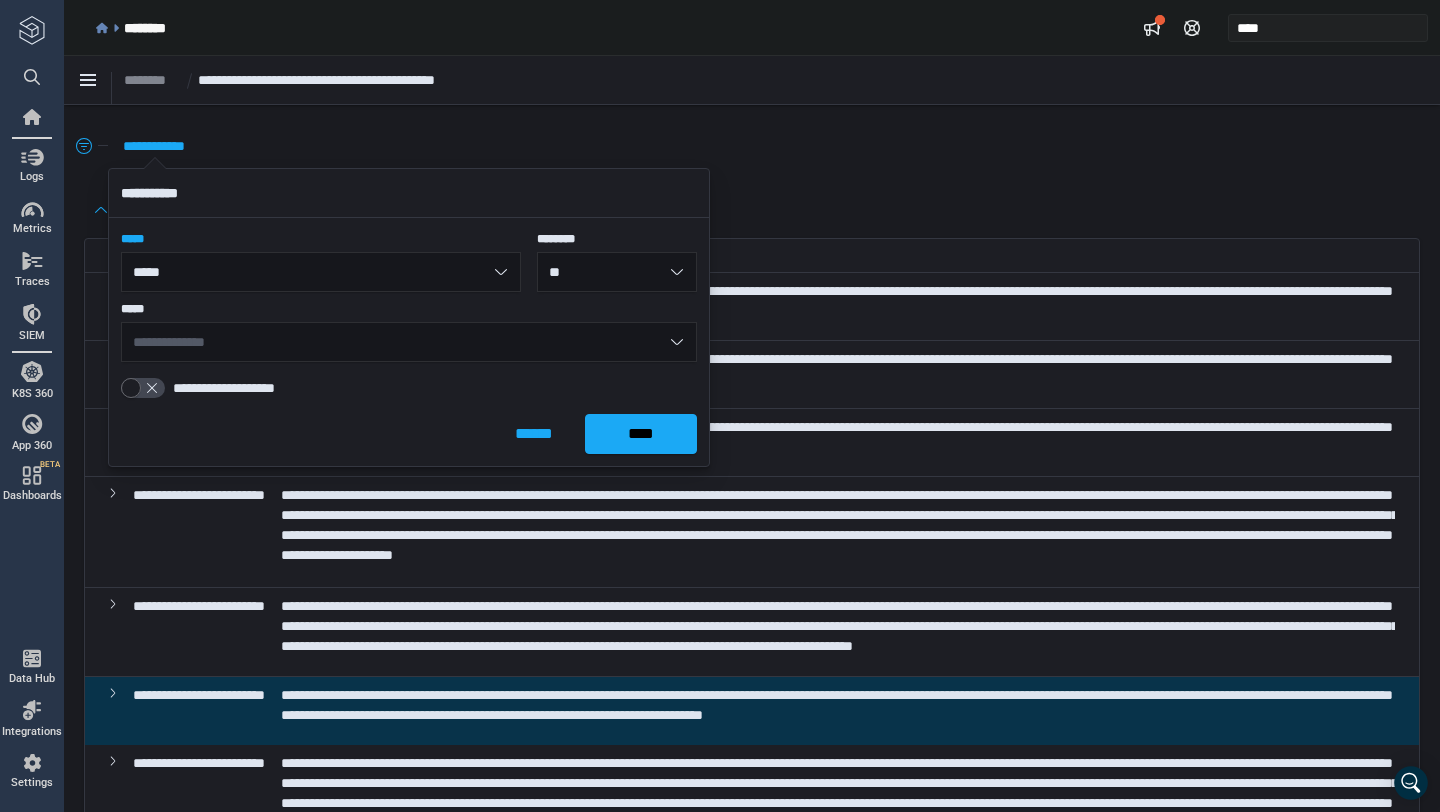 click on "**********" at bounding box center [409, 342] 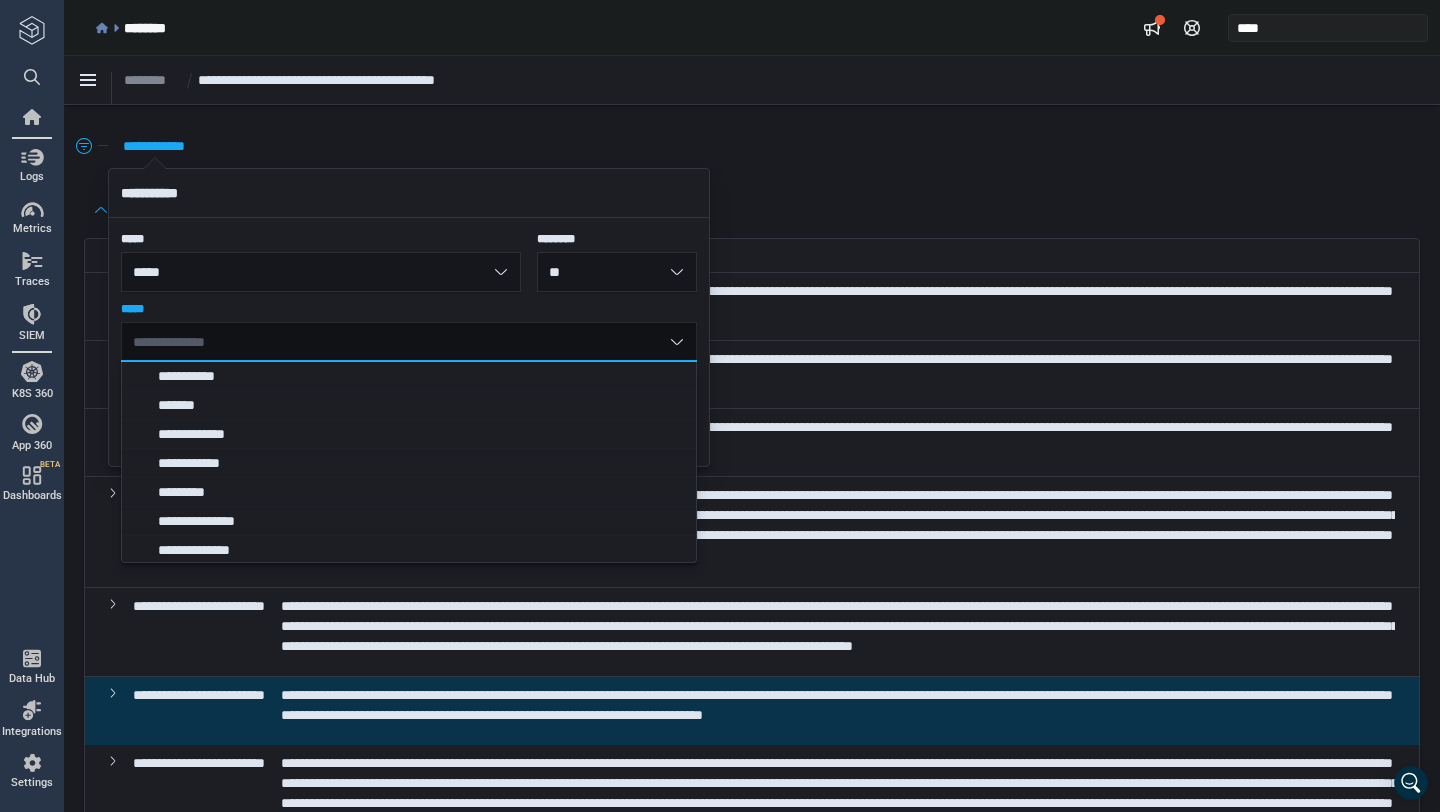 click on "**********" at bounding box center [409, 342] 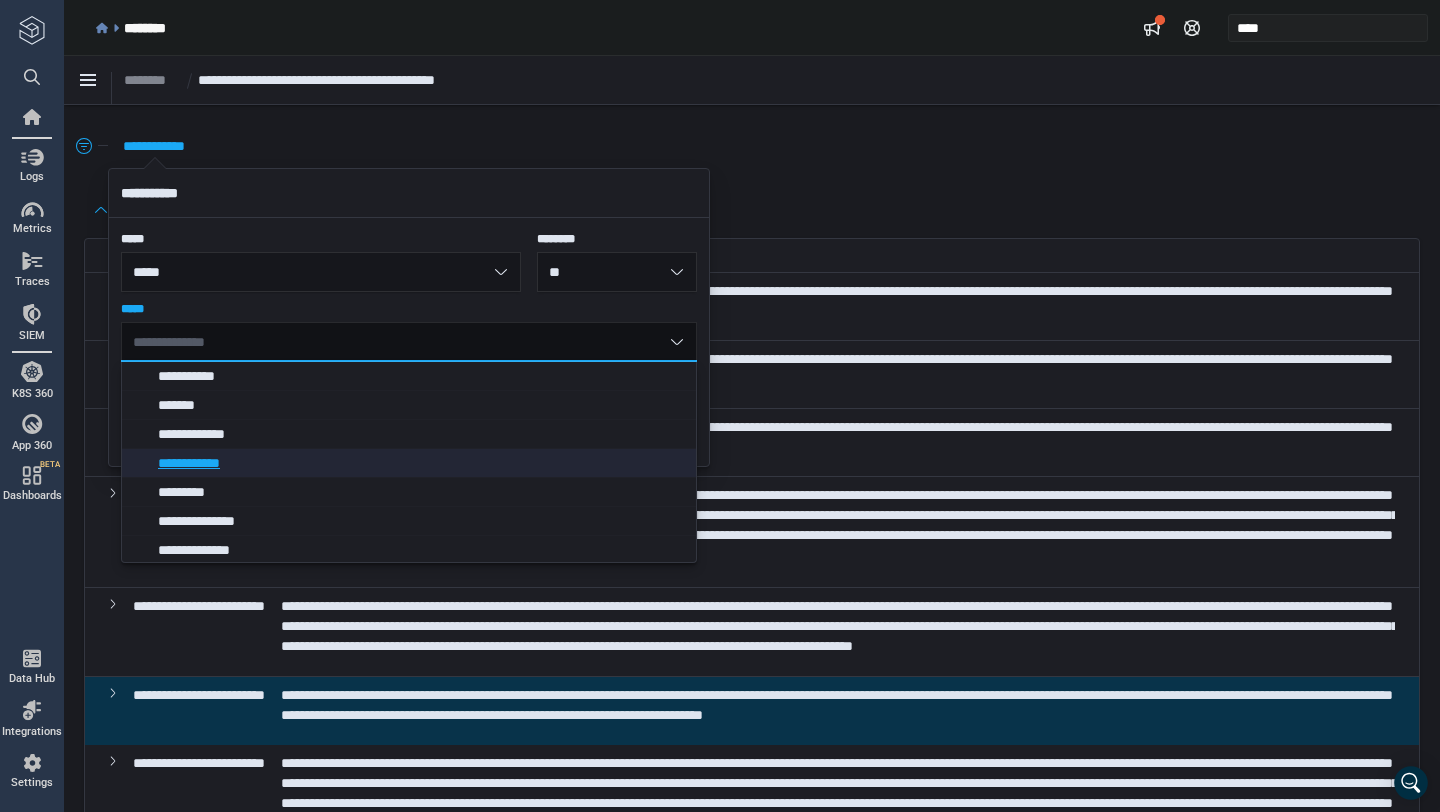 click on "**********" at bounding box center [422, 463] 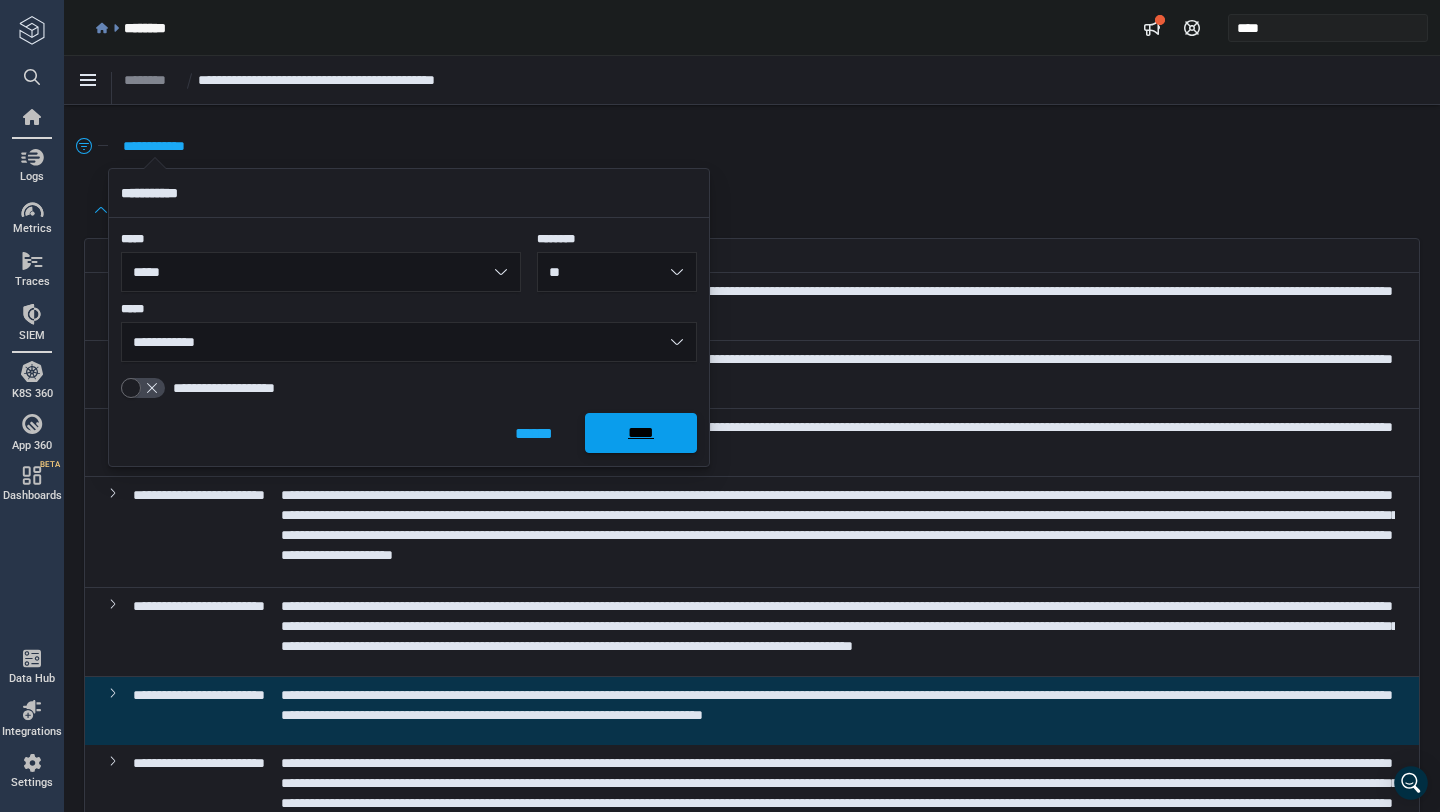 click on "****" at bounding box center (641, 433) 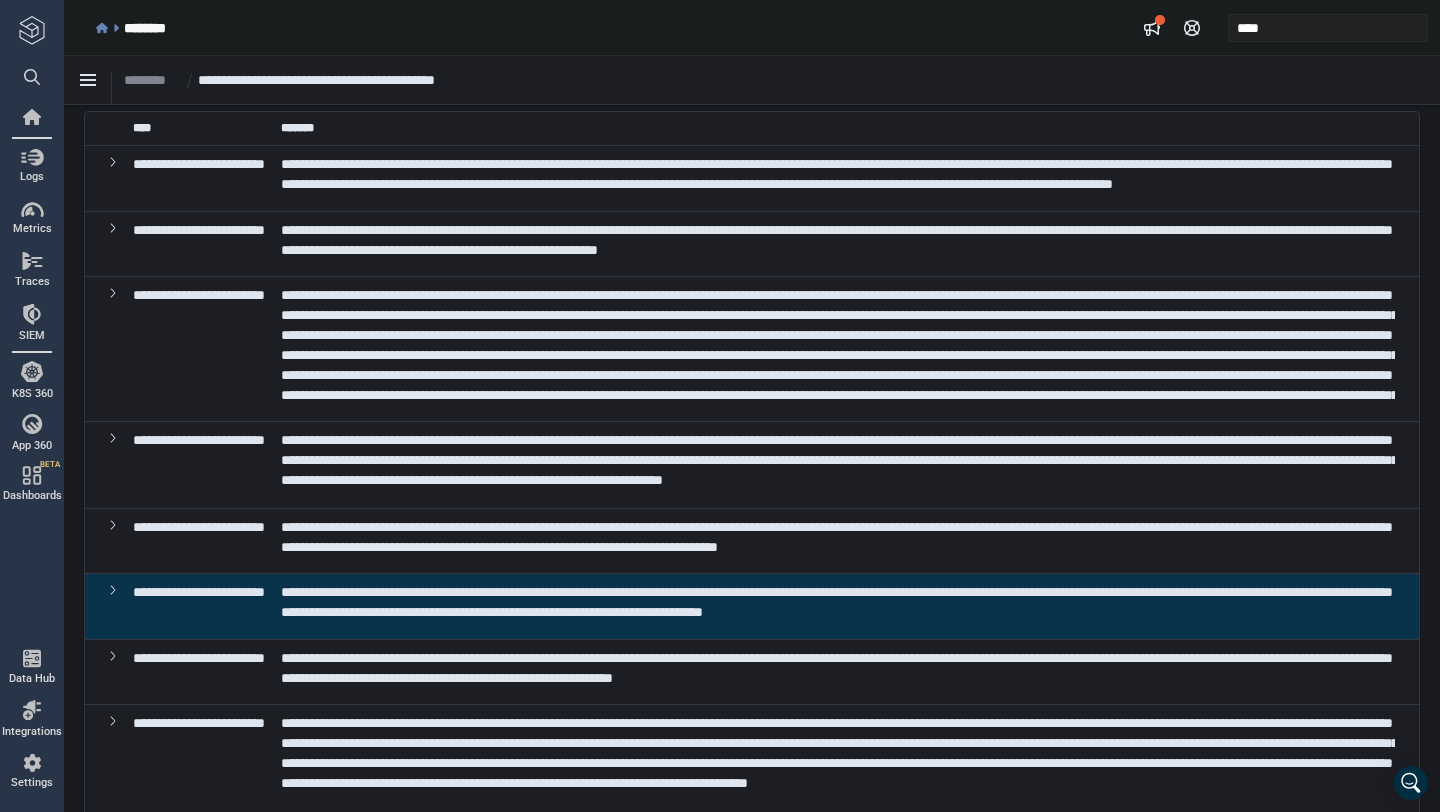 scroll, scrollTop: 0, scrollLeft: 0, axis: both 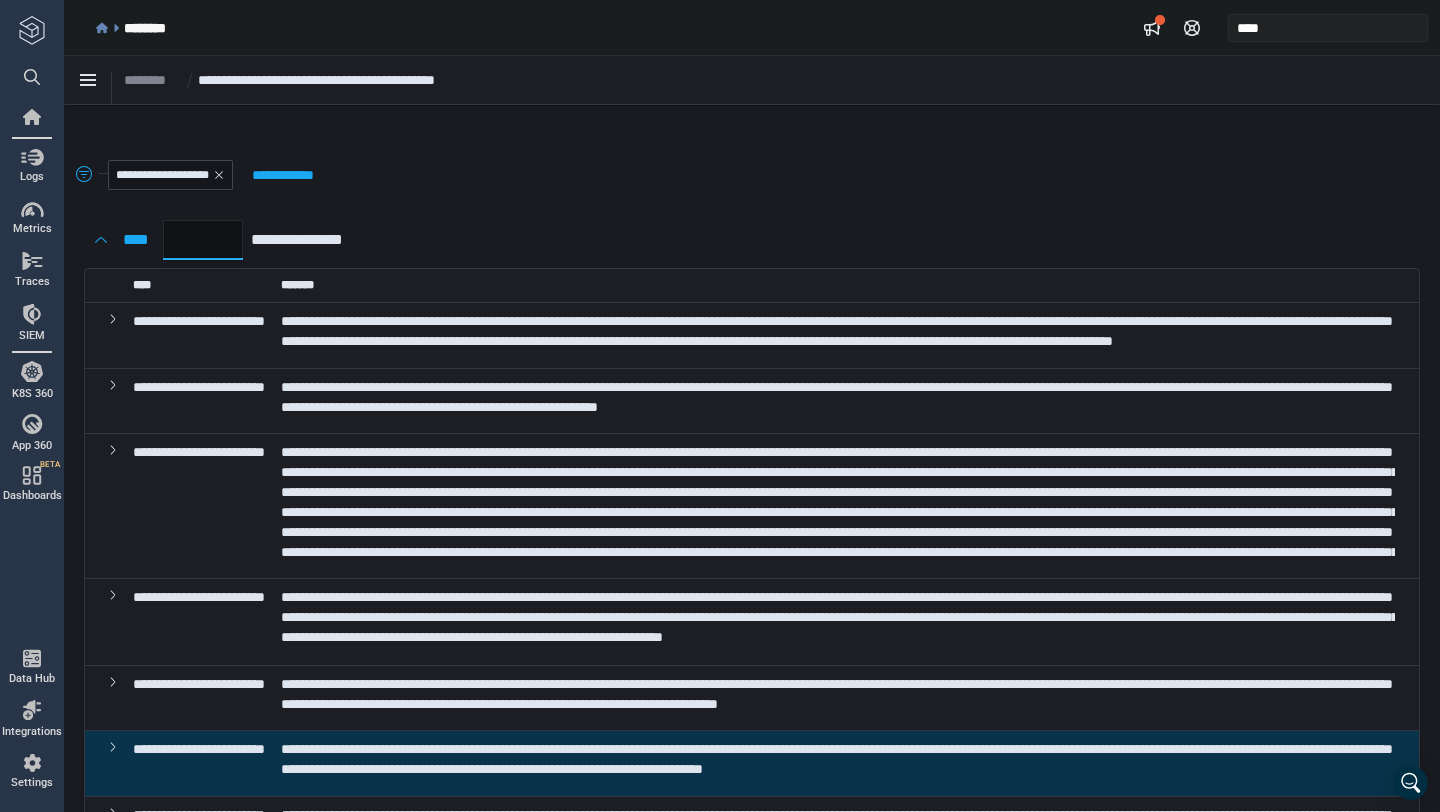 click on "*" at bounding box center [203, 240] 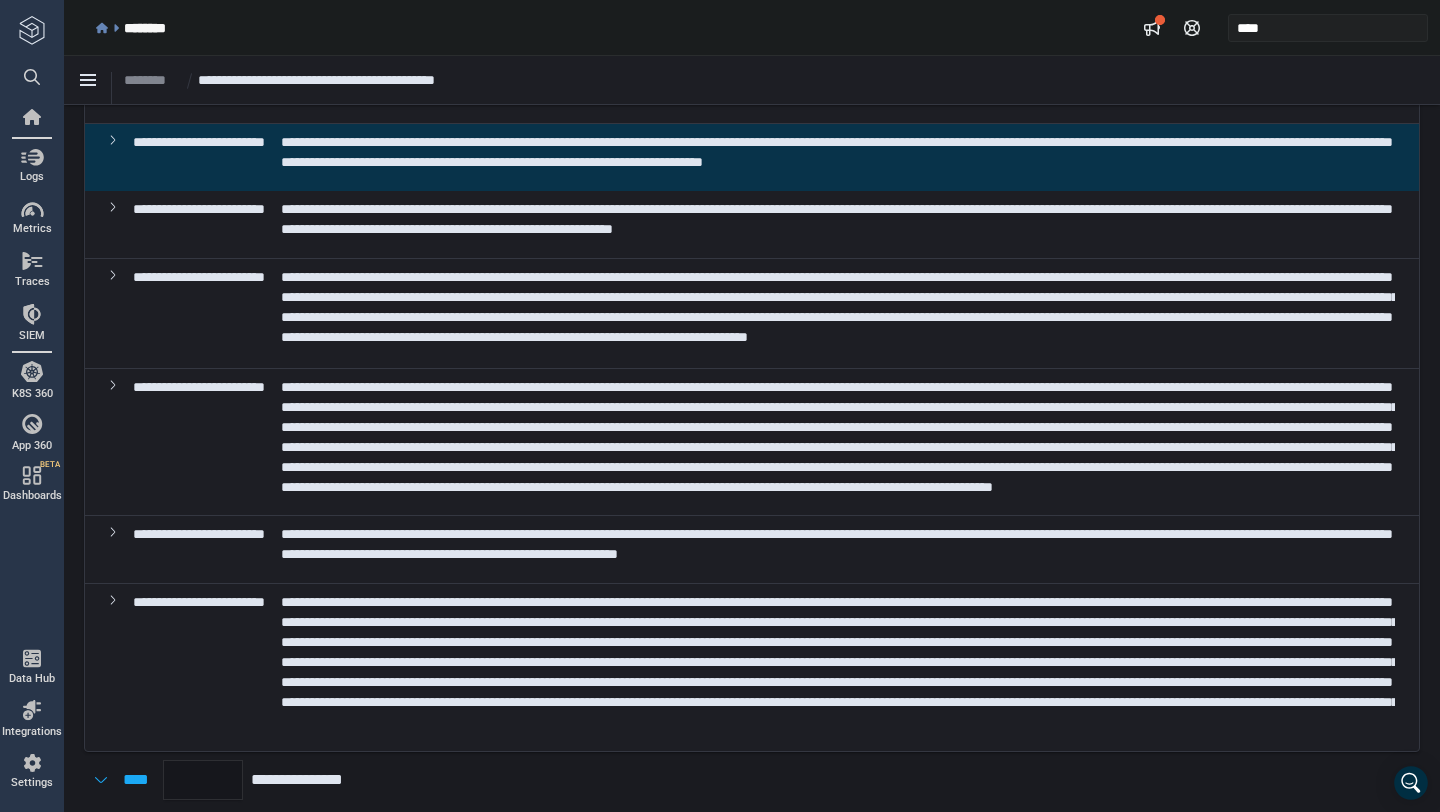 scroll, scrollTop: 1296, scrollLeft: 0, axis: vertical 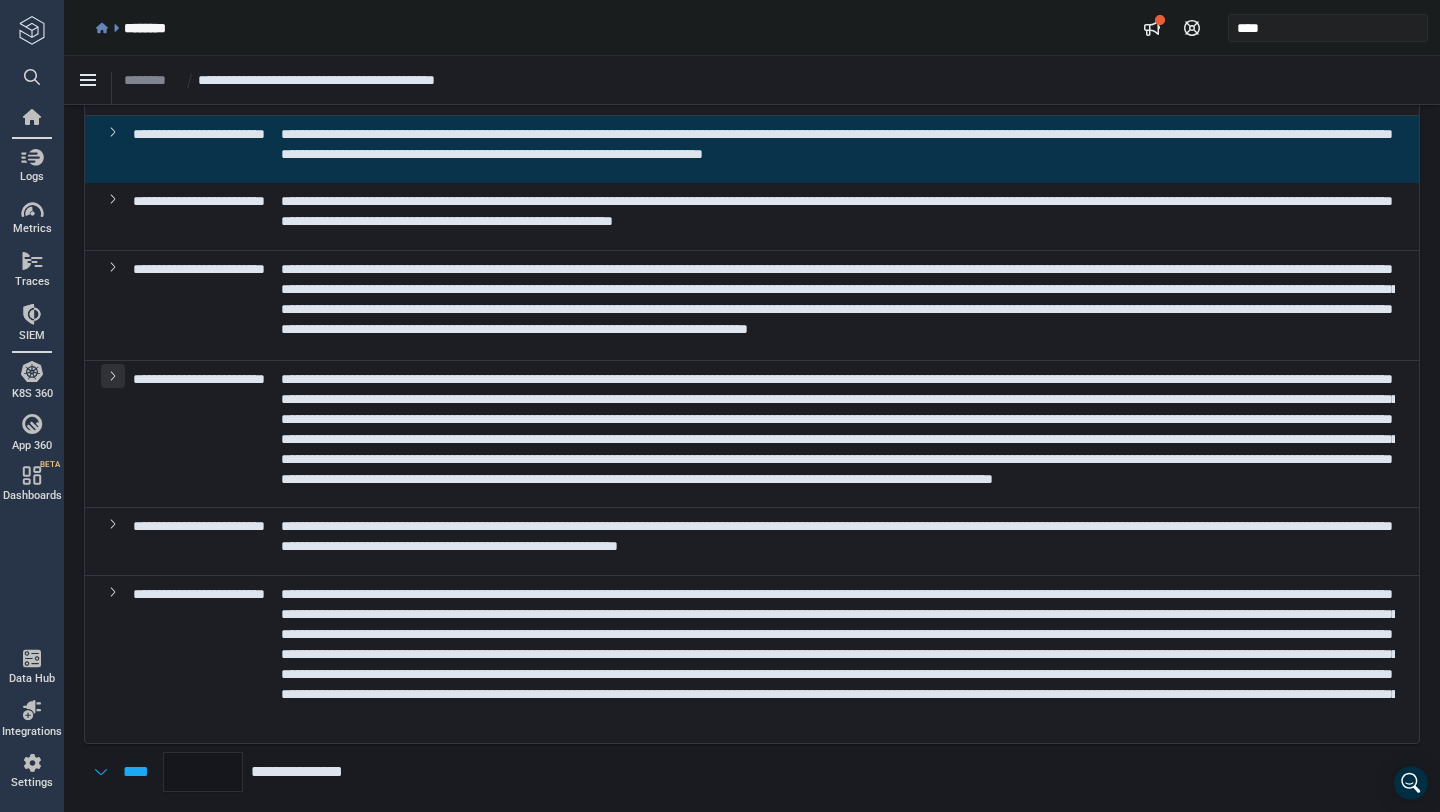 click at bounding box center [113, 375] 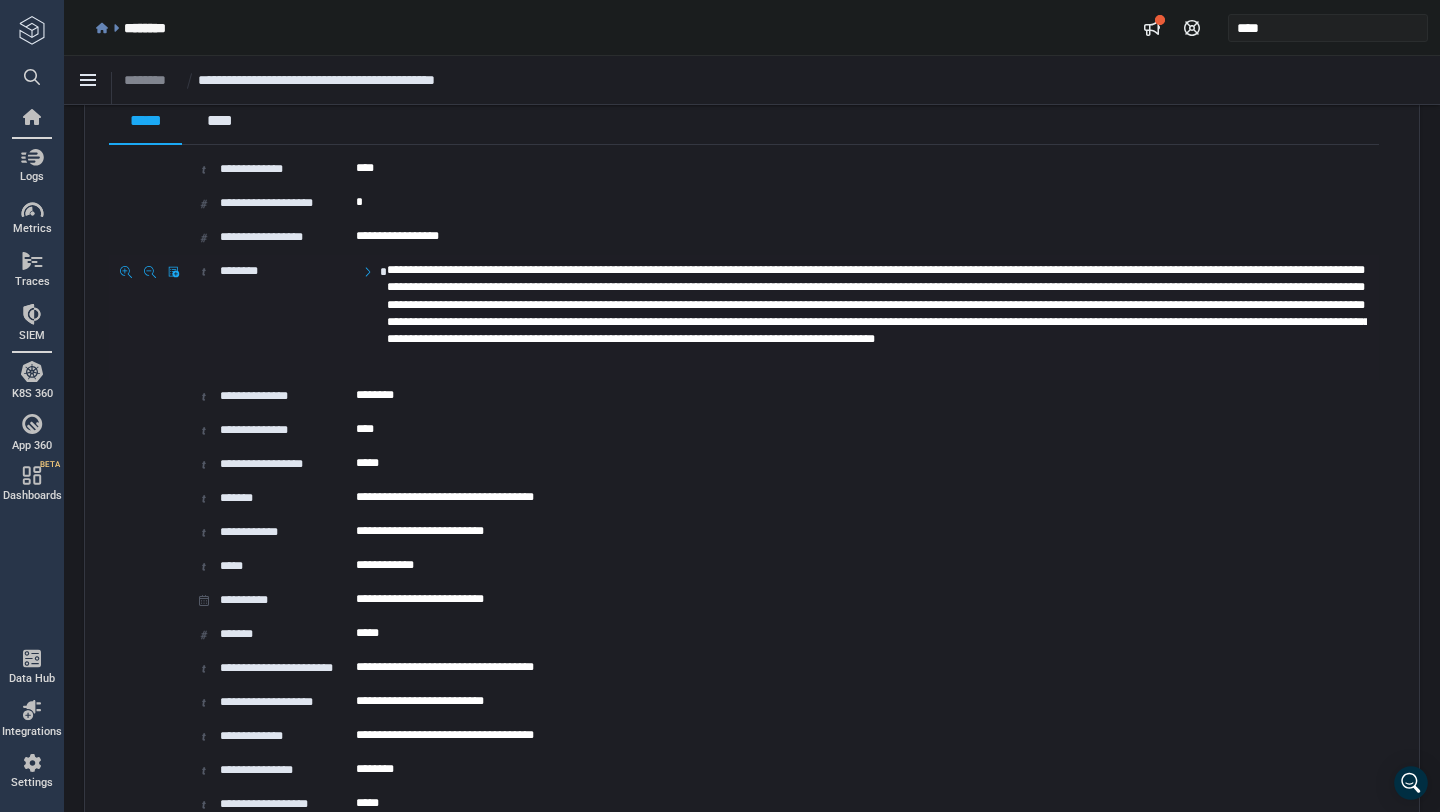 scroll, scrollTop: 1724, scrollLeft: 0, axis: vertical 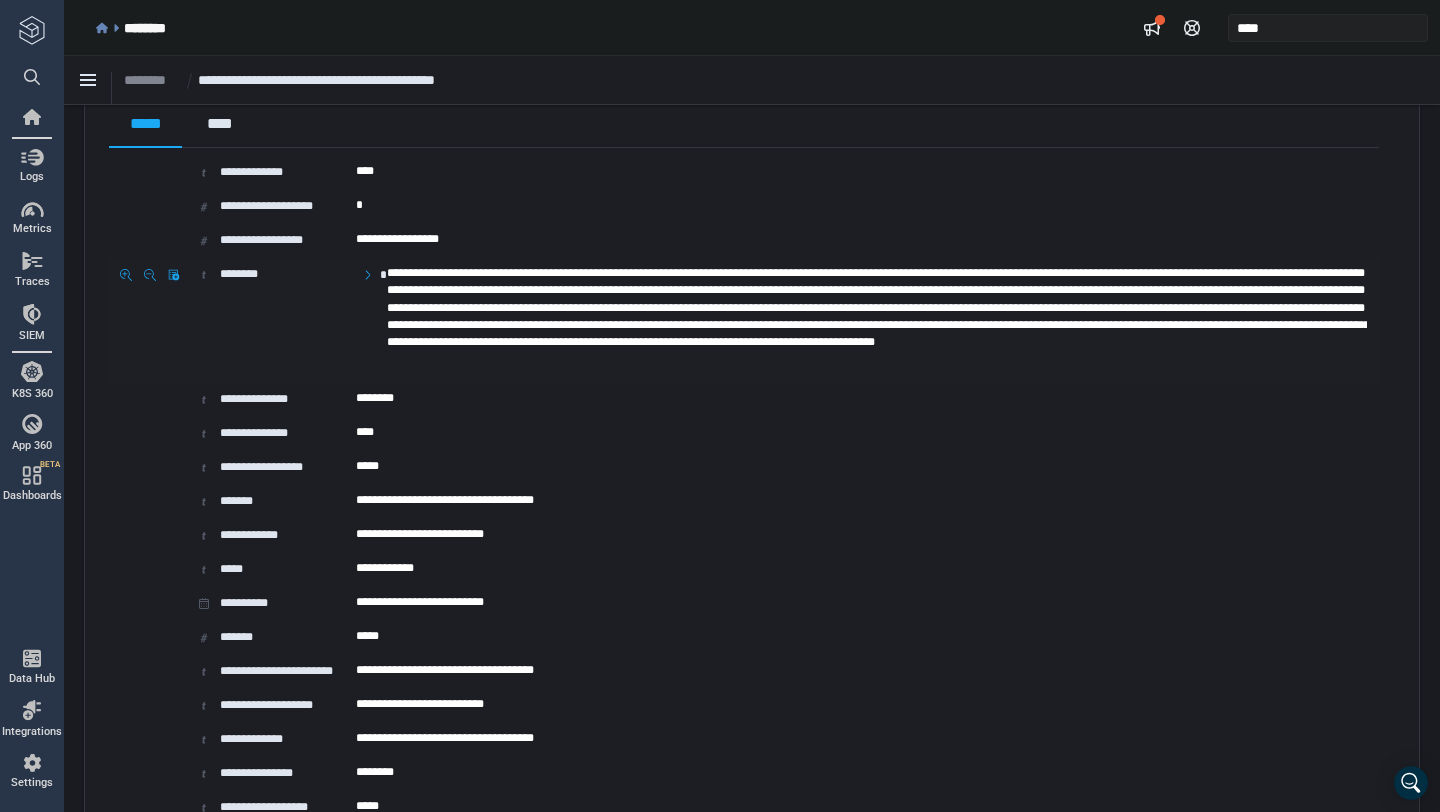 click on "**********" at bounding box center [877, 320] 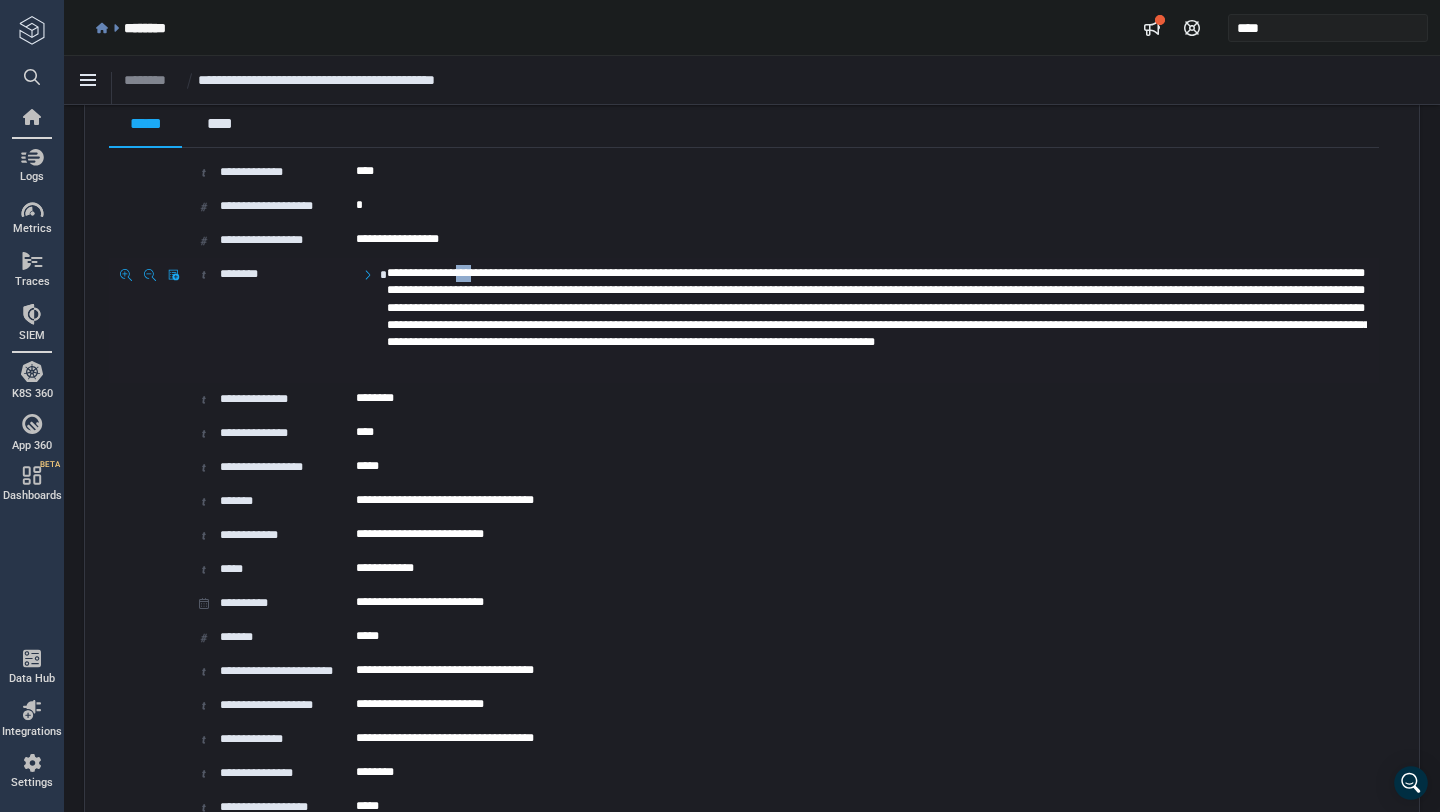 click on "**********" at bounding box center (877, 320) 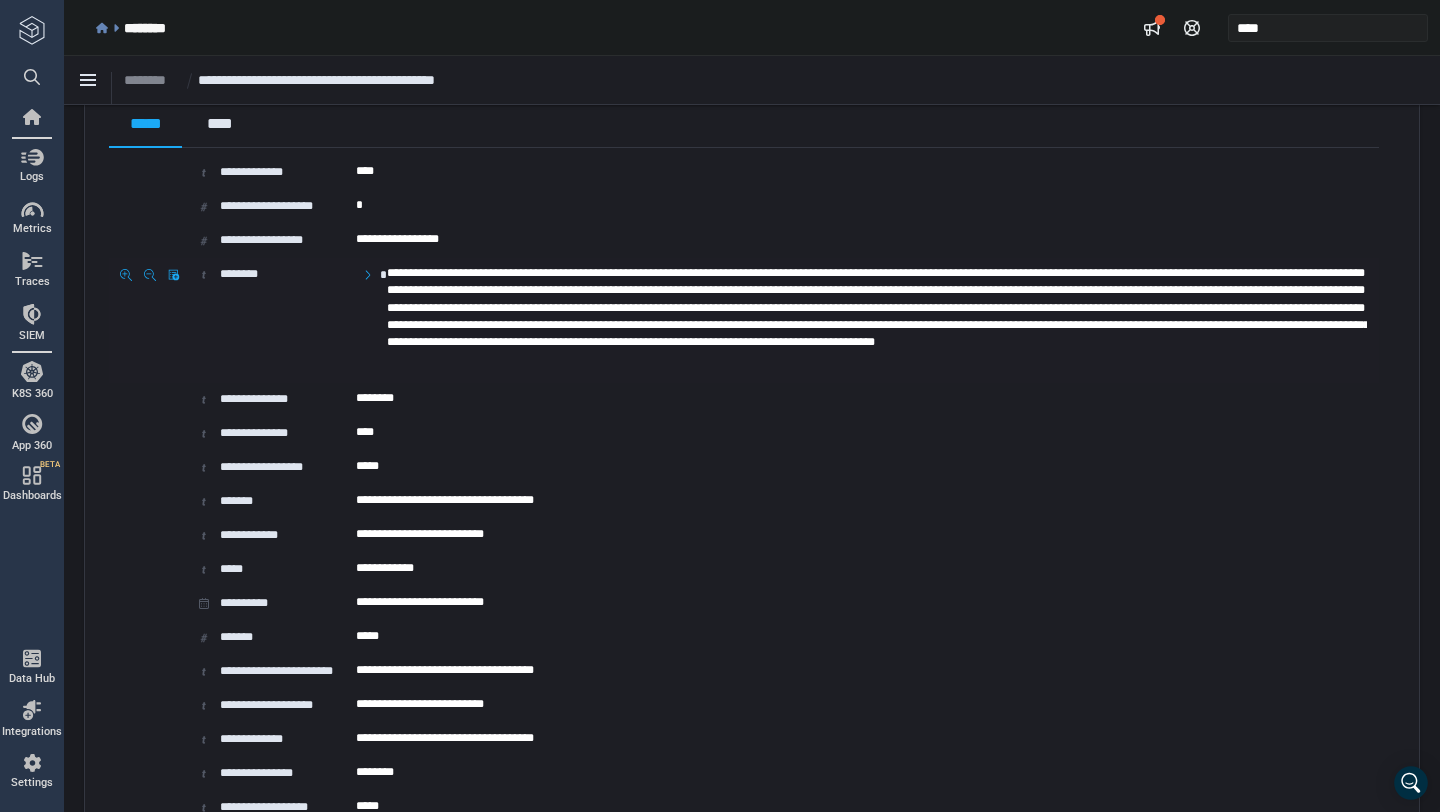 click on "**********" at bounding box center [877, 320] 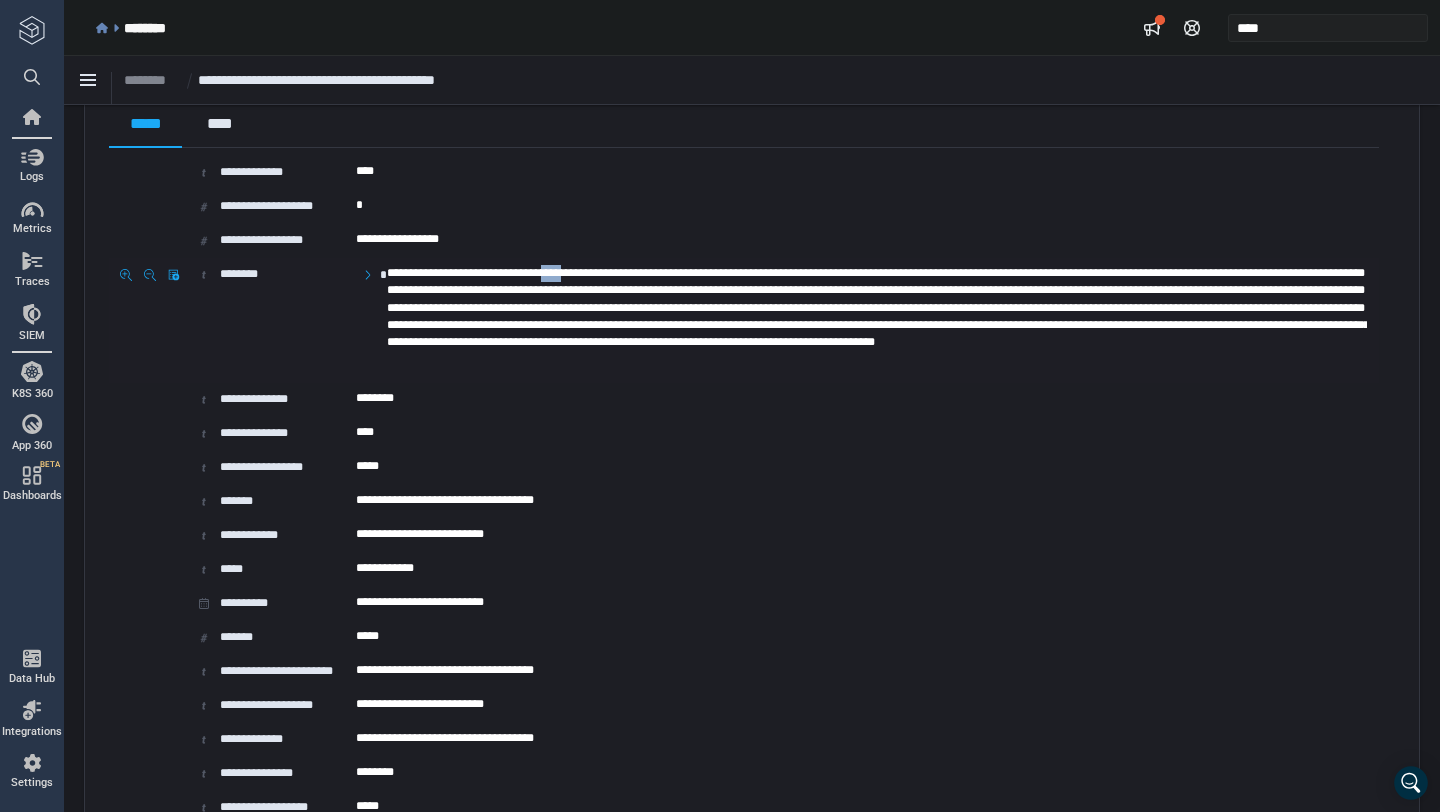 click on "**********" at bounding box center (877, 320) 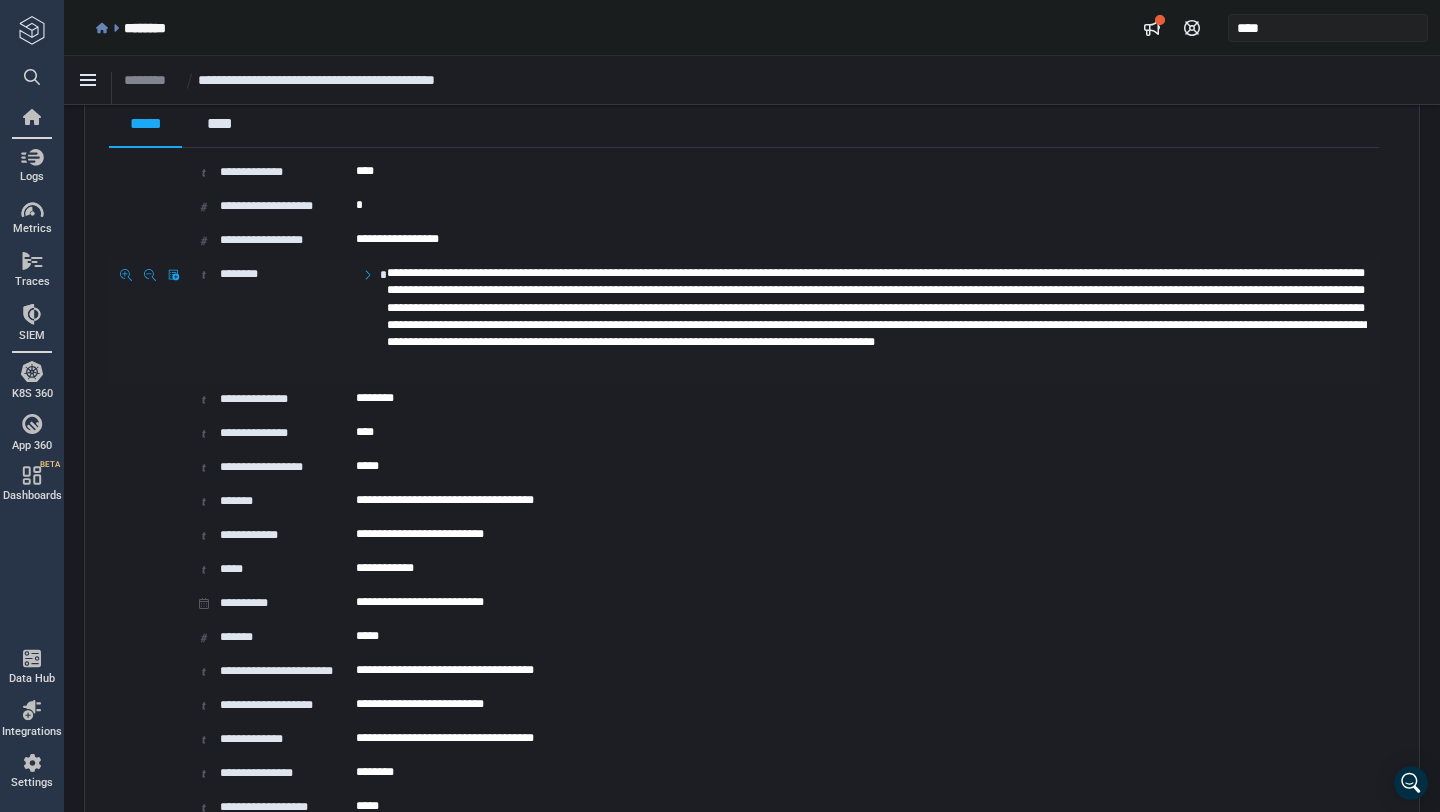 click on "**********" at bounding box center [877, 320] 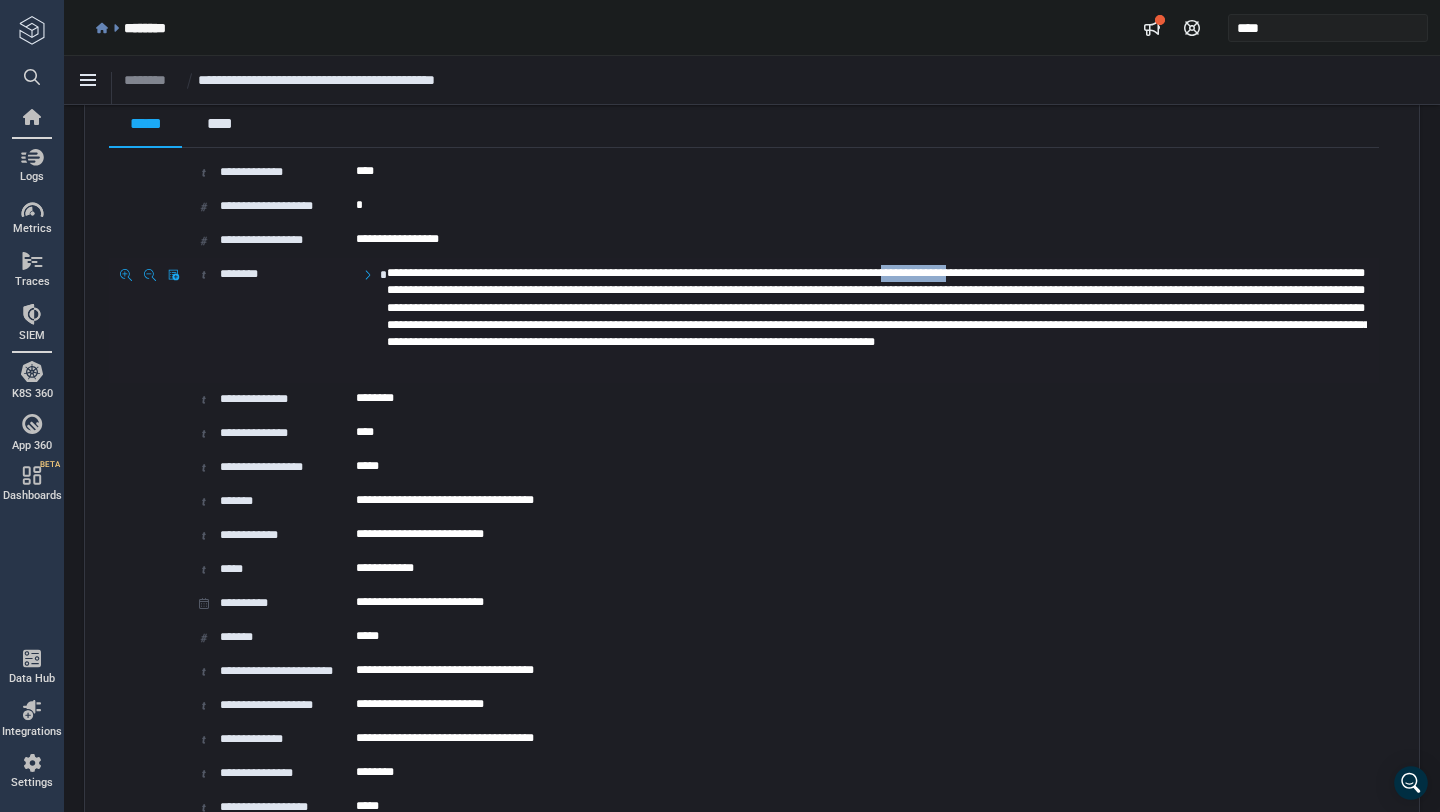 click on "**********" at bounding box center (877, 320) 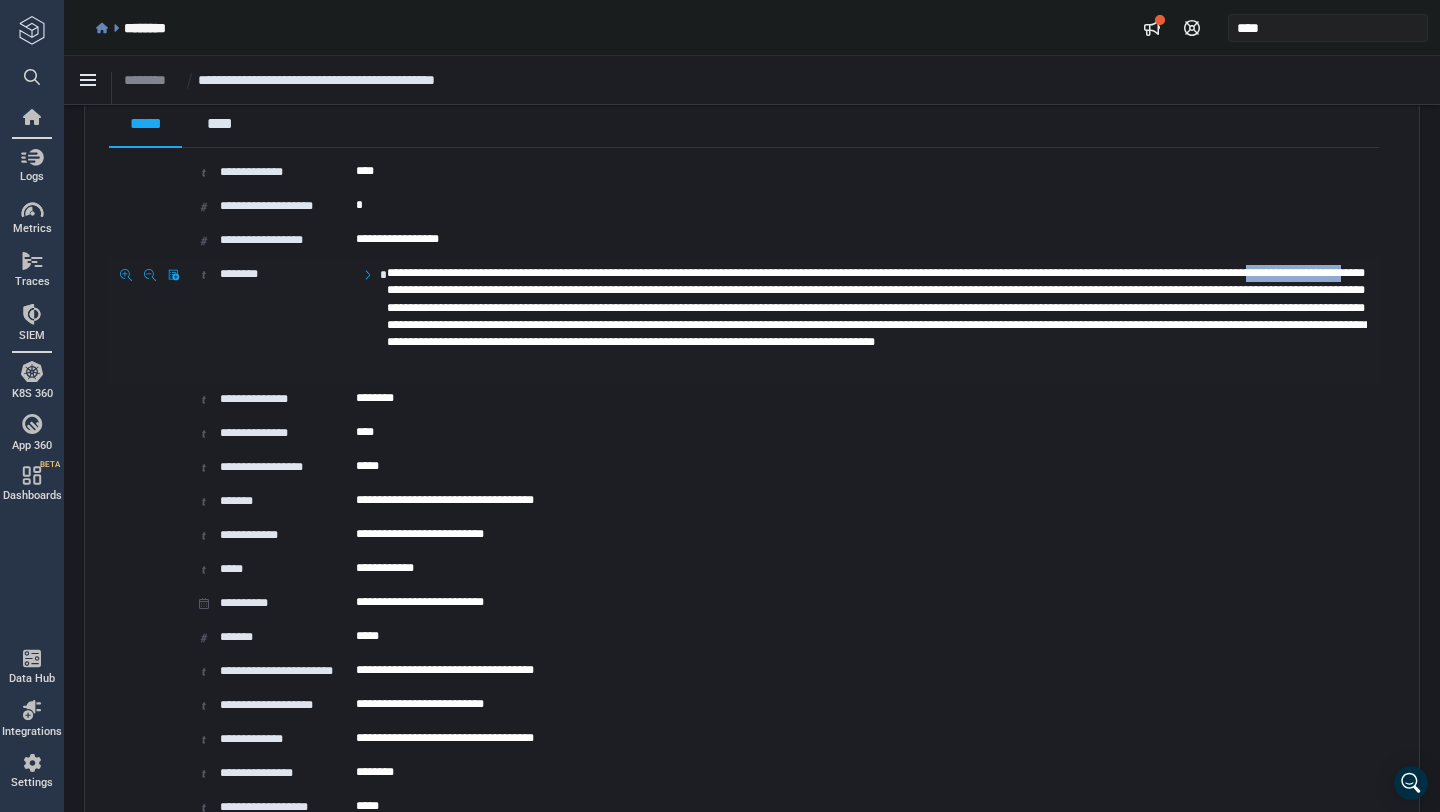 drag, startPoint x: 652, startPoint y: 368, endPoint x: 782, endPoint y: 368, distance: 130 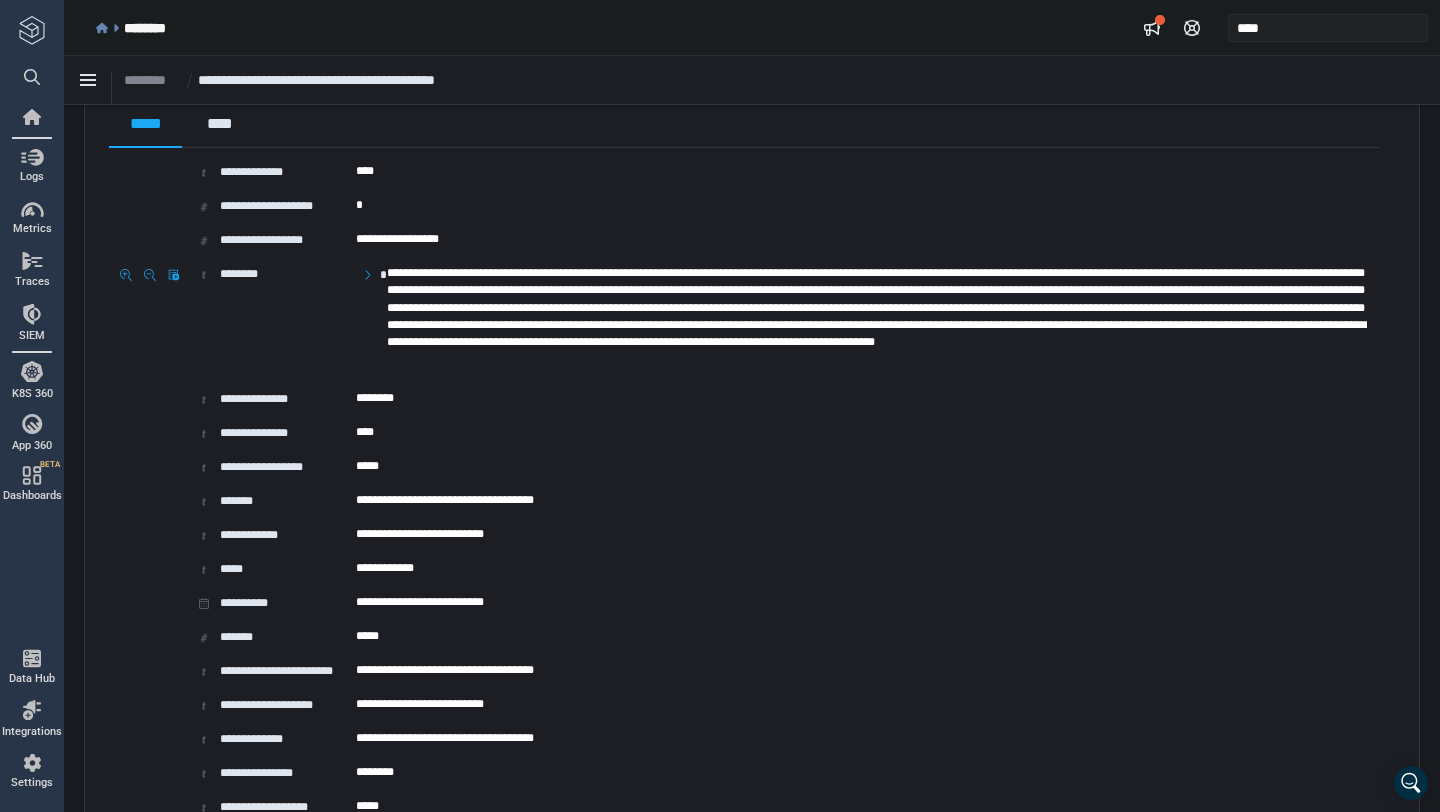 click on "**********" at bounding box center (877, 320) 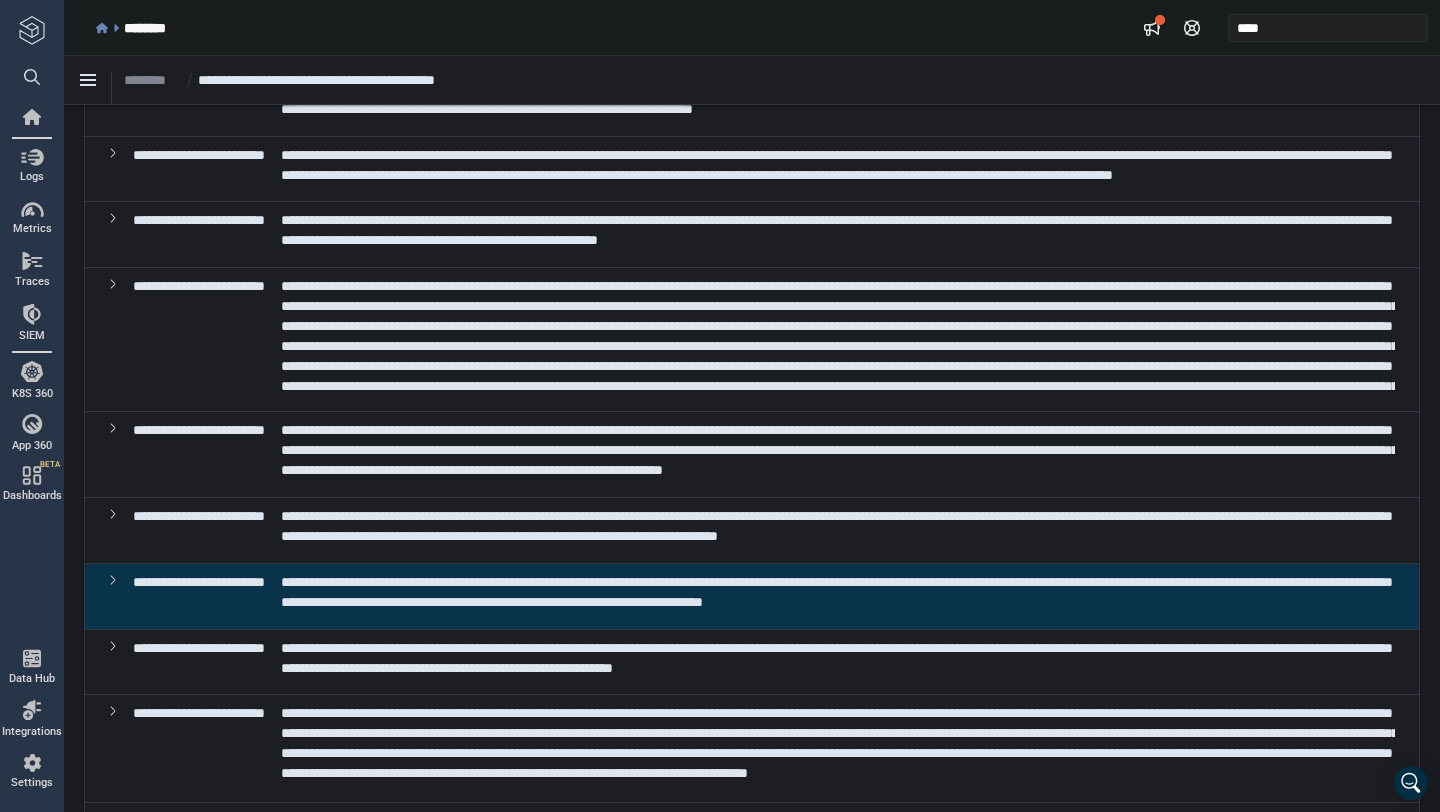 scroll, scrollTop: 736, scrollLeft: 0, axis: vertical 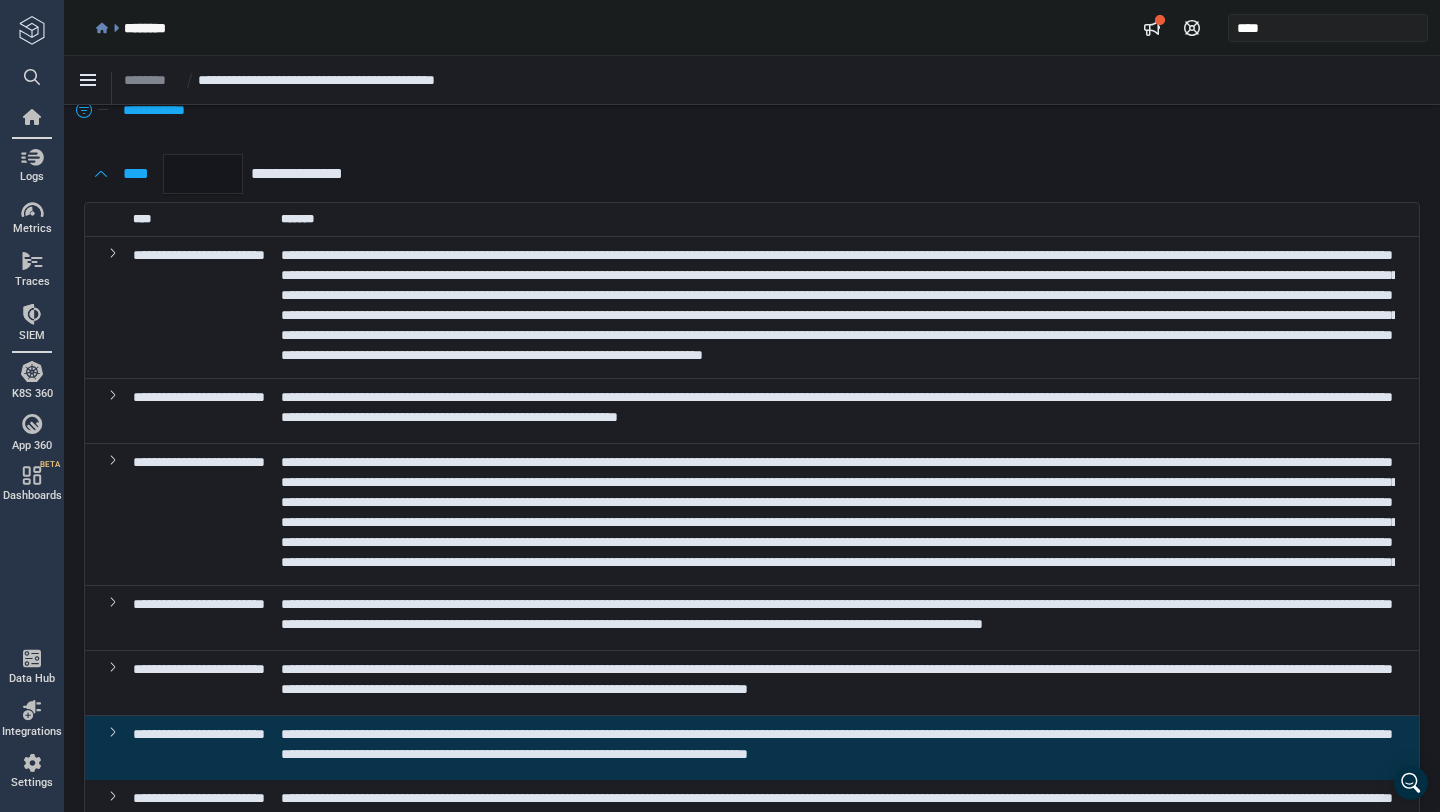 click at bounding box center [839, 305] 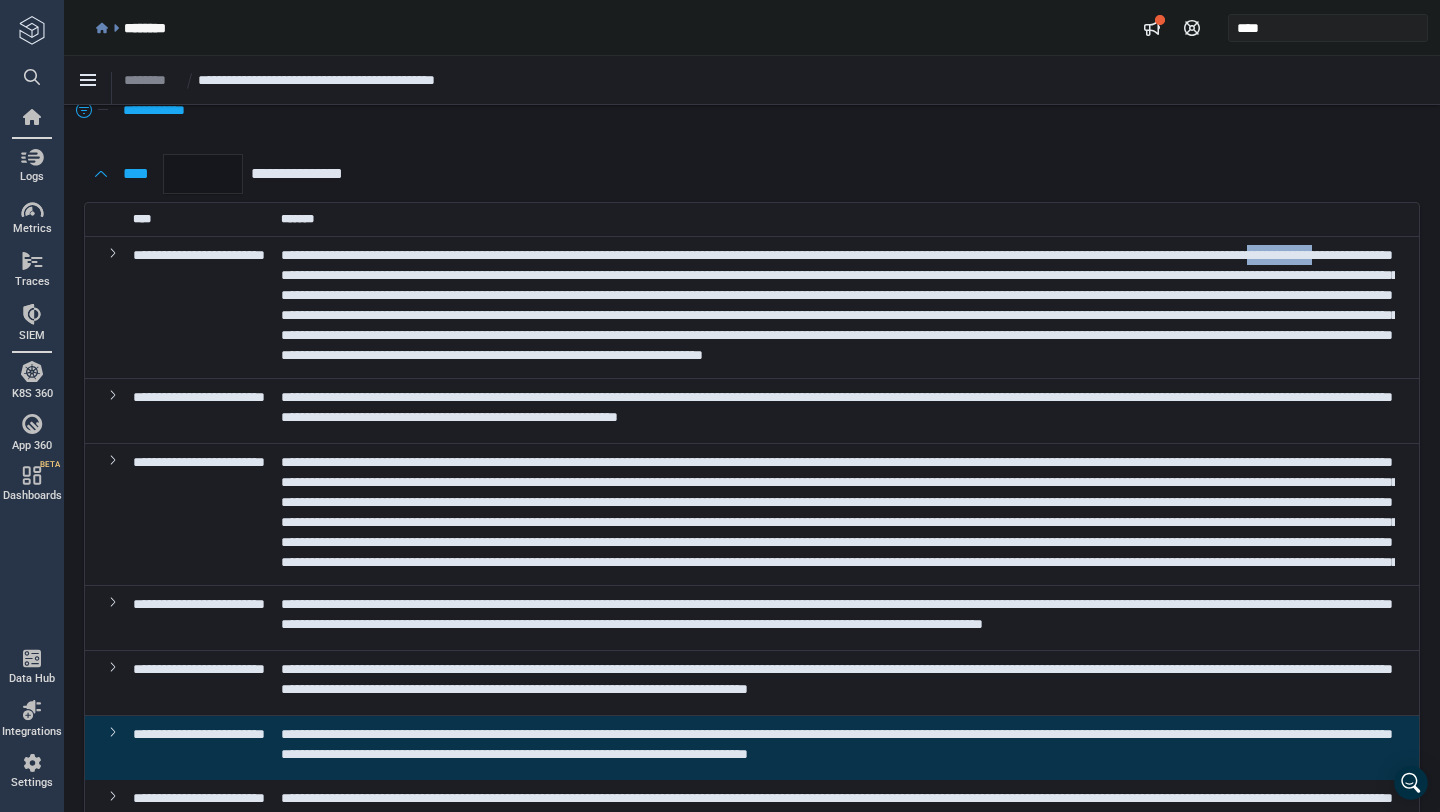 click at bounding box center (839, 305) 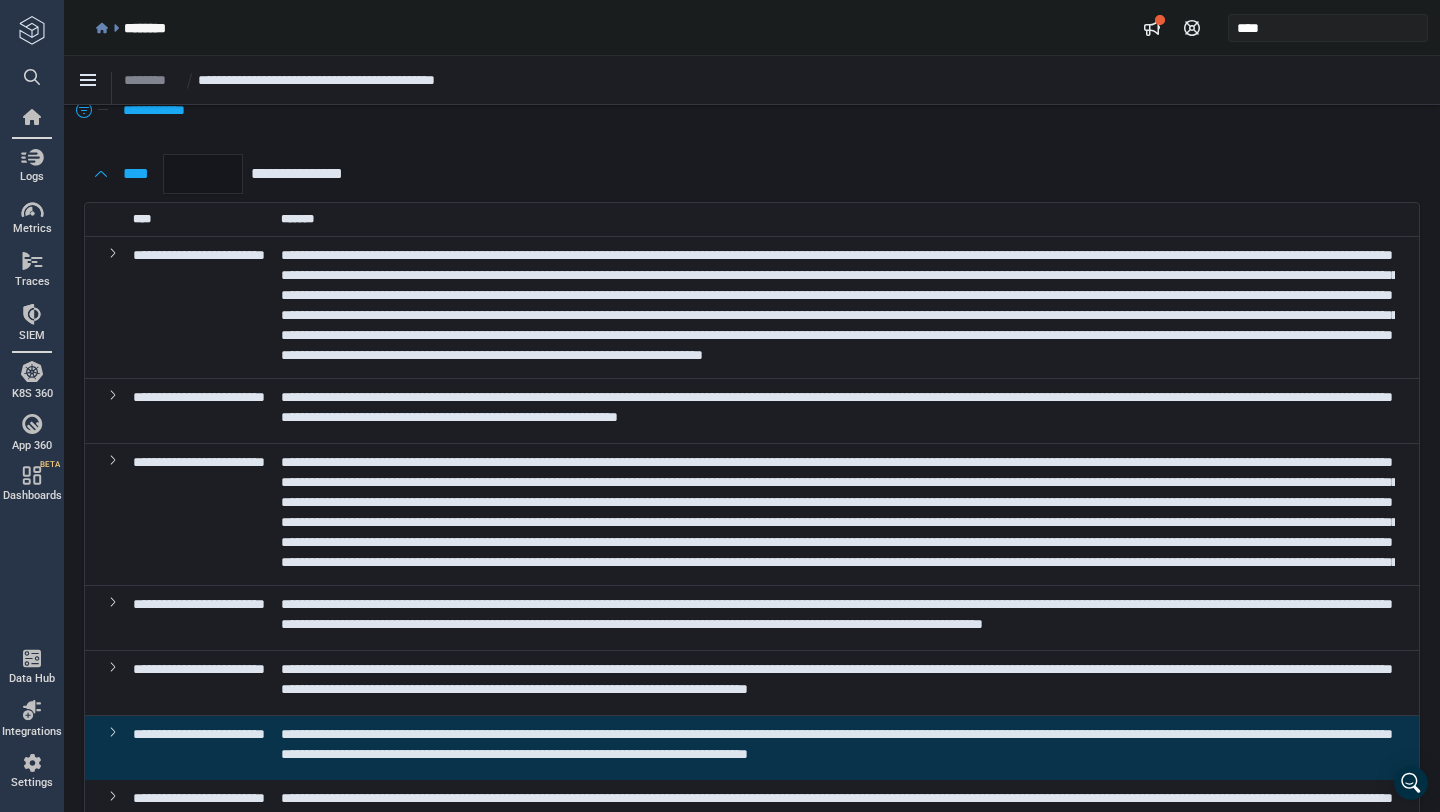 click at bounding box center (839, 305) 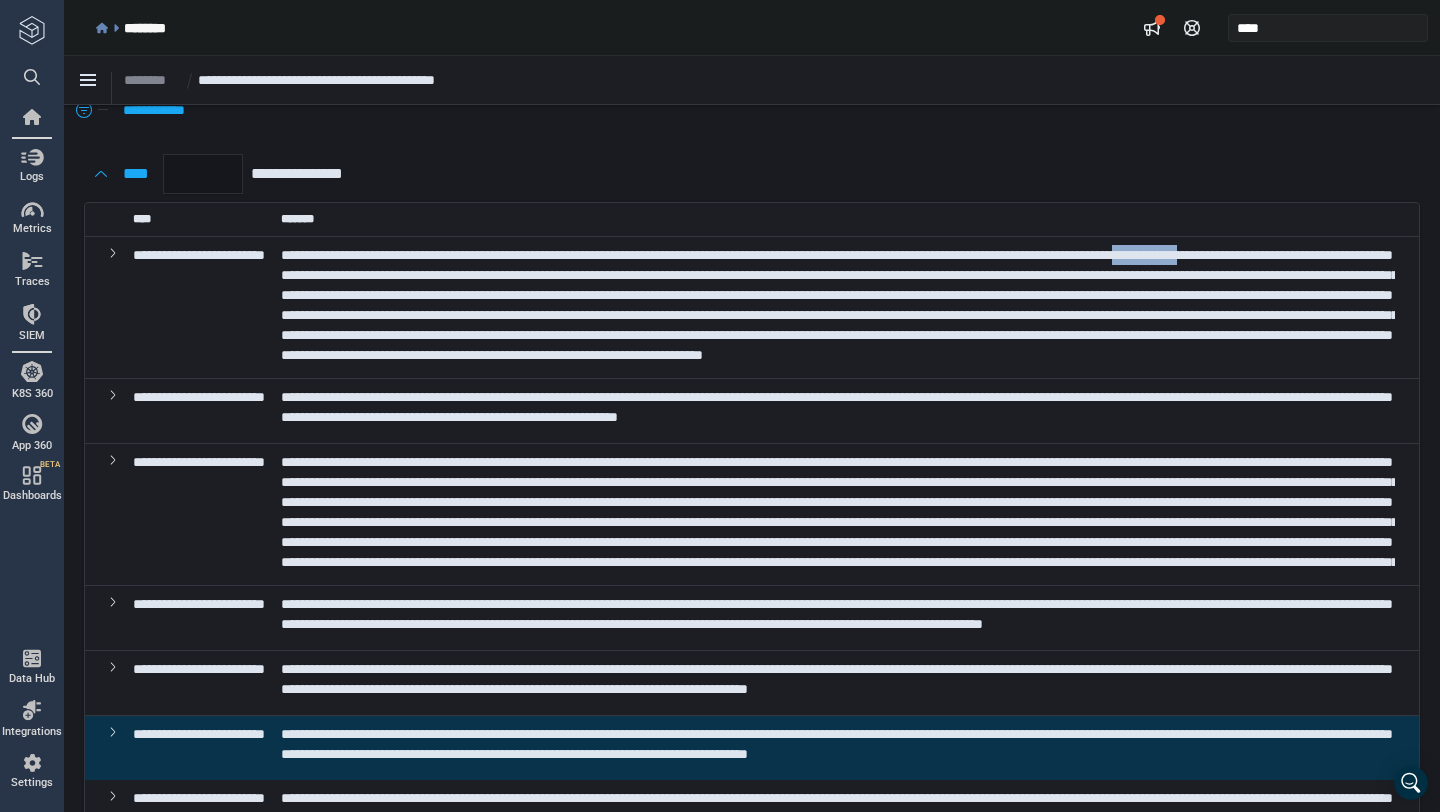 click at bounding box center (839, 305) 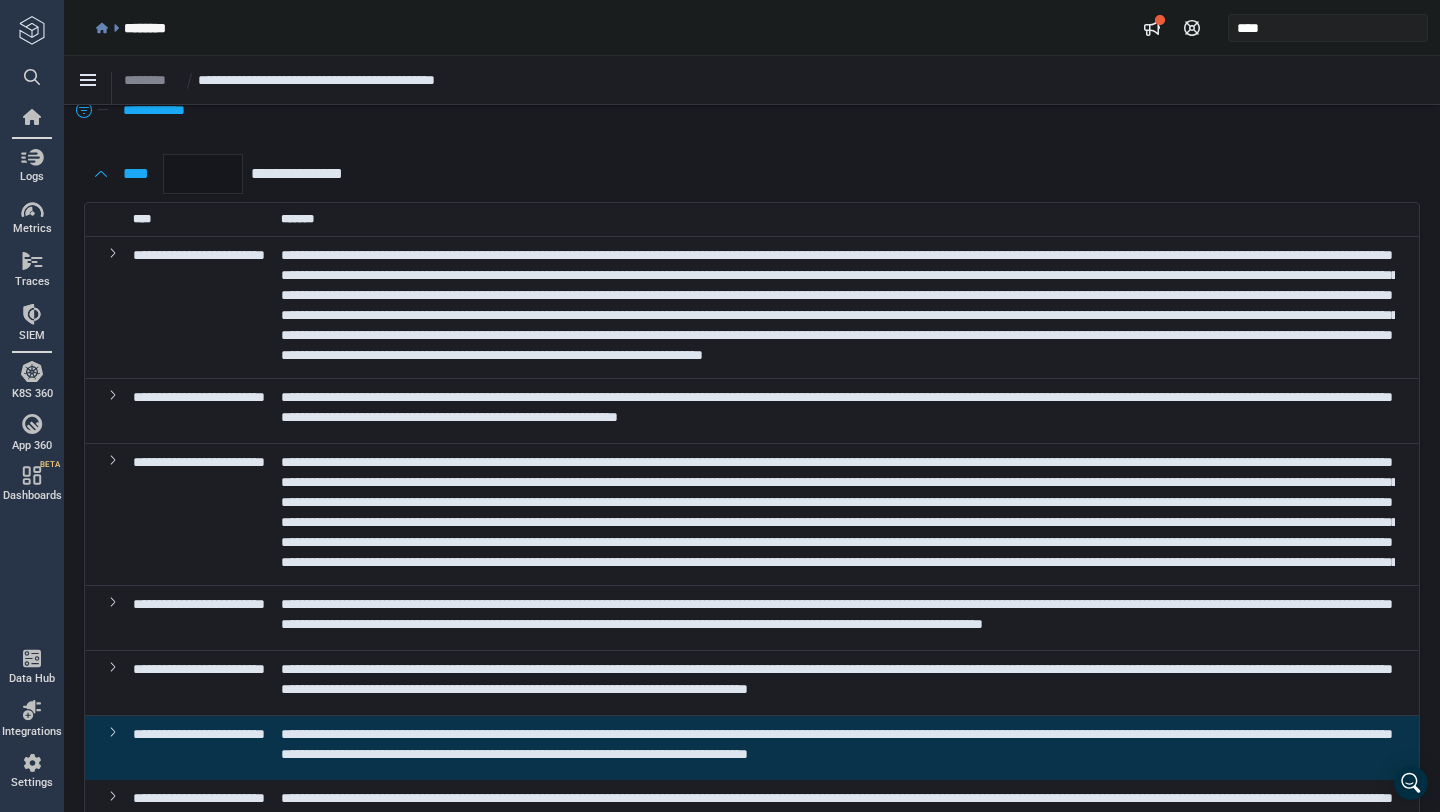 click at bounding box center (839, 305) 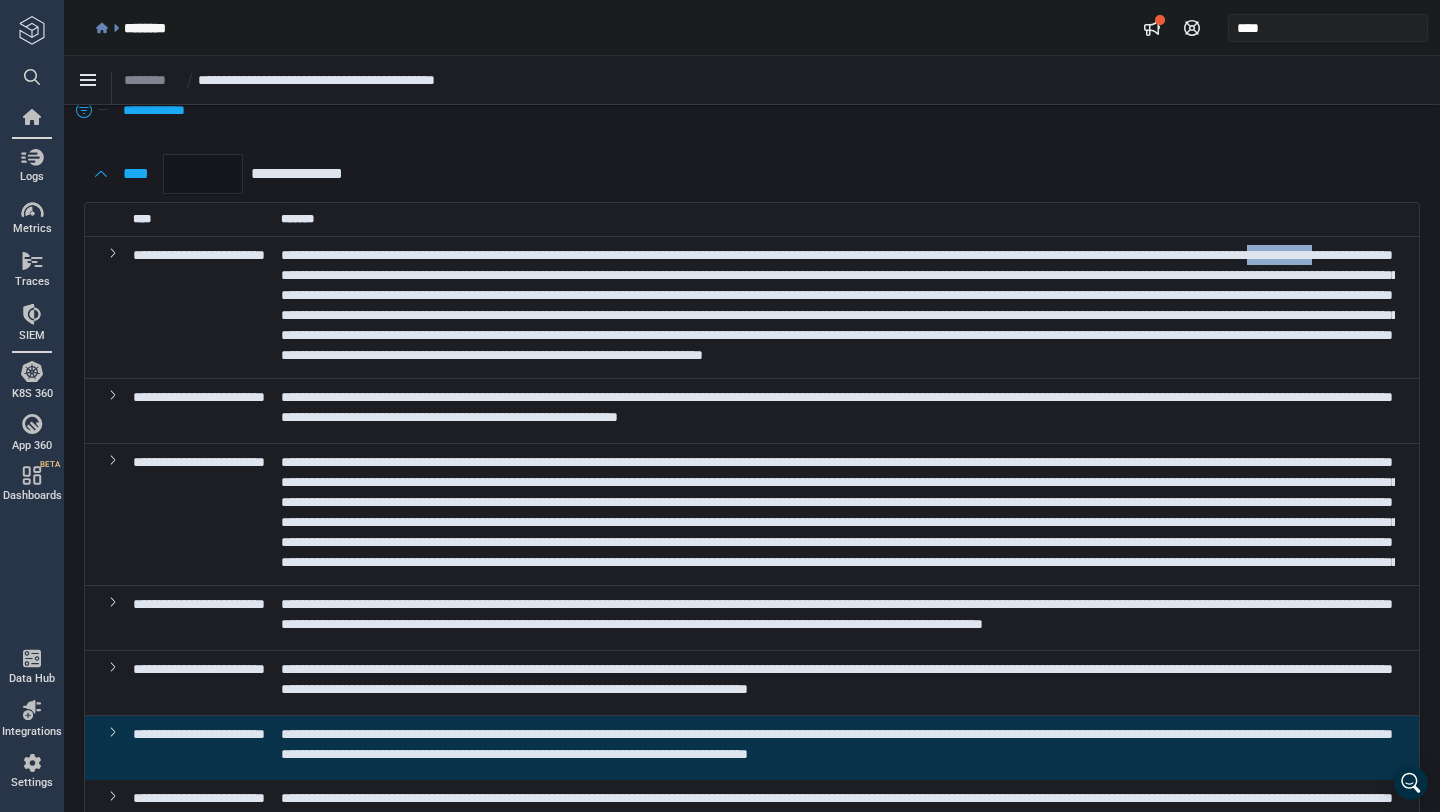 click at bounding box center [839, 305] 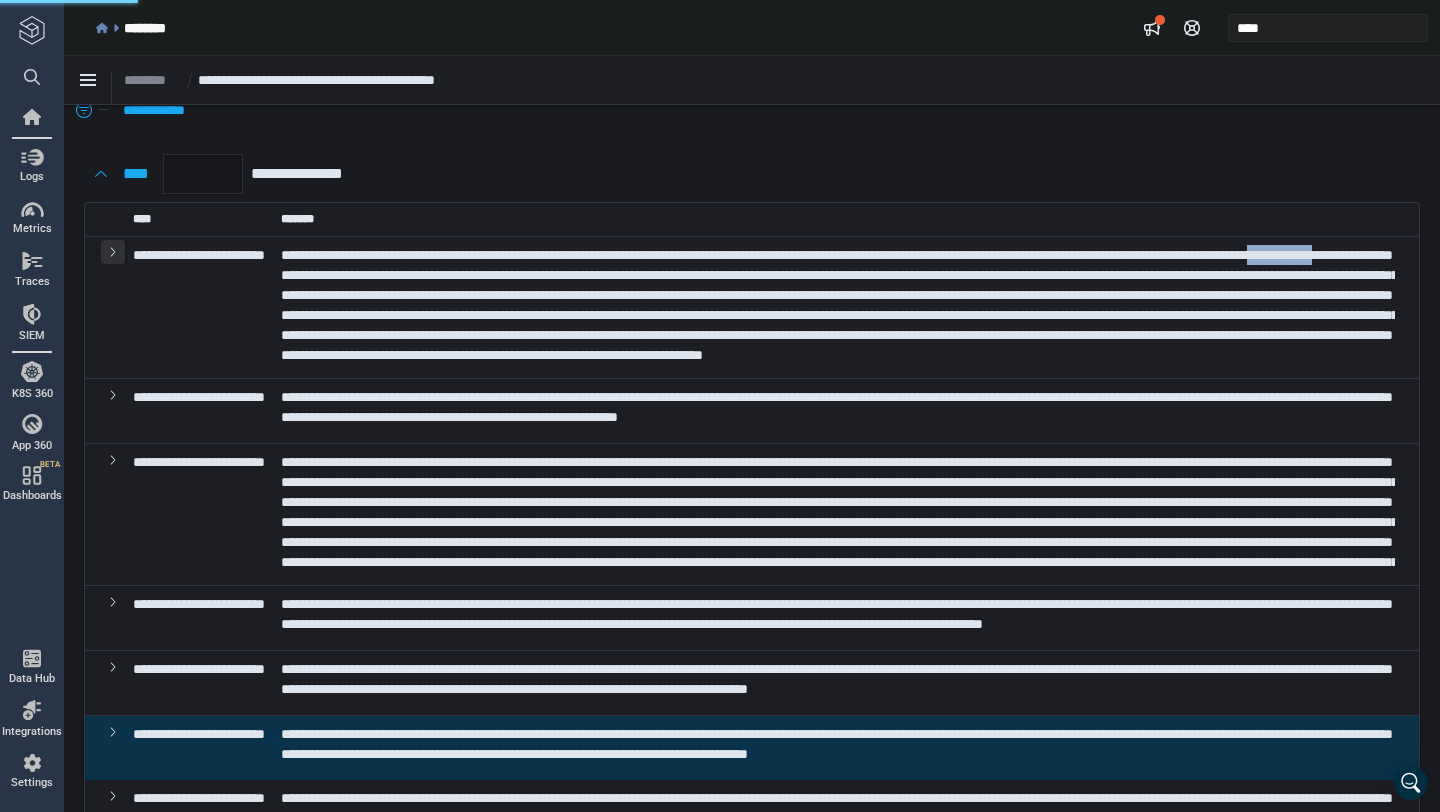 click 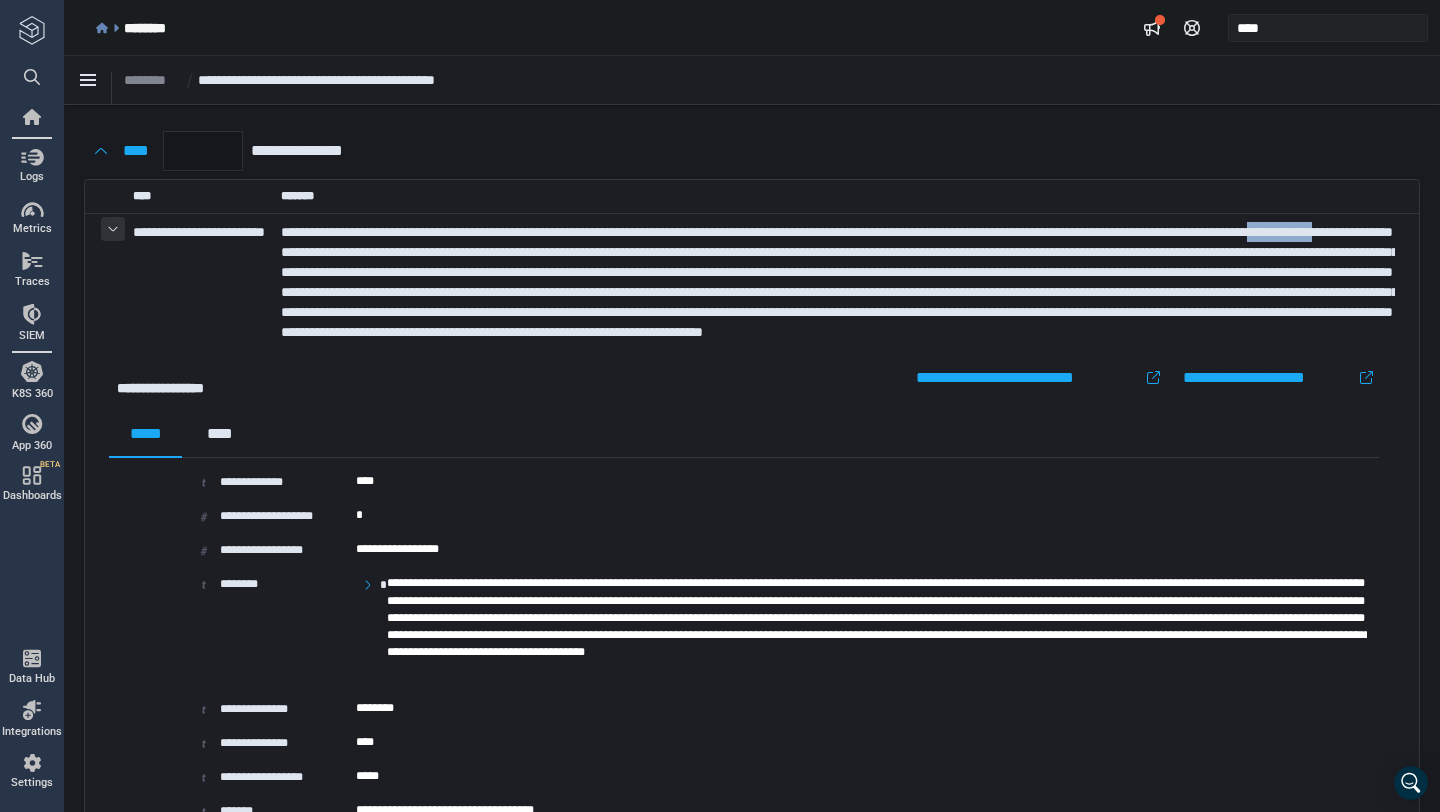 scroll, scrollTop: 0, scrollLeft: 0, axis: both 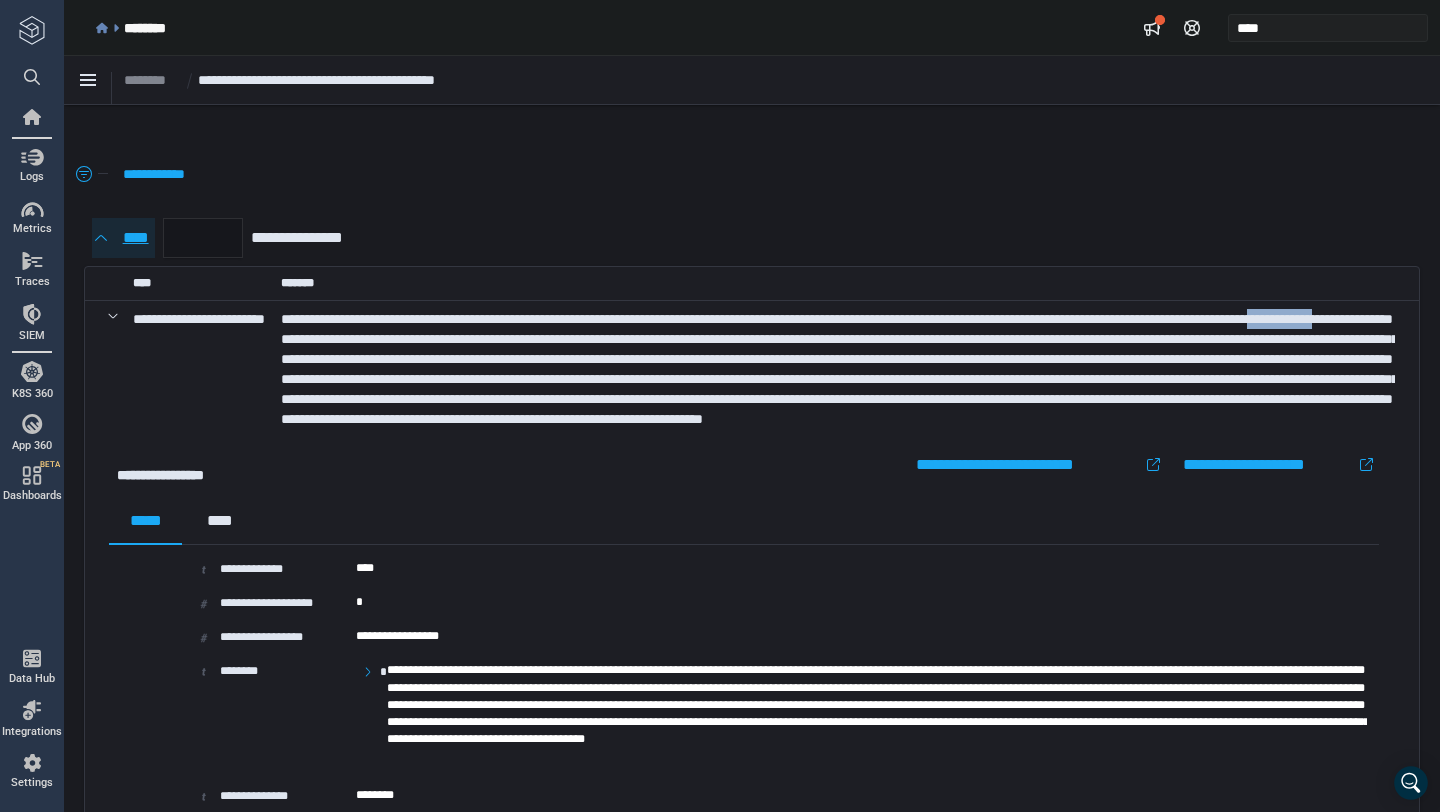 click on "****" at bounding box center (135, 238) 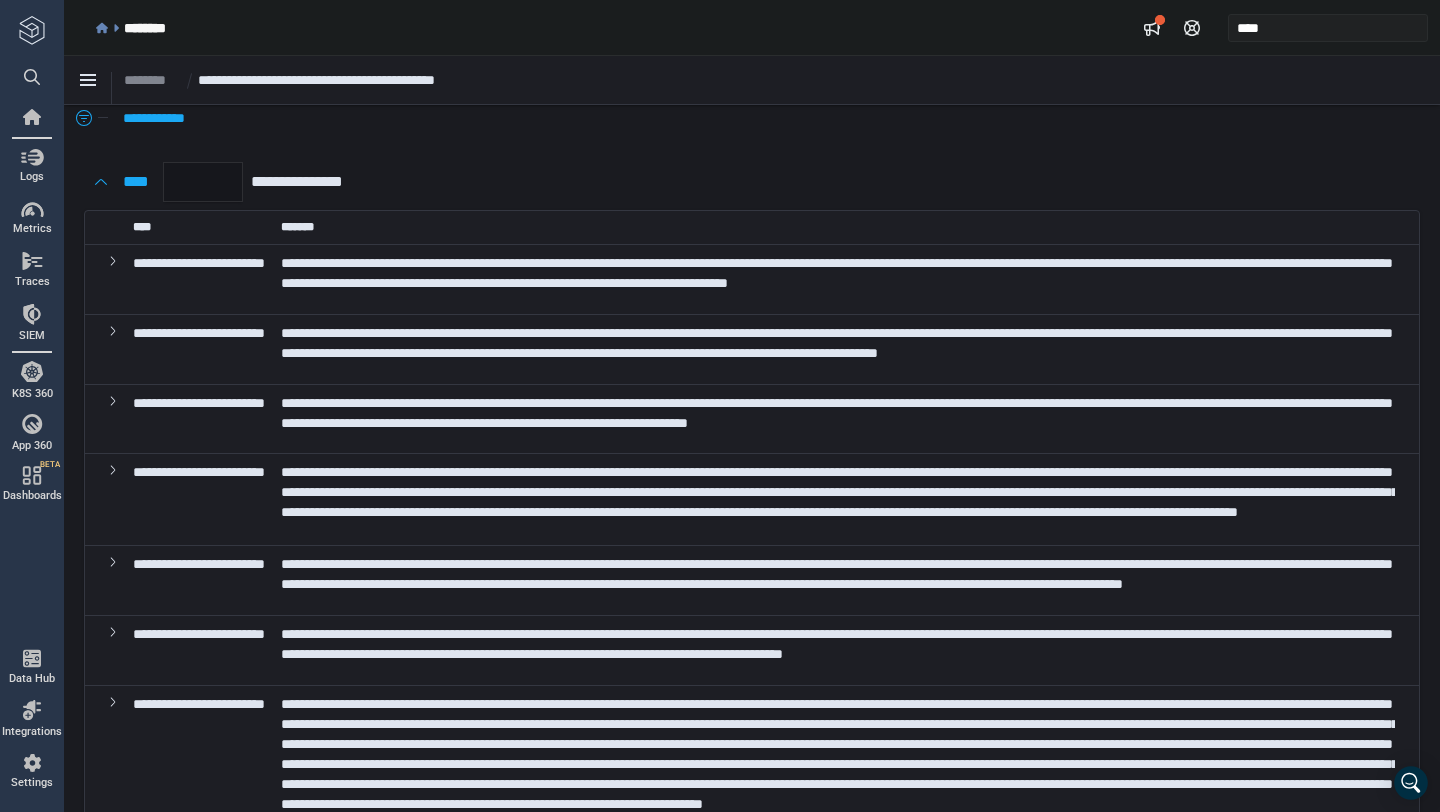 scroll, scrollTop: 35, scrollLeft: 0, axis: vertical 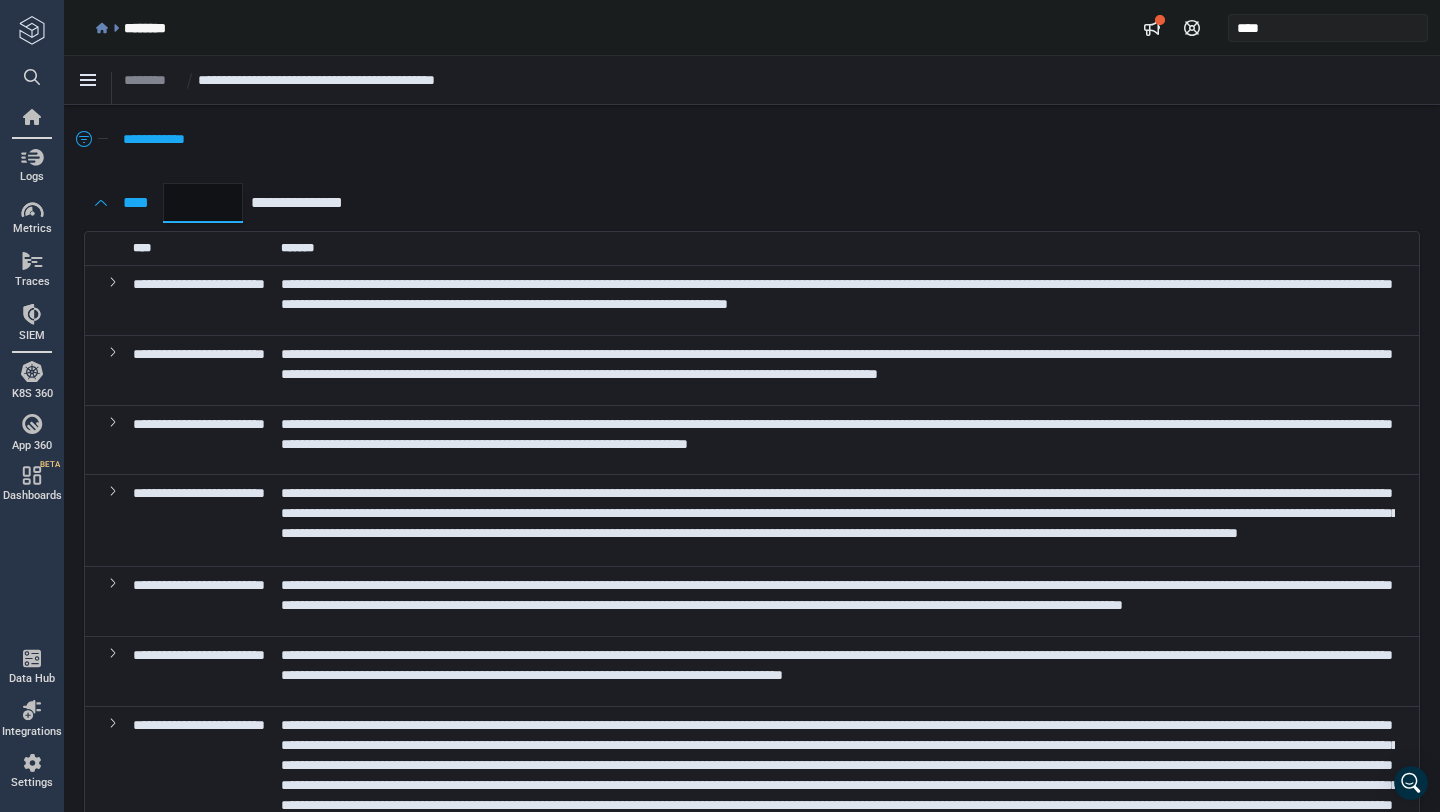 click on "**" at bounding box center (203, 203) 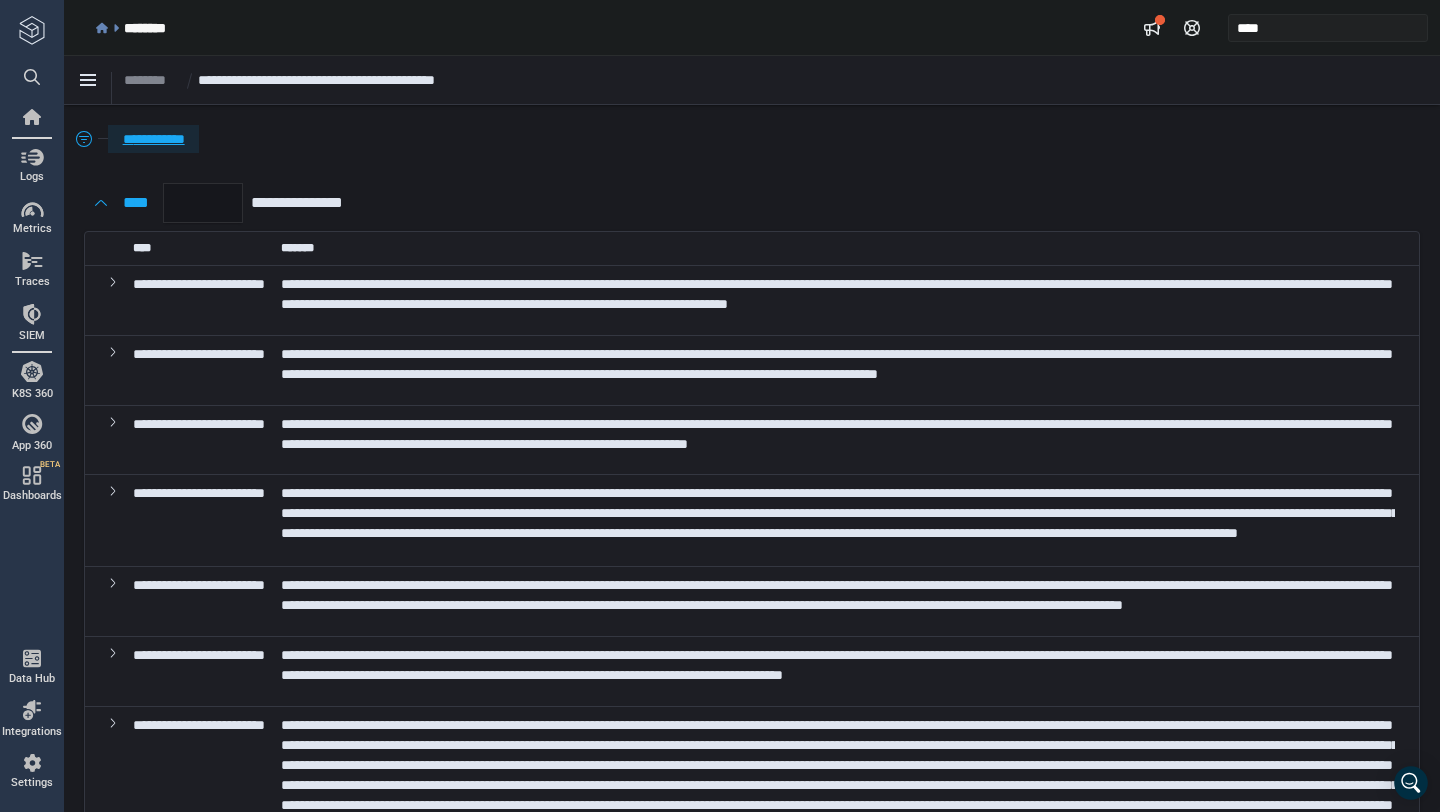 click on "**********" at bounding box center (153, 139) 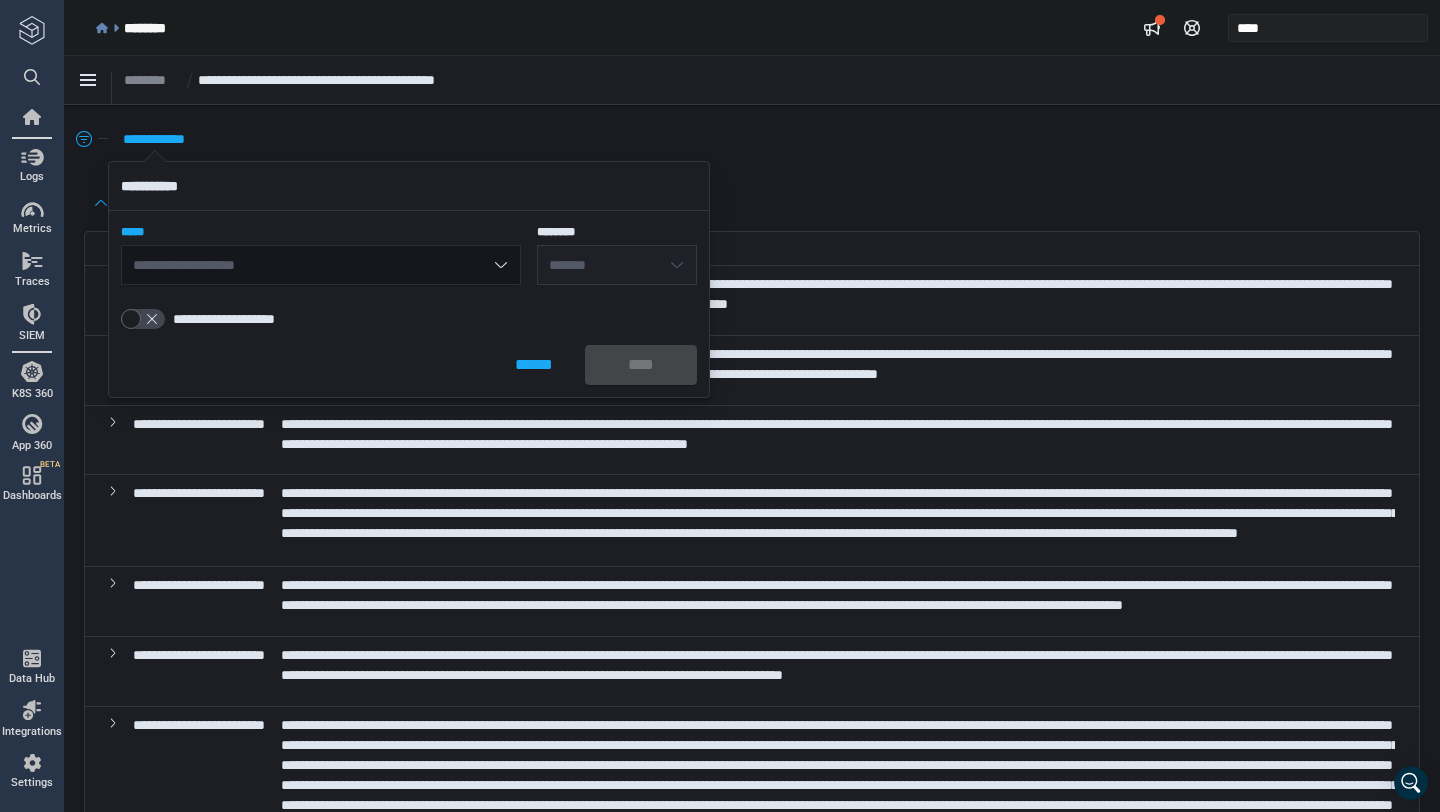 click on "**********" at bounding box center (321, 265) 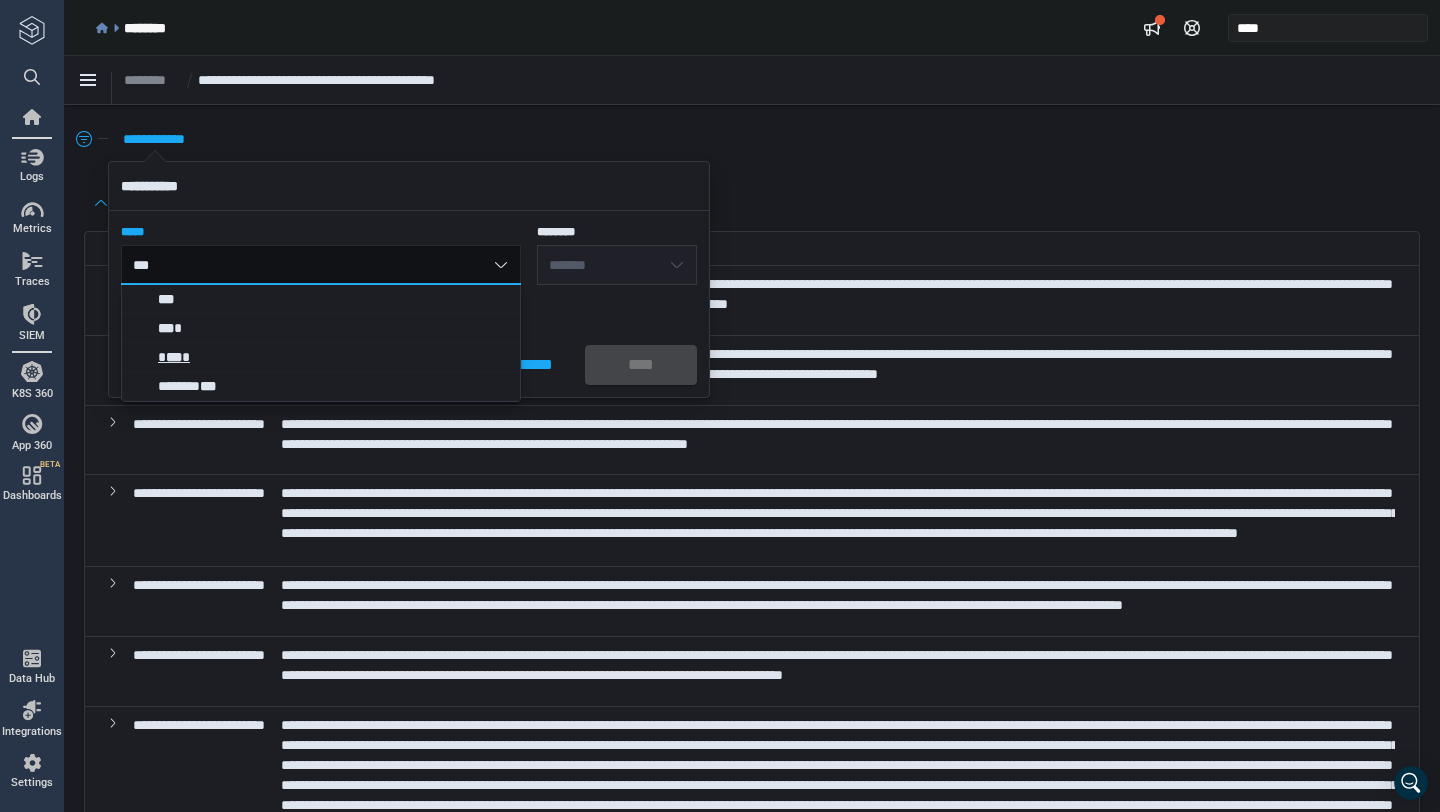 type on "***" 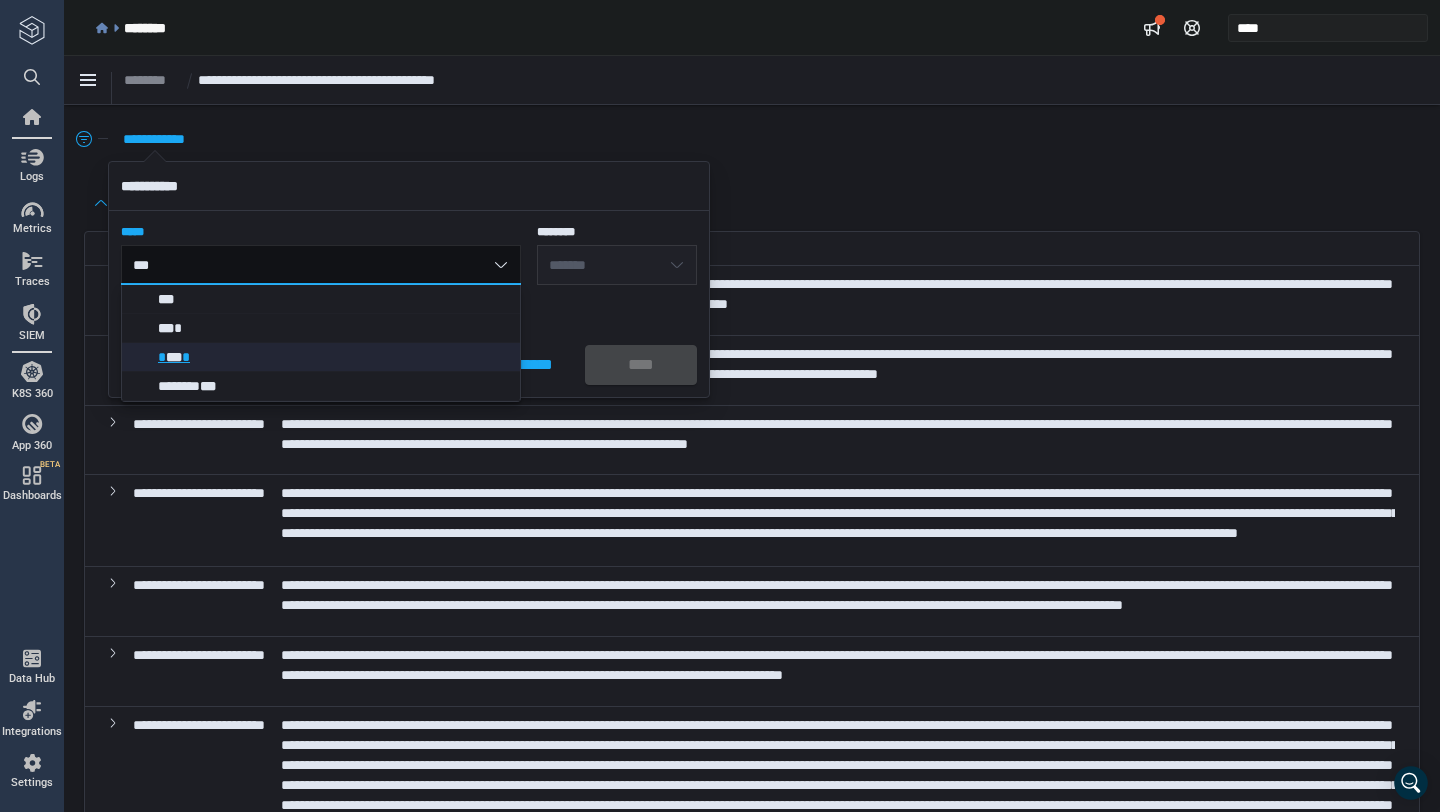 click on "* *** *" at bounding box center [334, 357] 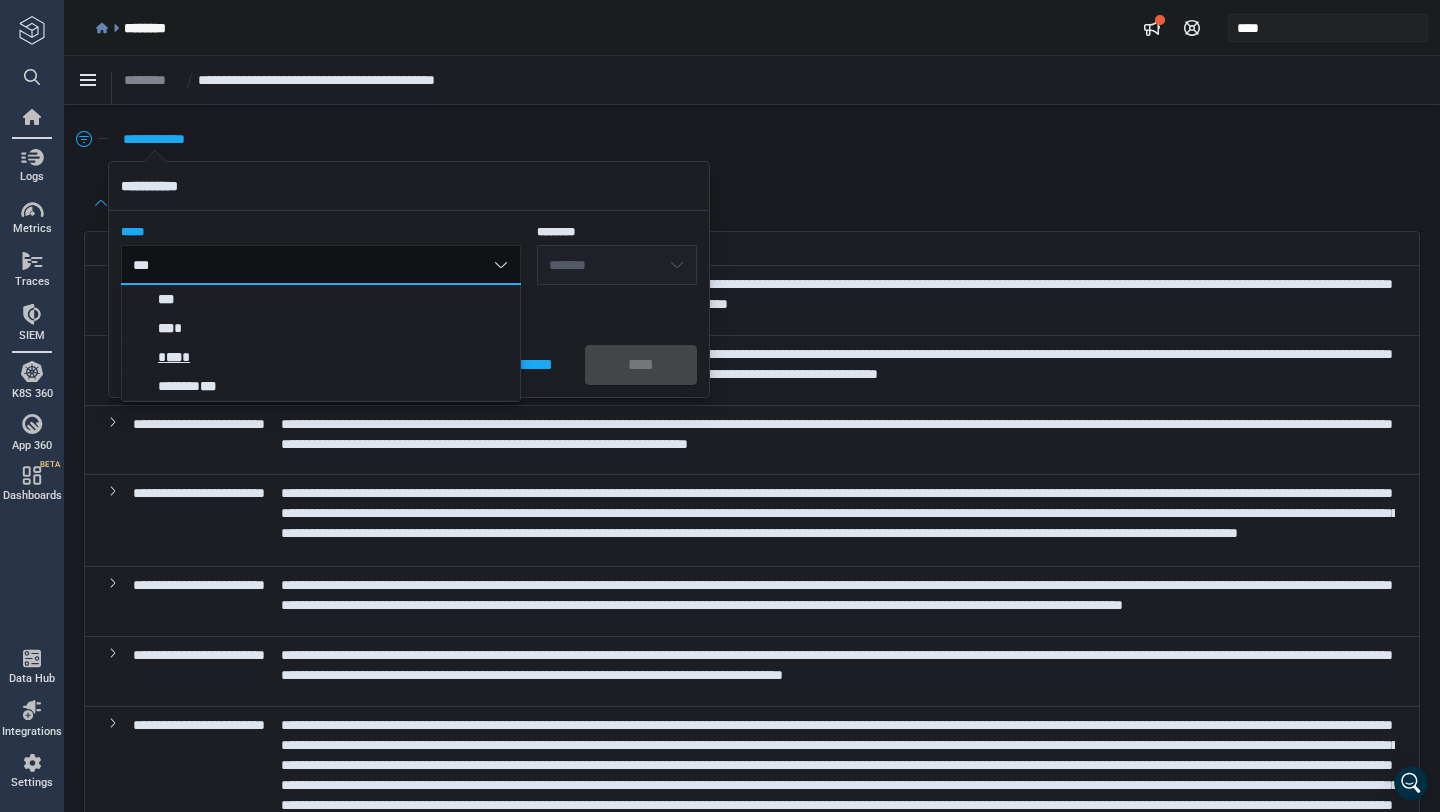 type 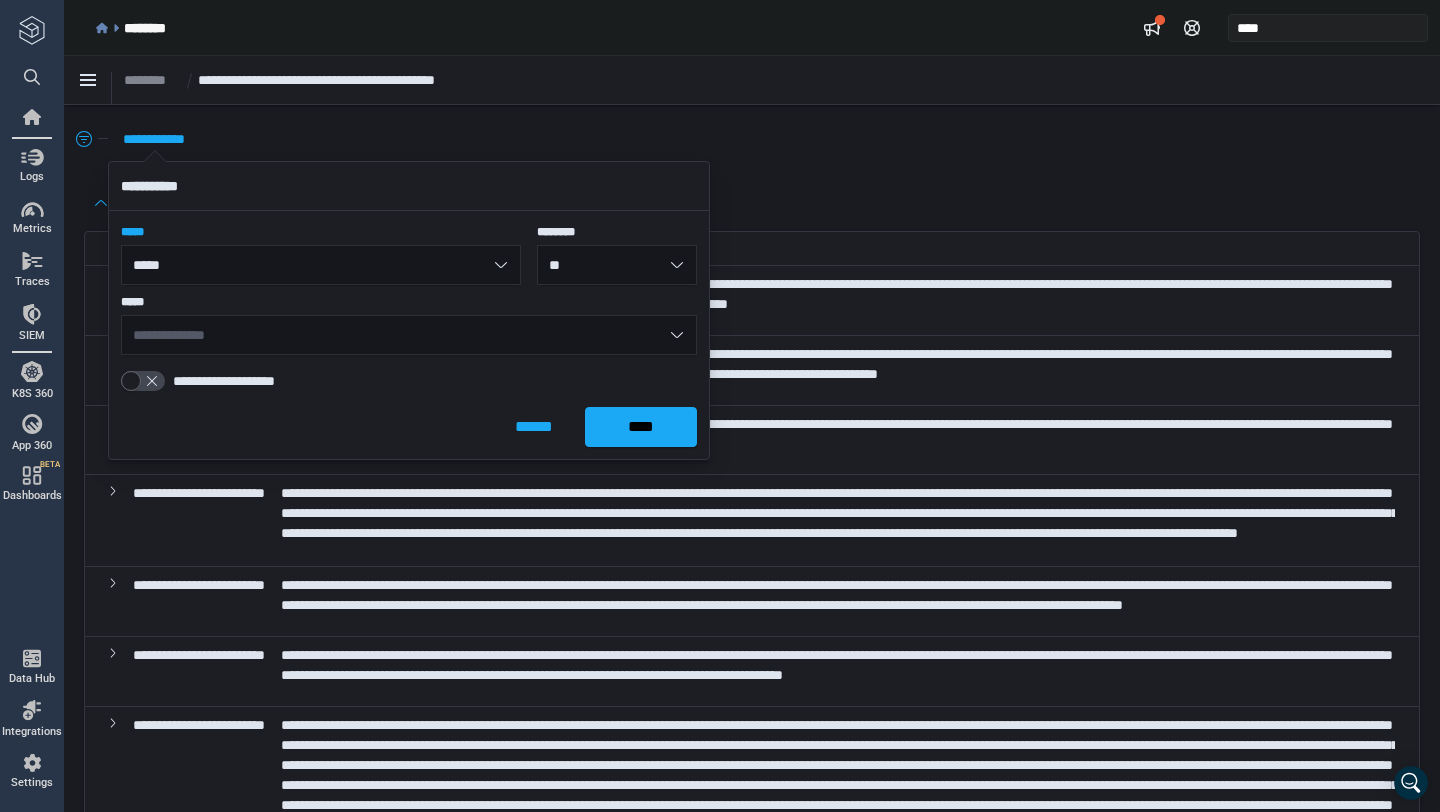 click on "**********" at bounding box center [409, 335] 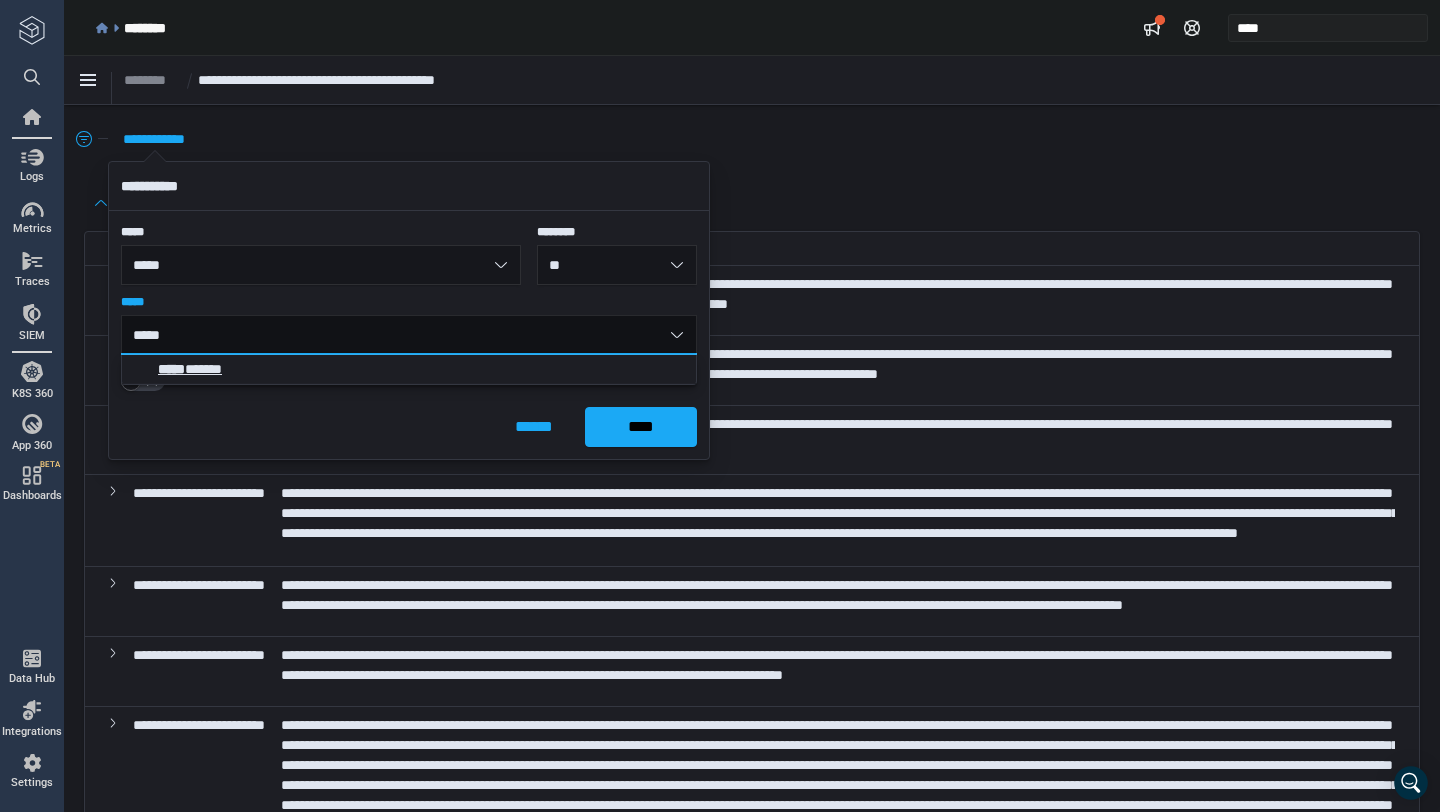 type on "*****" 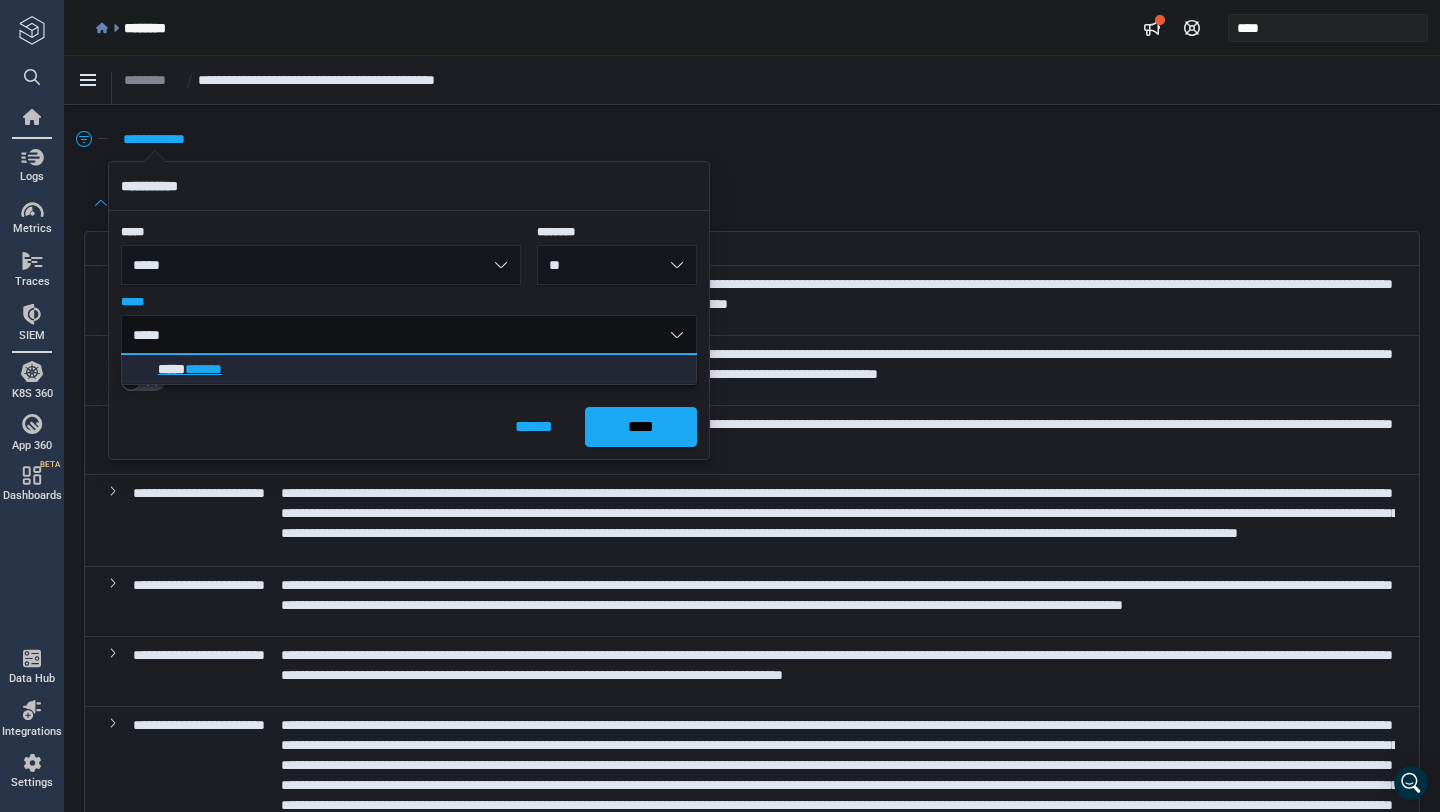 click on "***** *******" at bounding box center [422, 369] 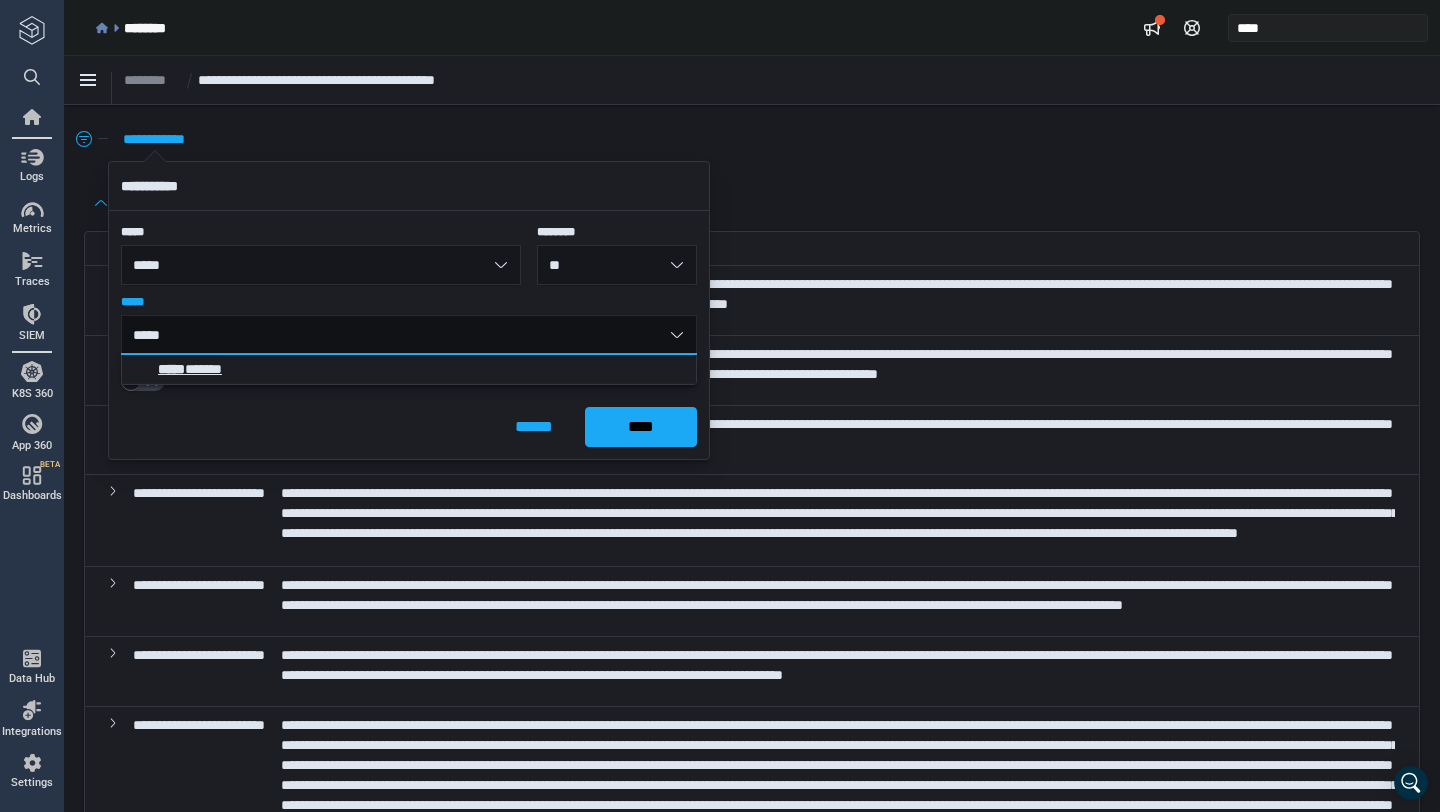 type 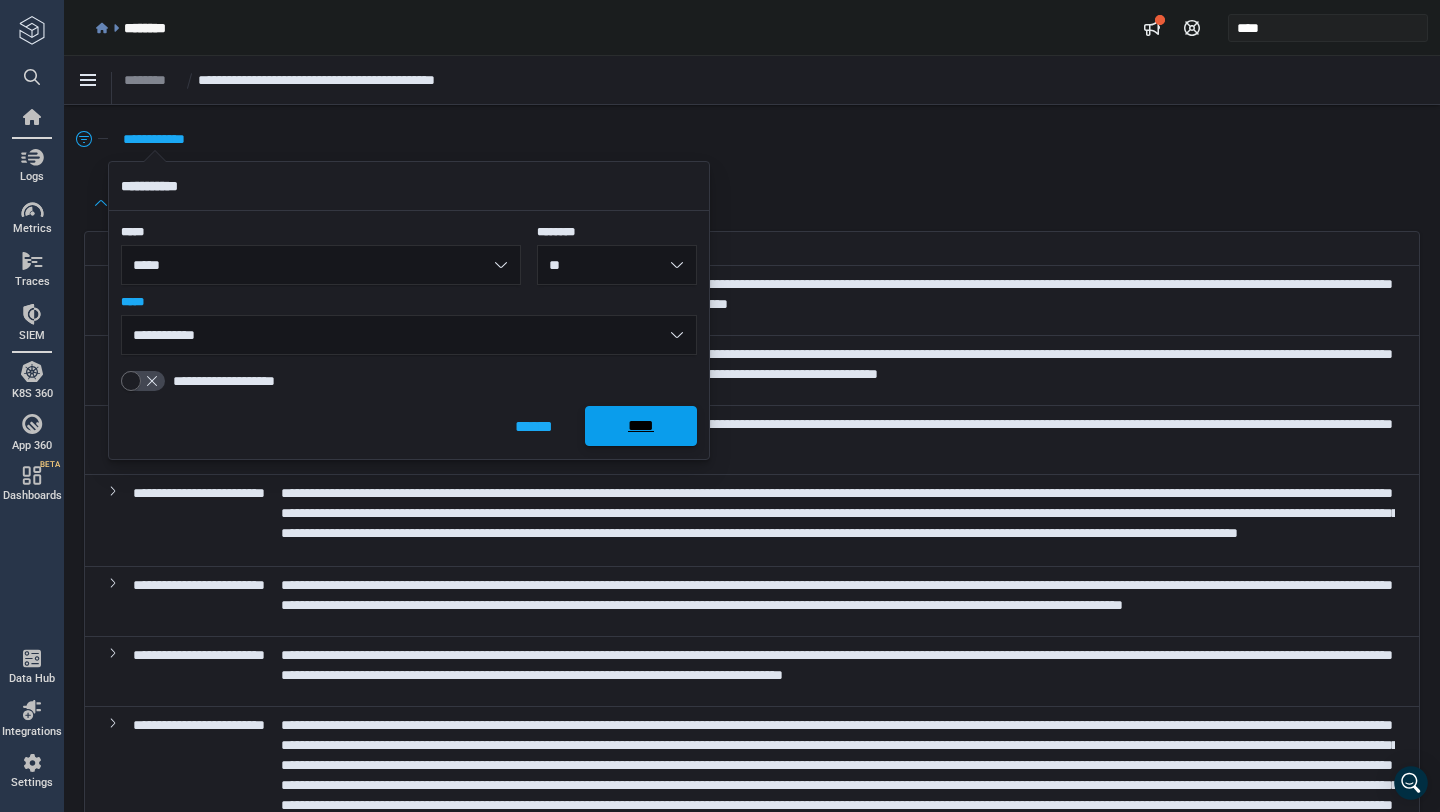 click on "****" at bounding box center [641, 426] 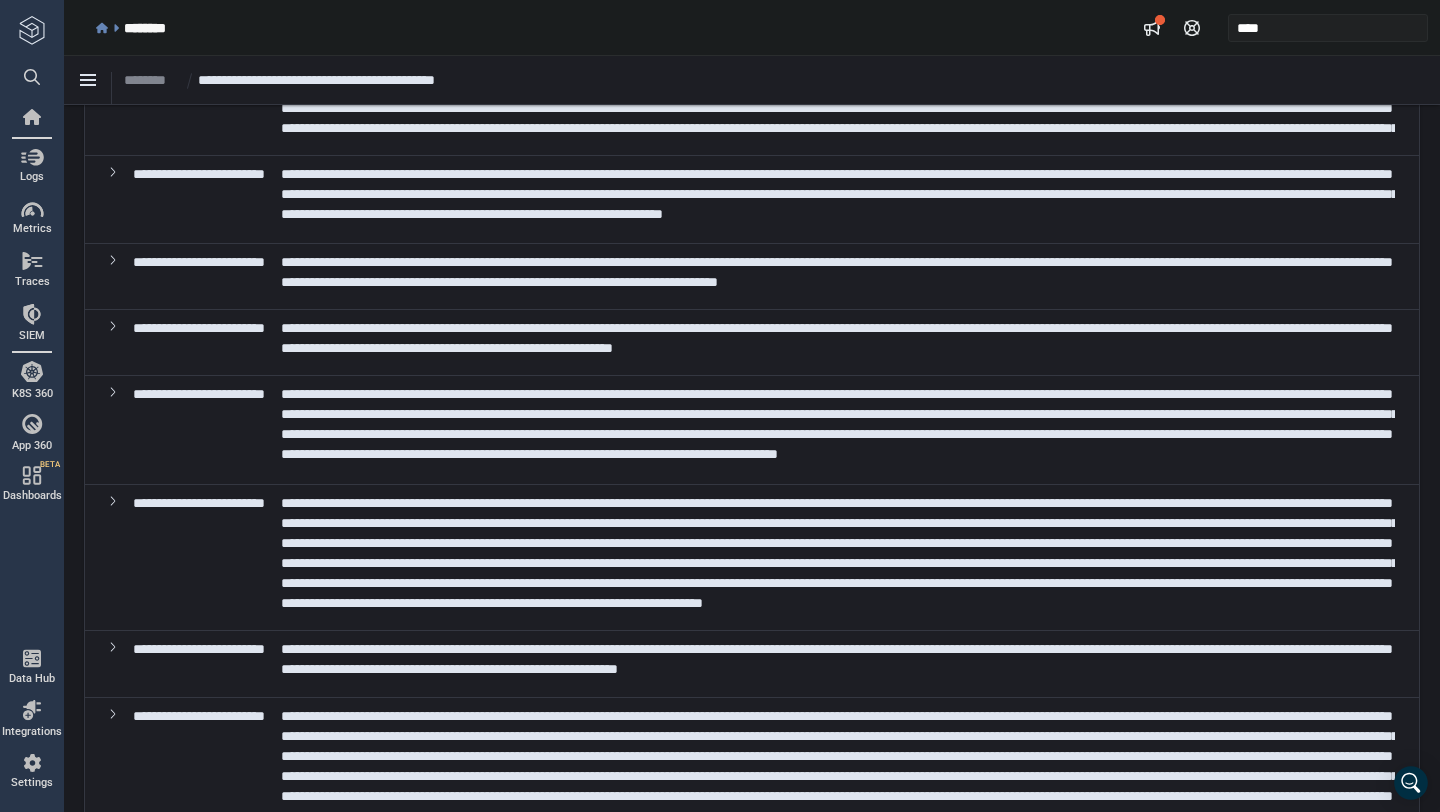 scroll, scrollTop: 295, scrollLeft: 0, axis: vertical 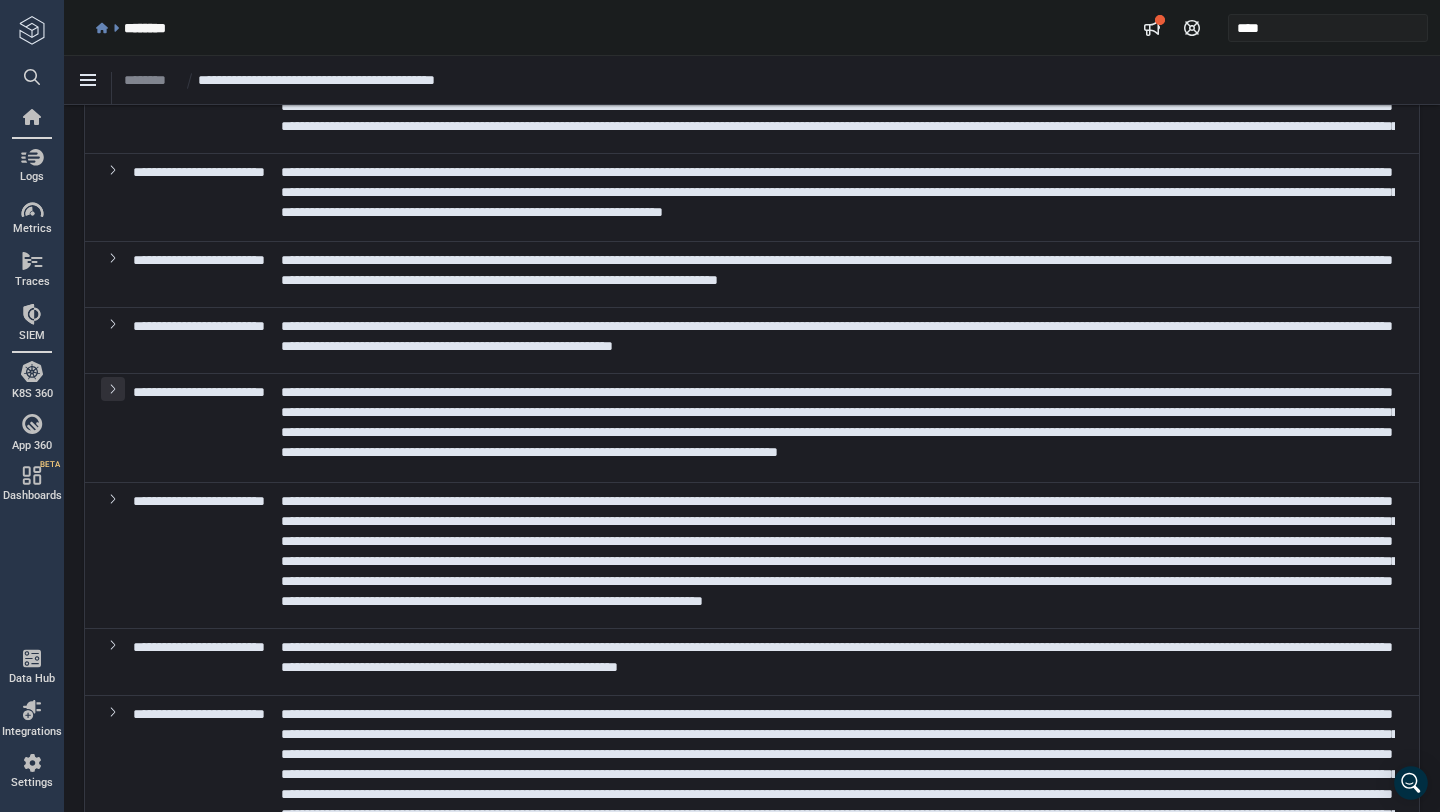click 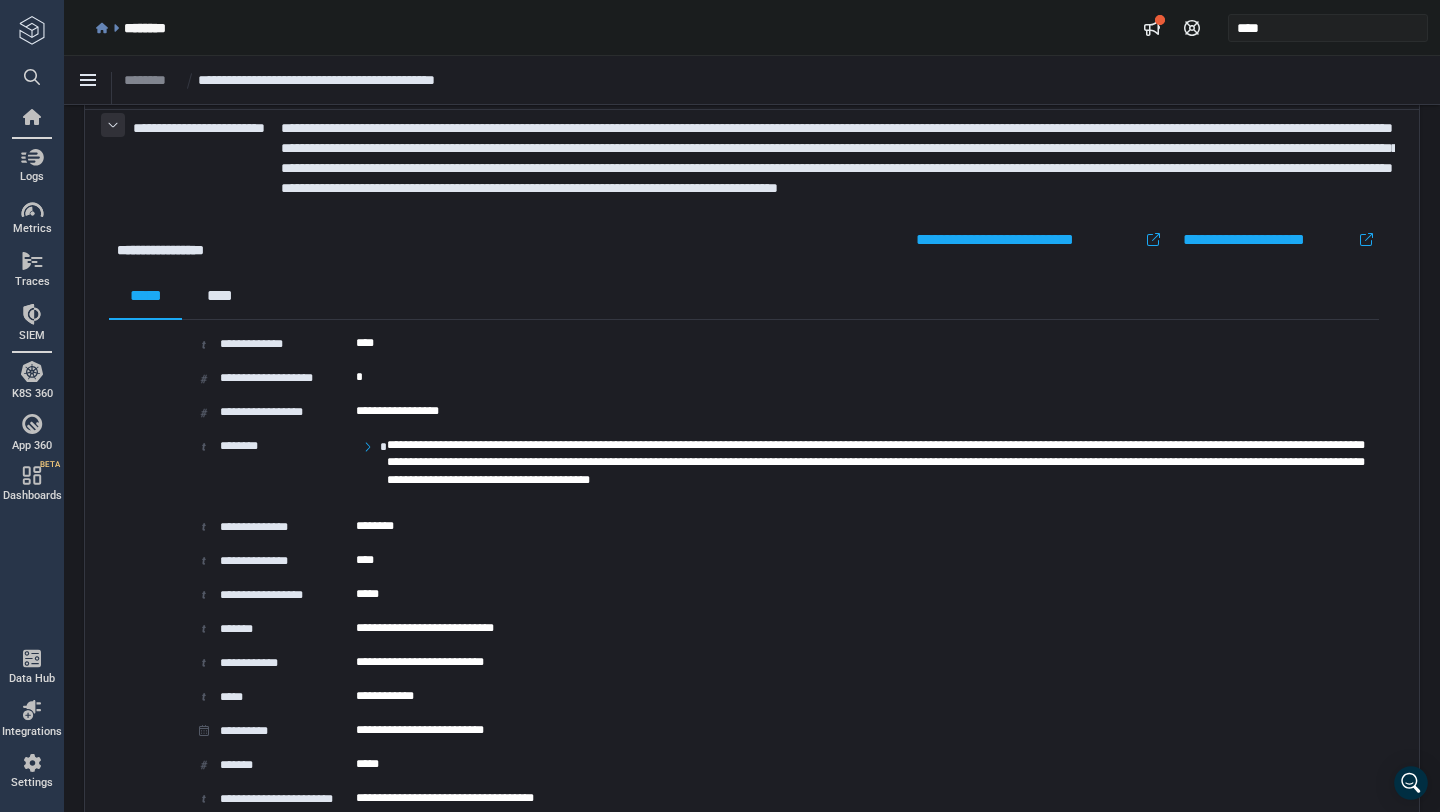 scroll, scrollTop: 580, scrollLeft: 0, axis: vertical 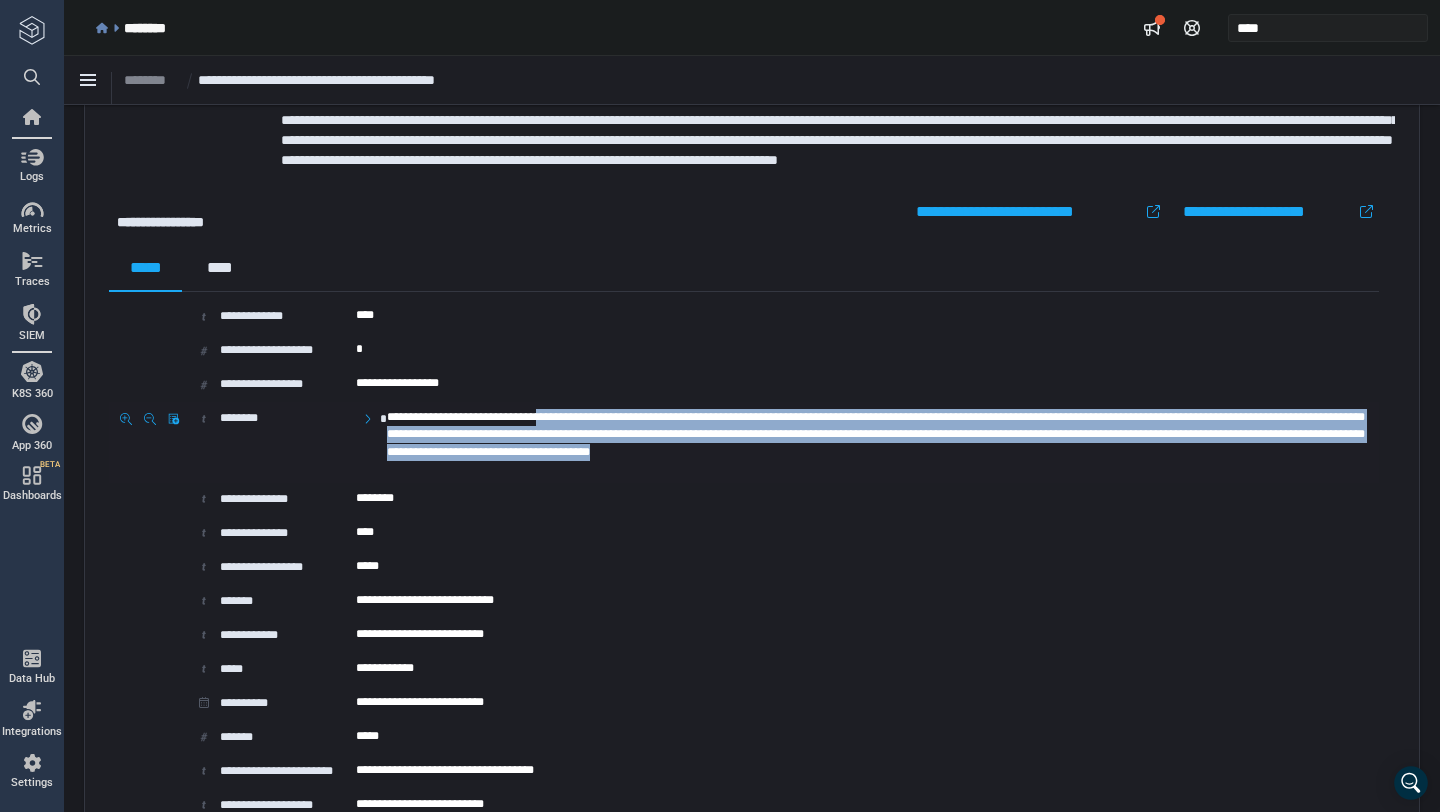 drag, startPoint x: 607, startPoint y: 459, endPoint x: 607, endPoint y: 502, distance: 43 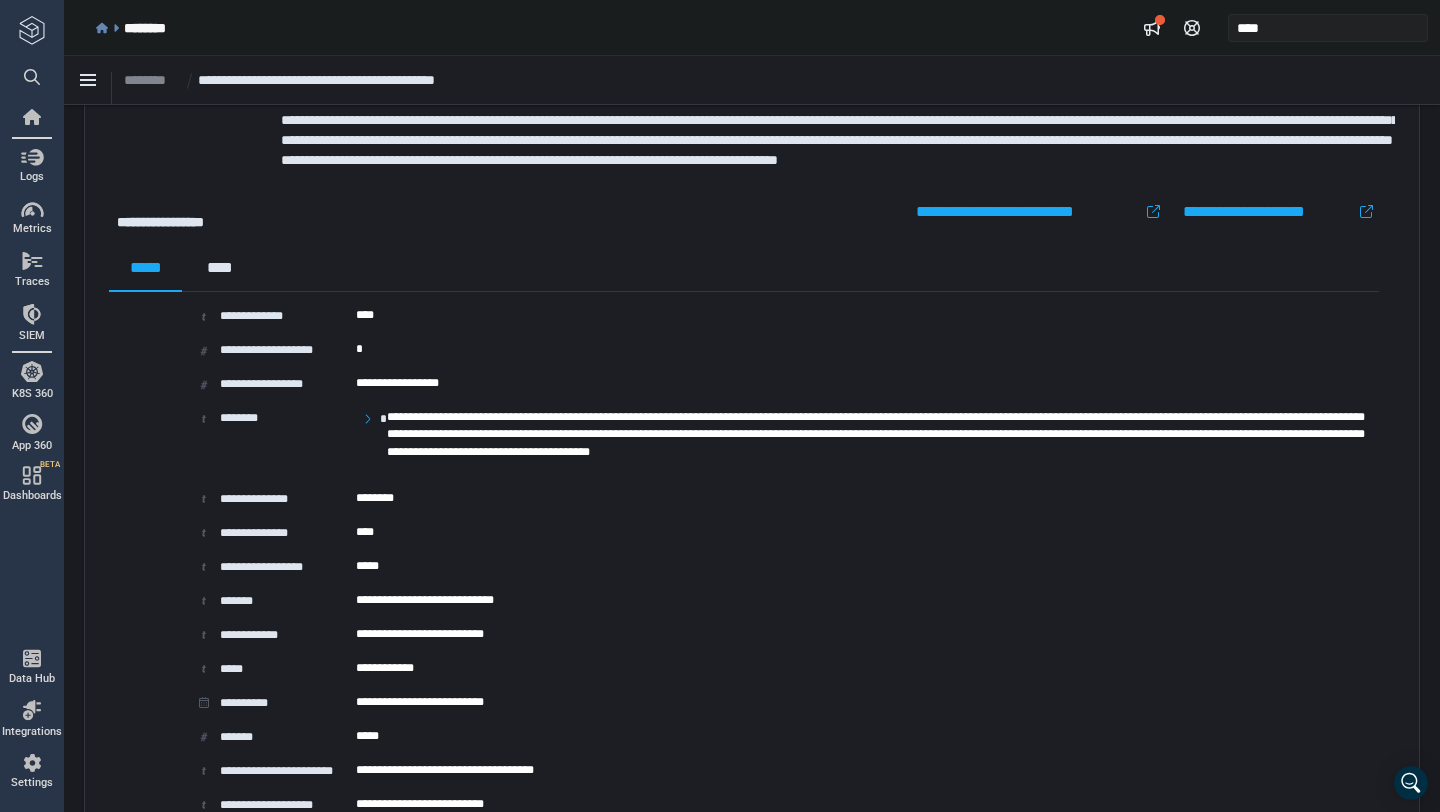 click on "***** ****" at bounding box center [744, 268] 